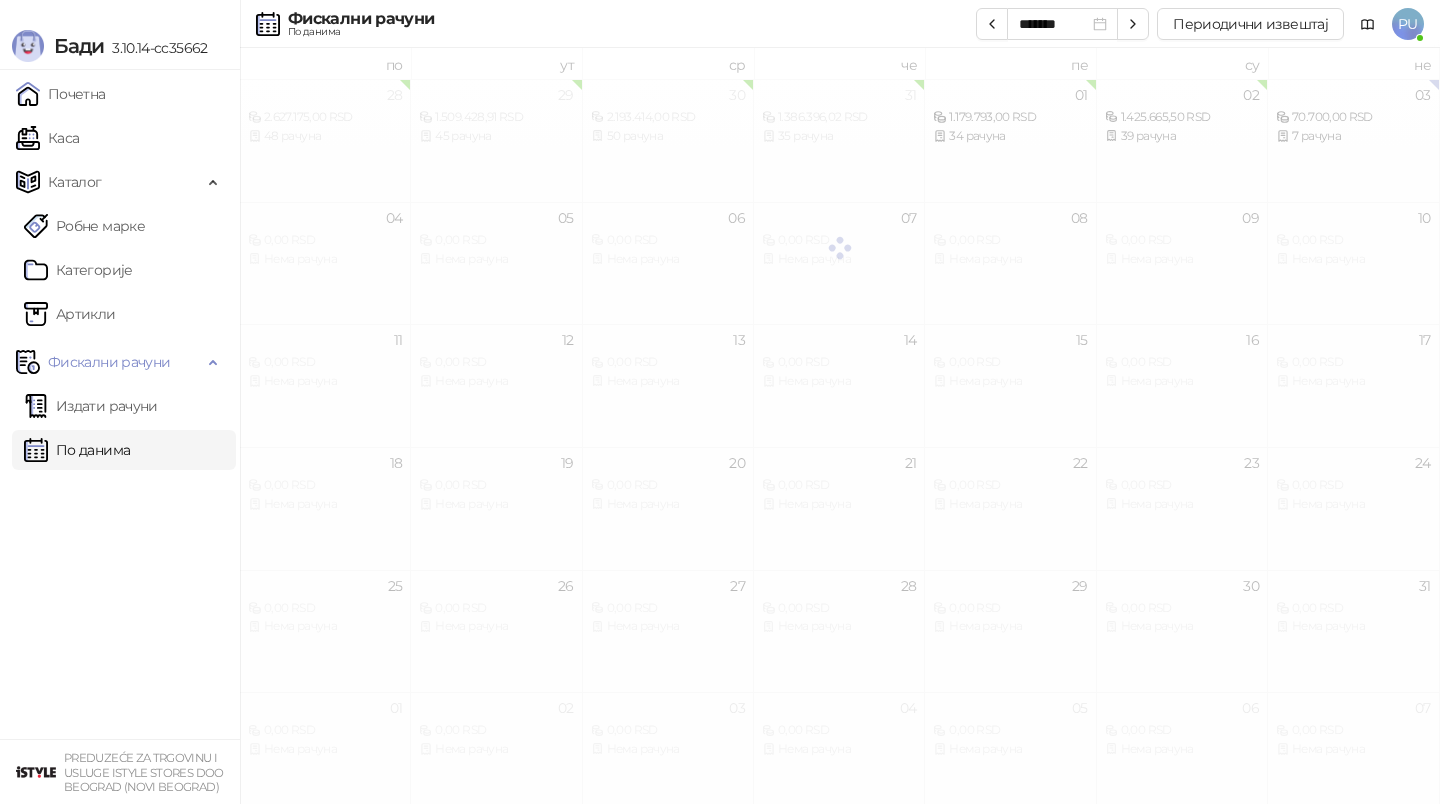scroll, scrollTop: 0, scrollLeft: 0, axis: both 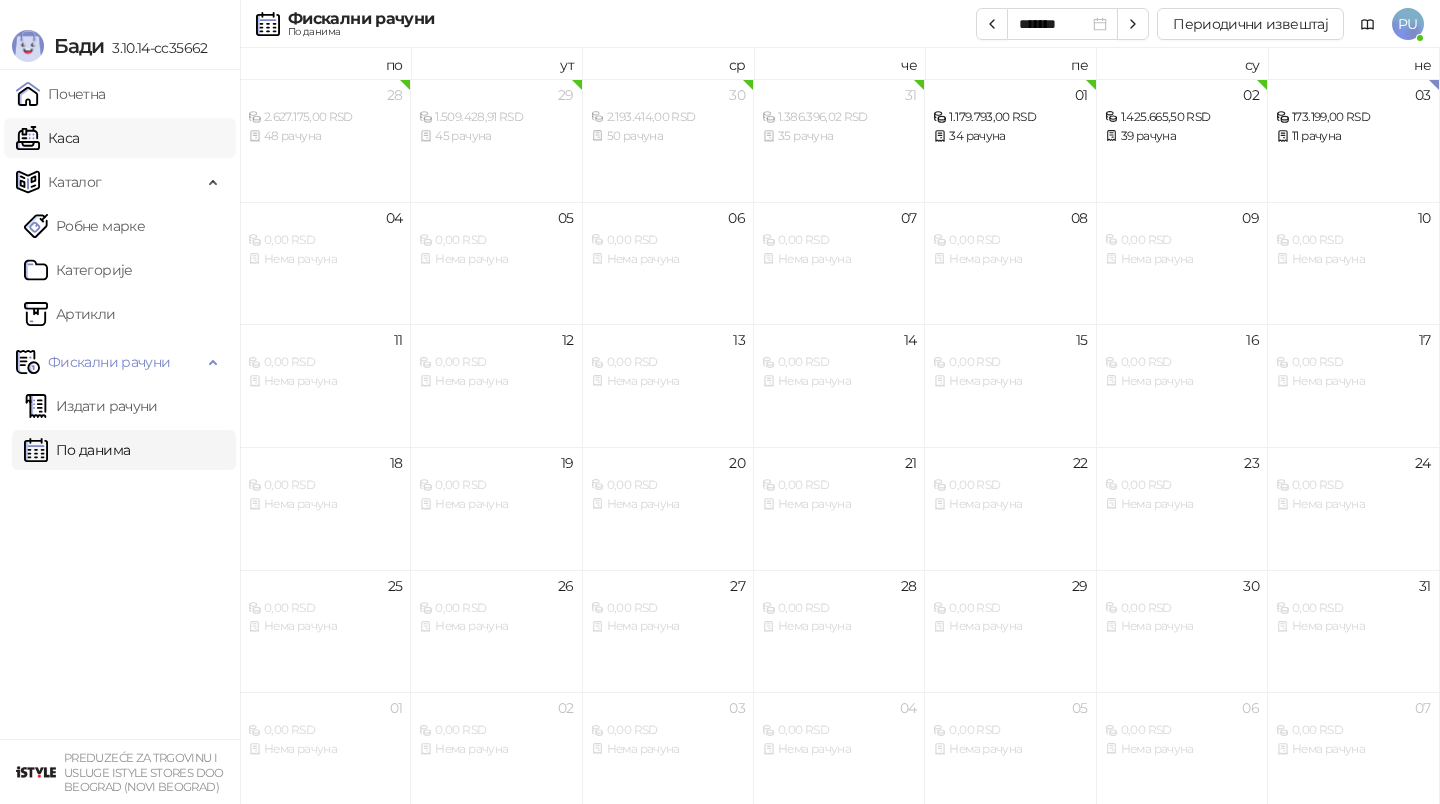click on "Каса" at bounding box center (47, 138) 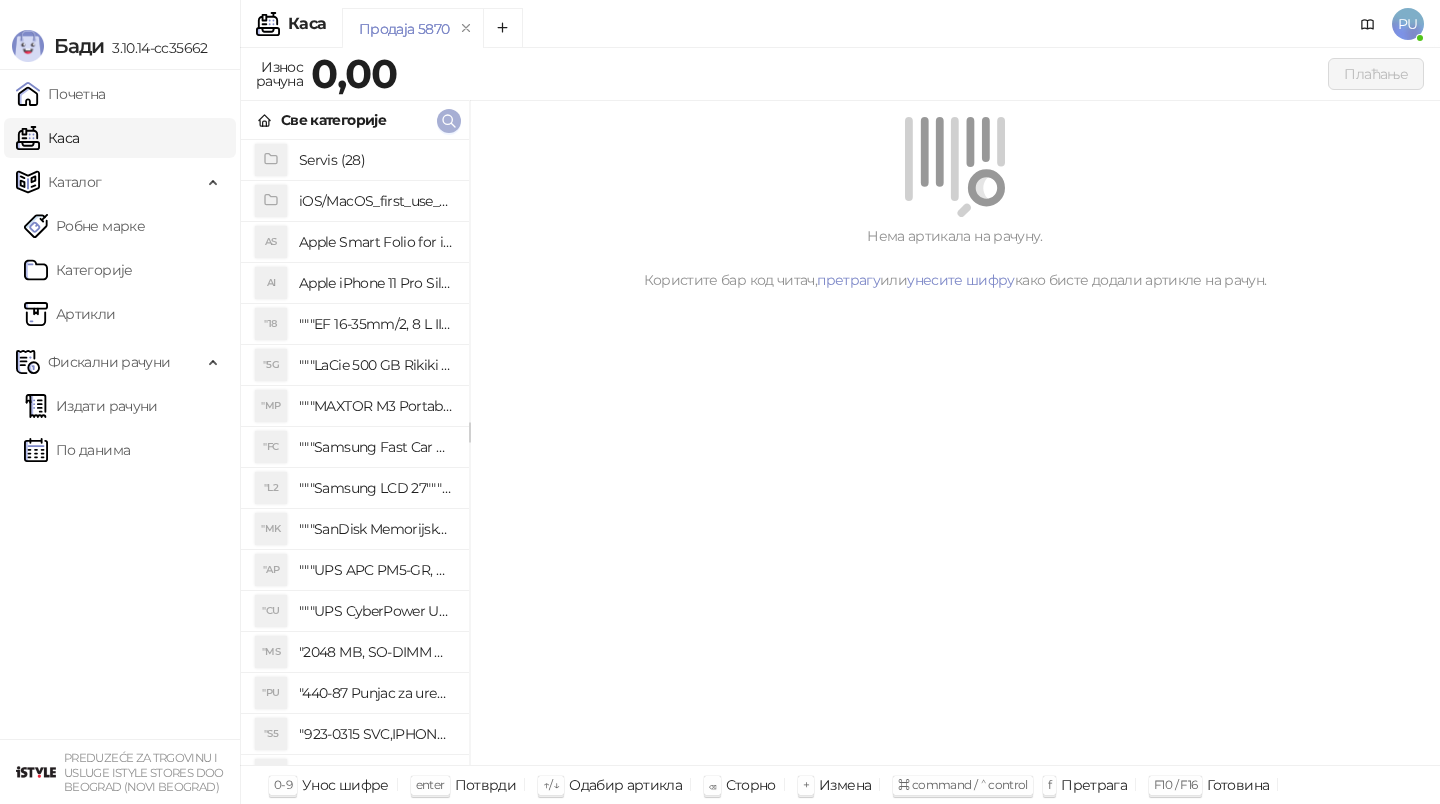 click 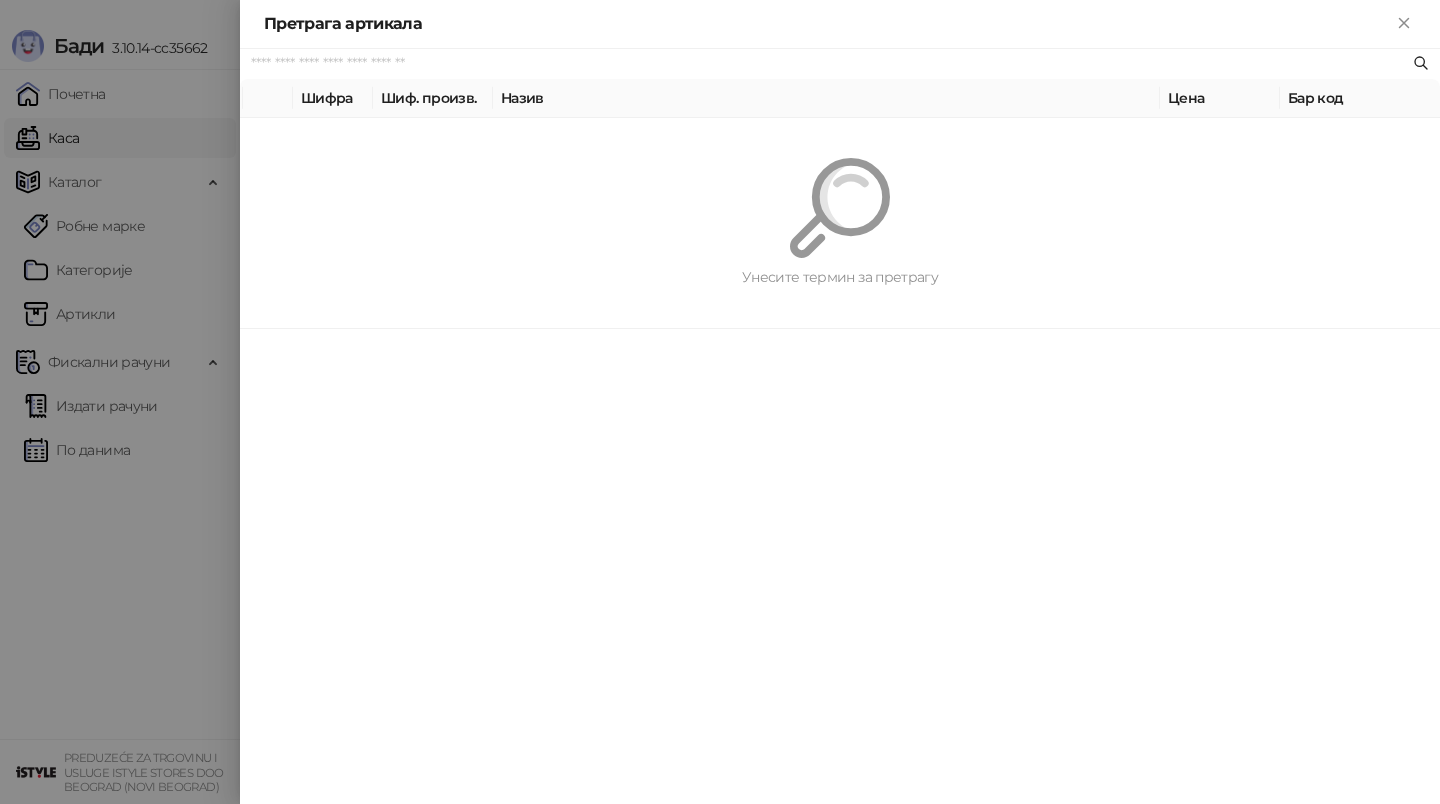 paste on "*********" 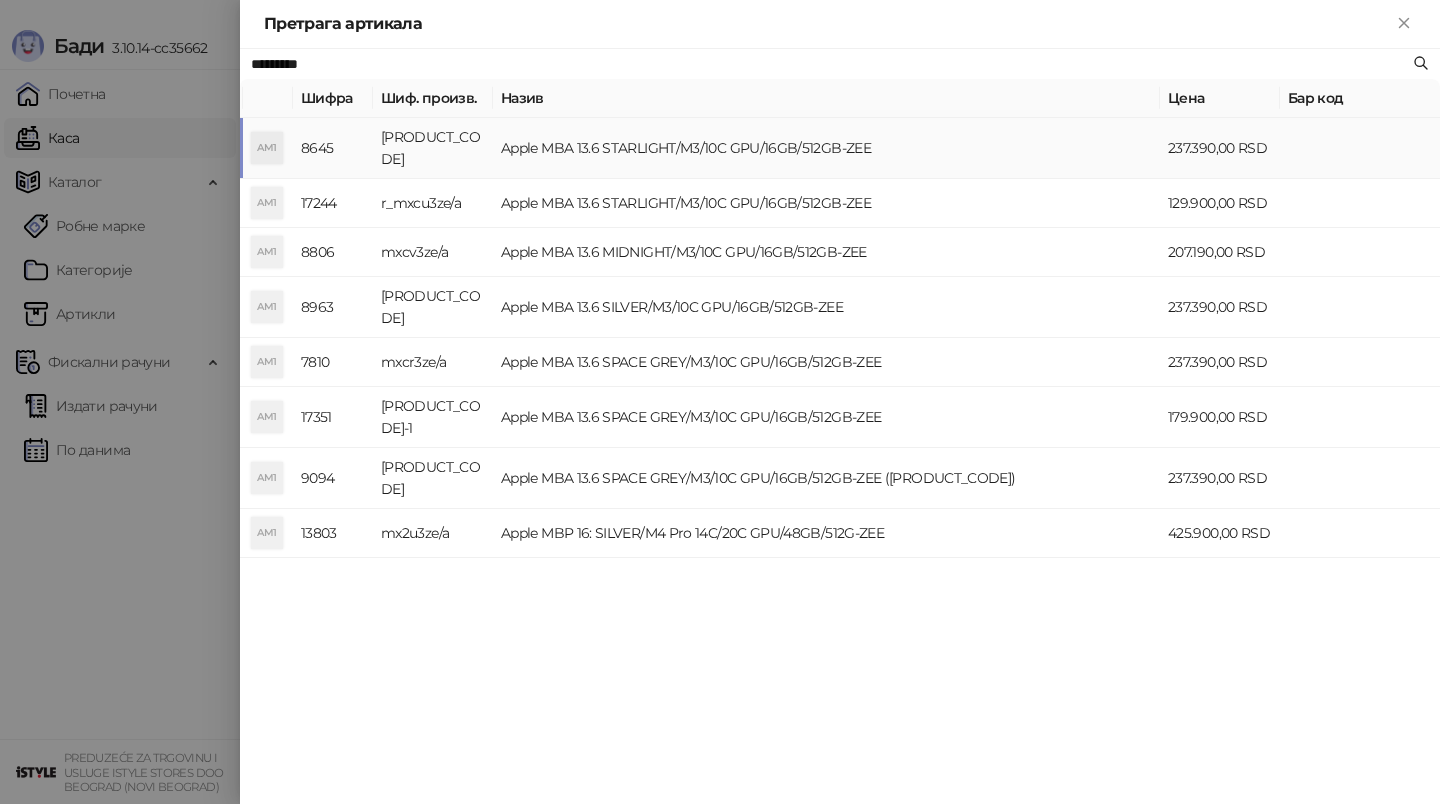 click on "Apple MBA 13.6 STARLIGHT/M3/10C GPU/16GB/512GB-ZEE" at bounding box center [826, 148] 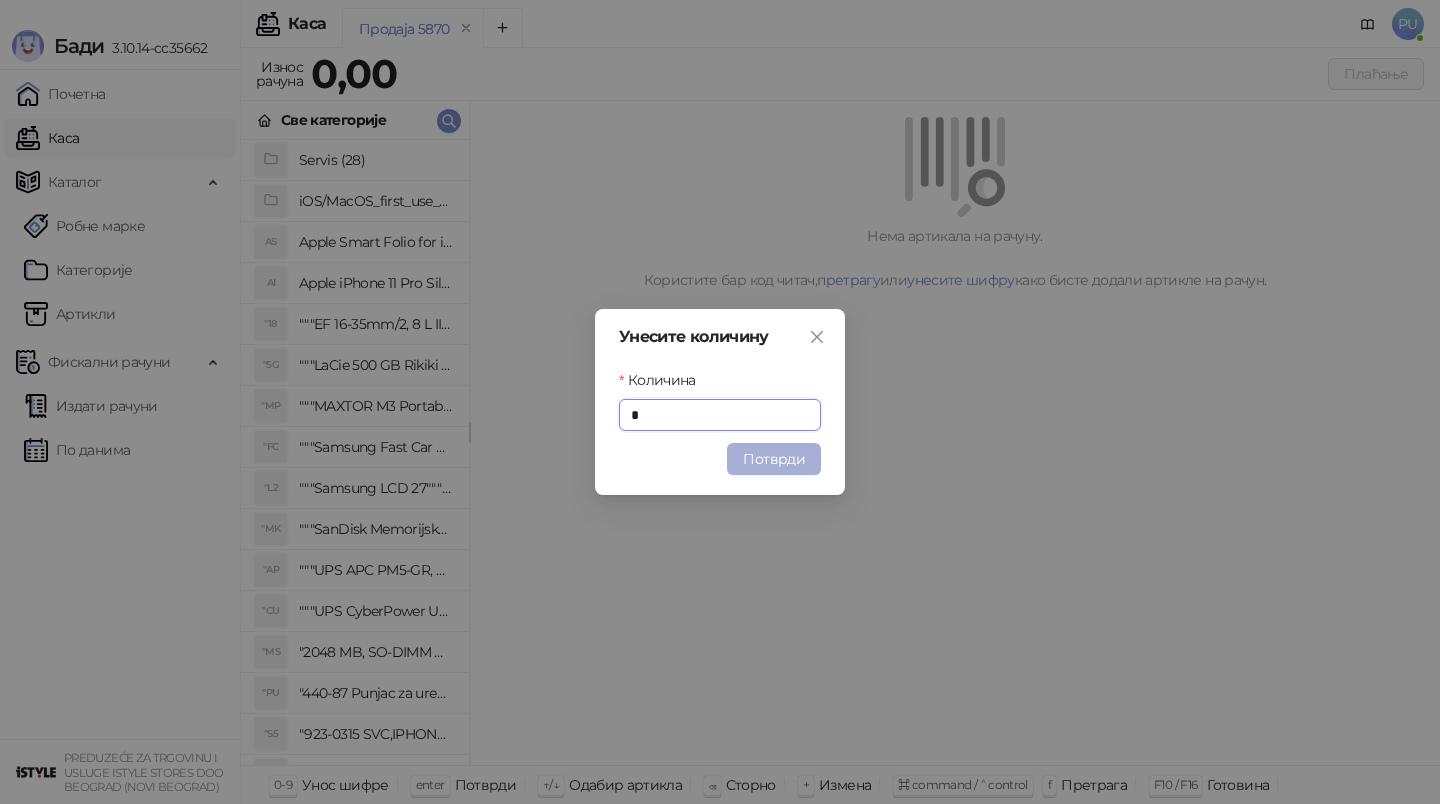click on "Потврди" at bounding box center (774, 459) 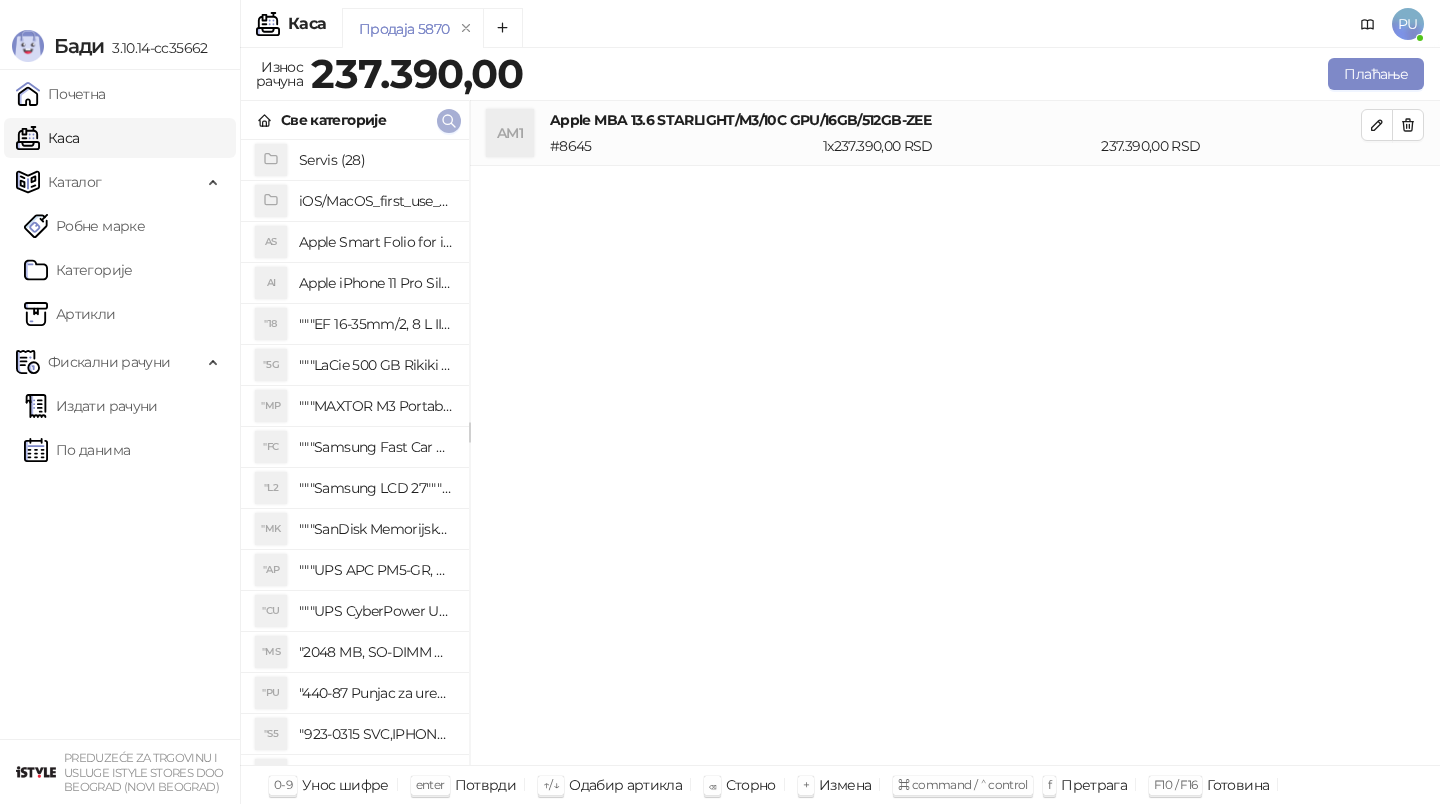 click 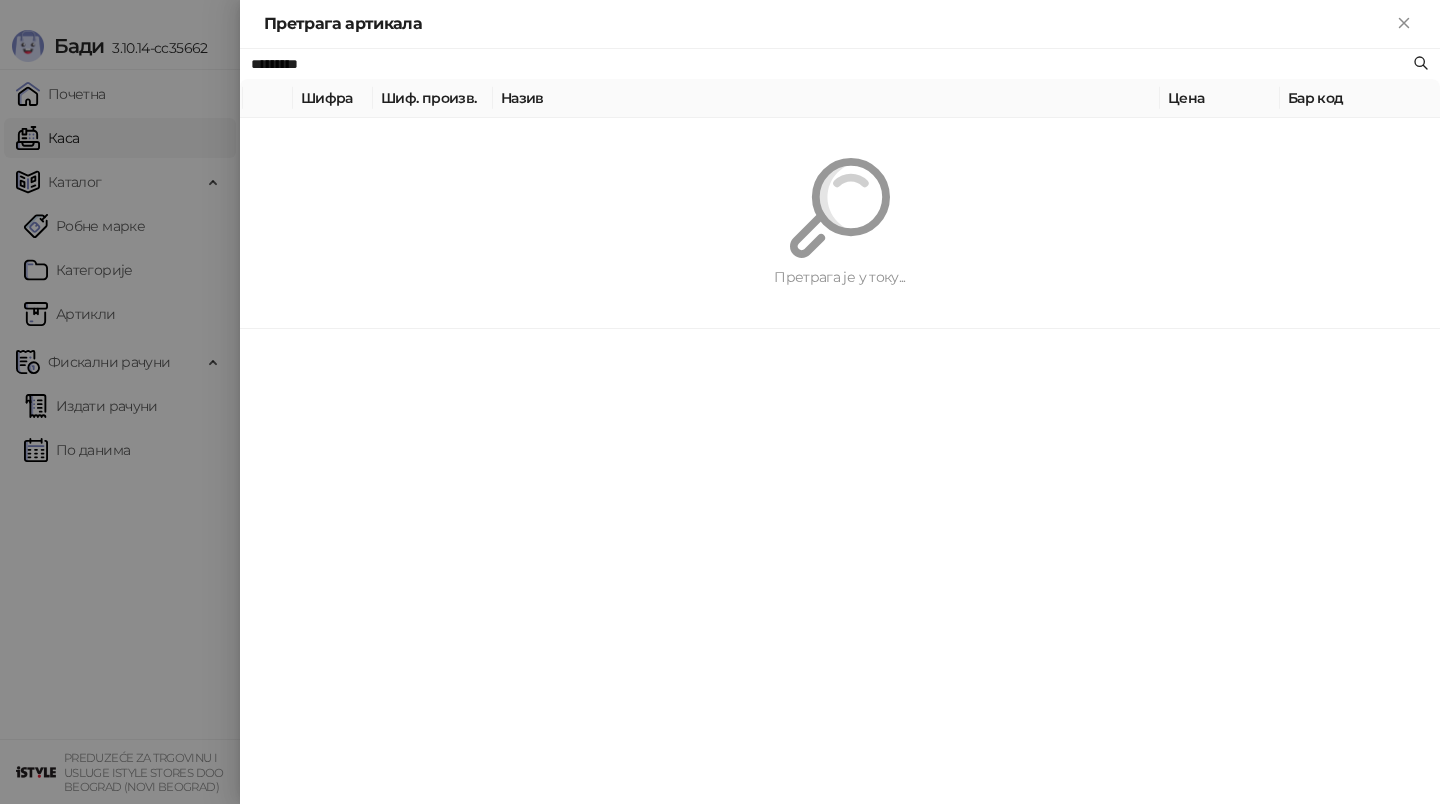 paste 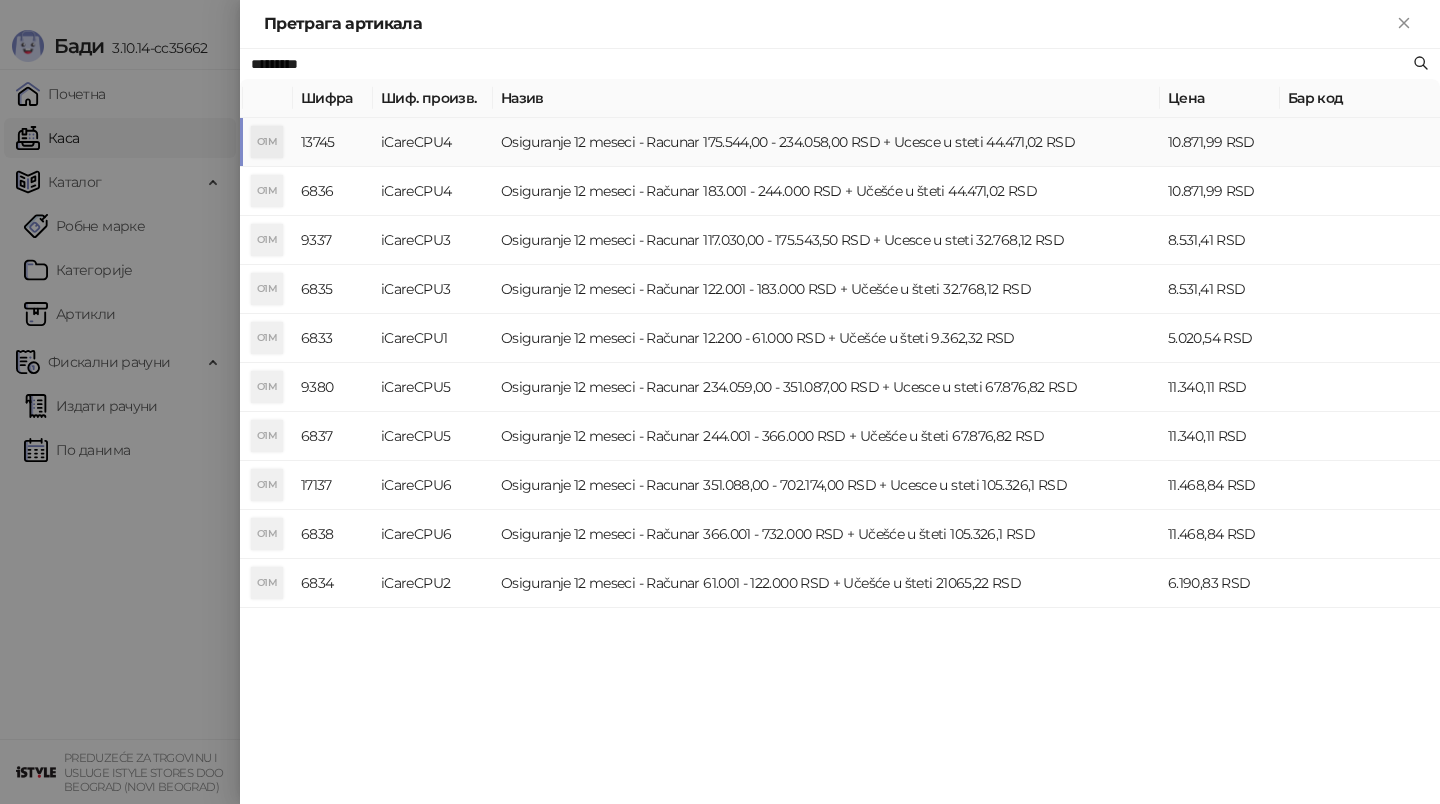 click on "Osiguranje 12 meseci - Racunar 175.544,00 - 234.058,00 RSD + Ucesce u steti 44.471,02 RSD" at bounding box center [826, 142] 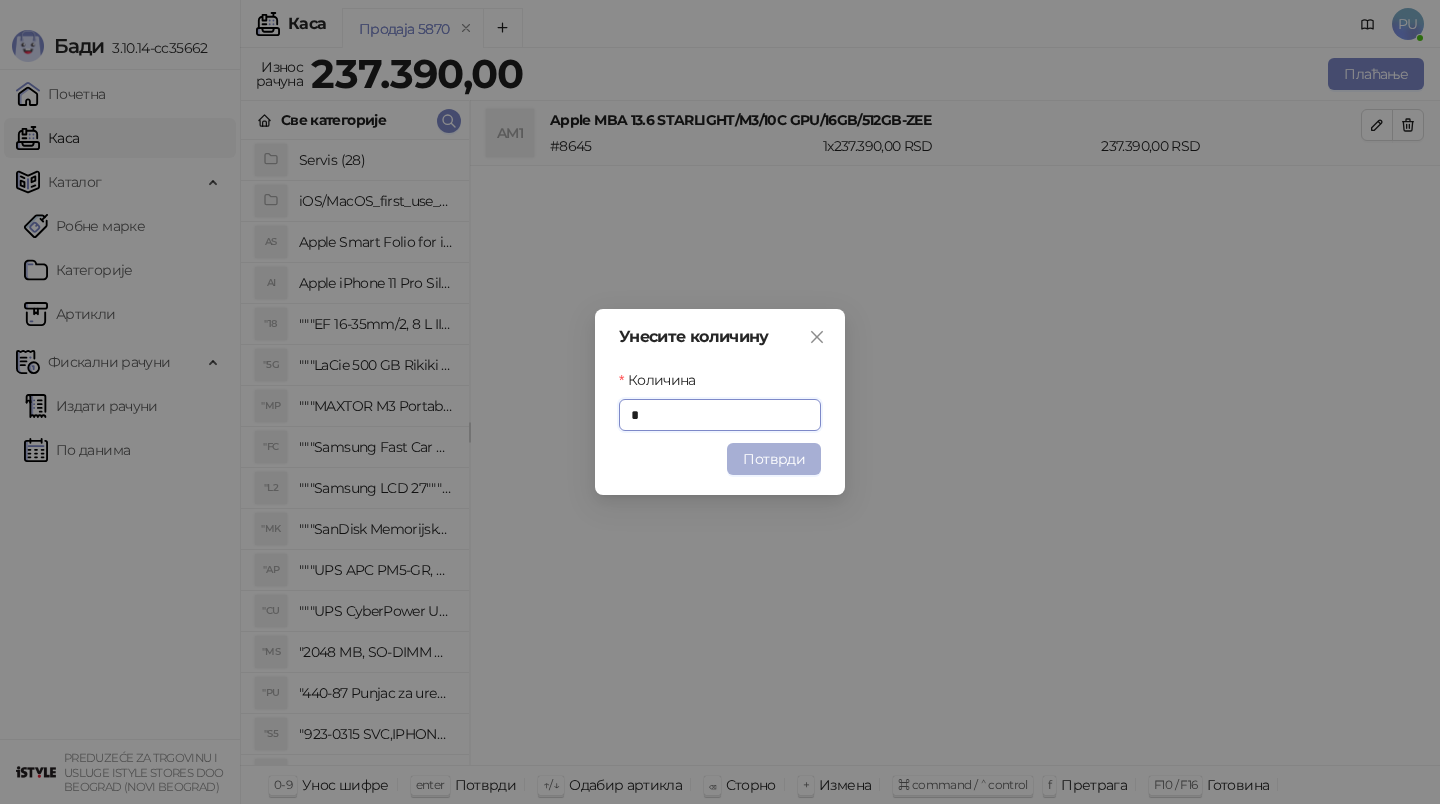 click on "Потврди" at bounding box center [774, 459] 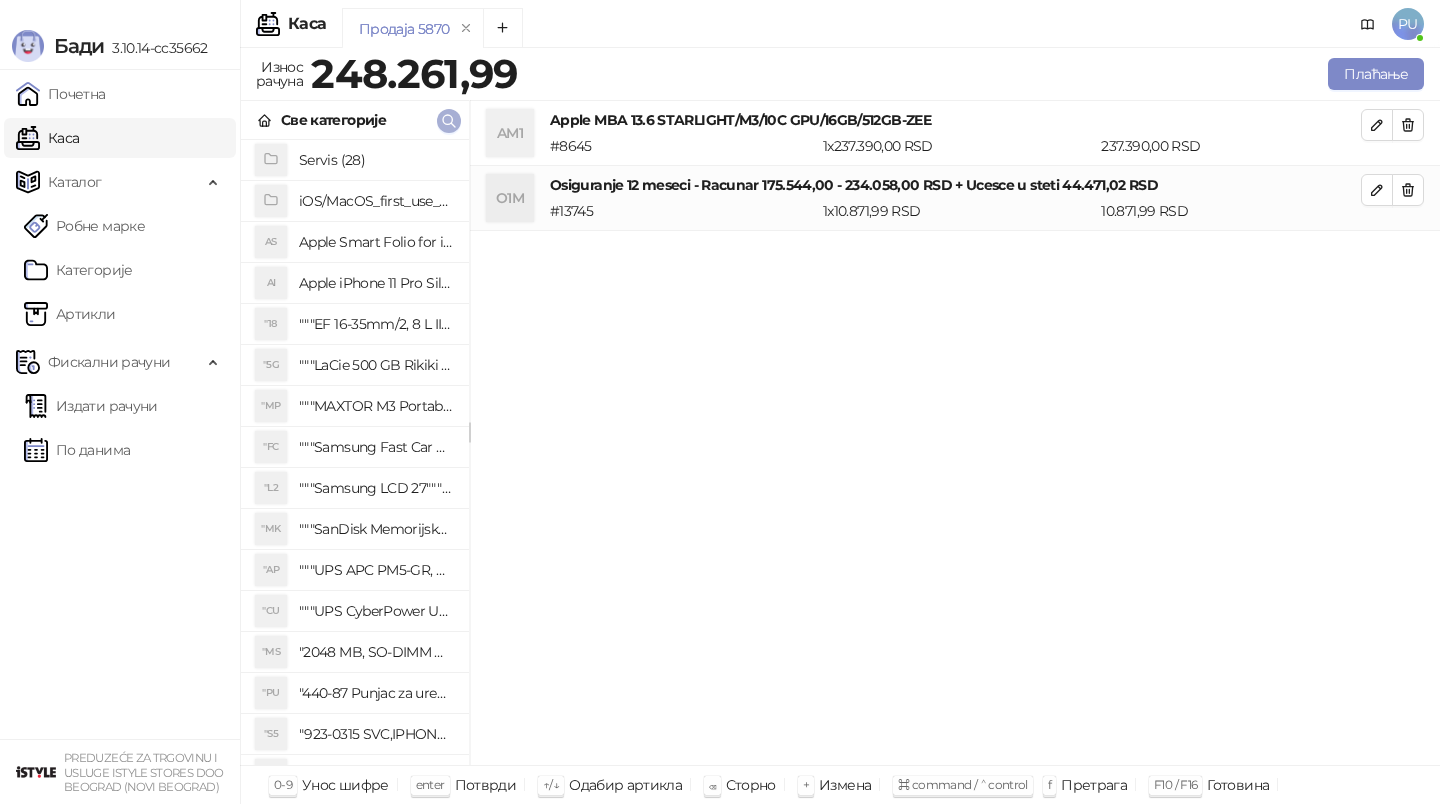 click 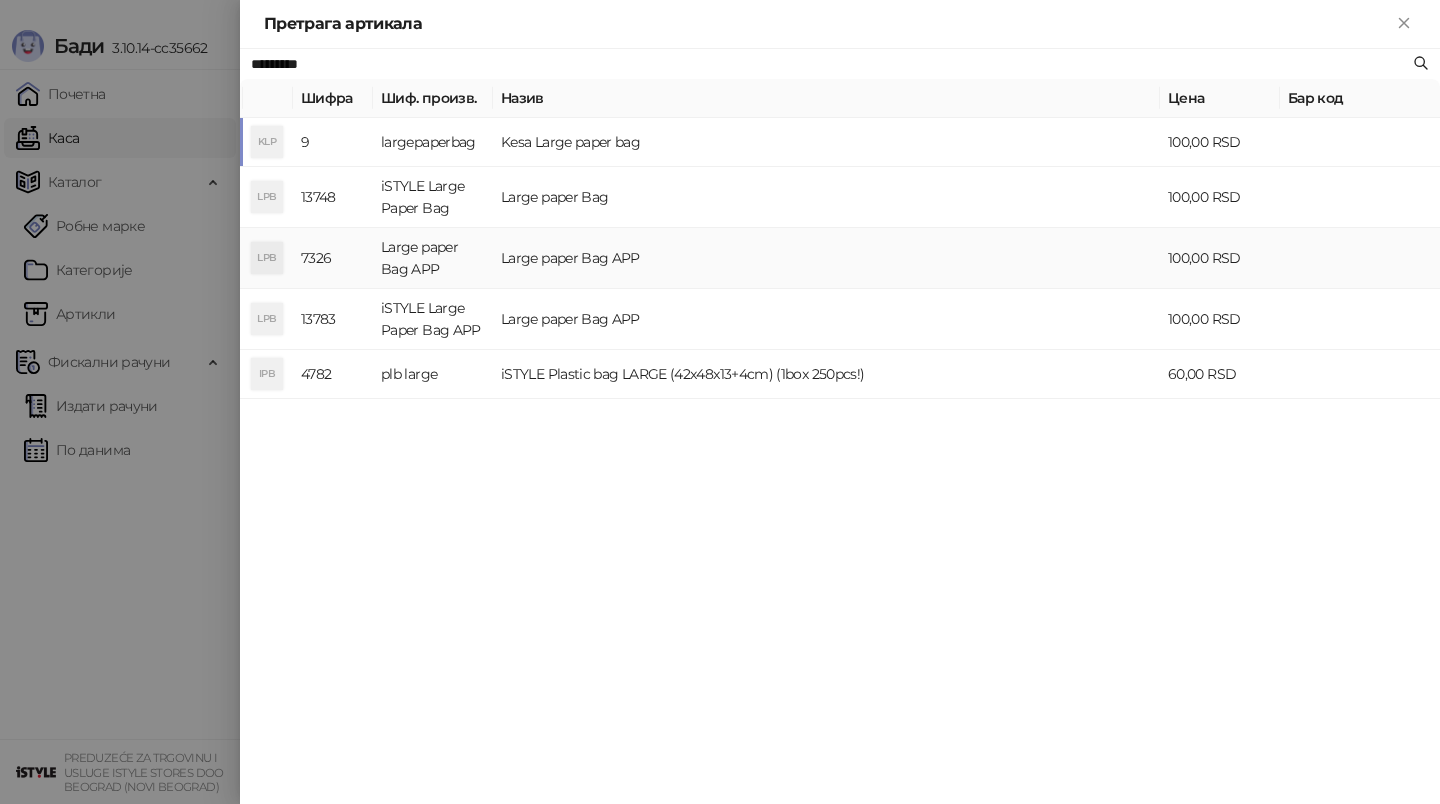 type on "*********" 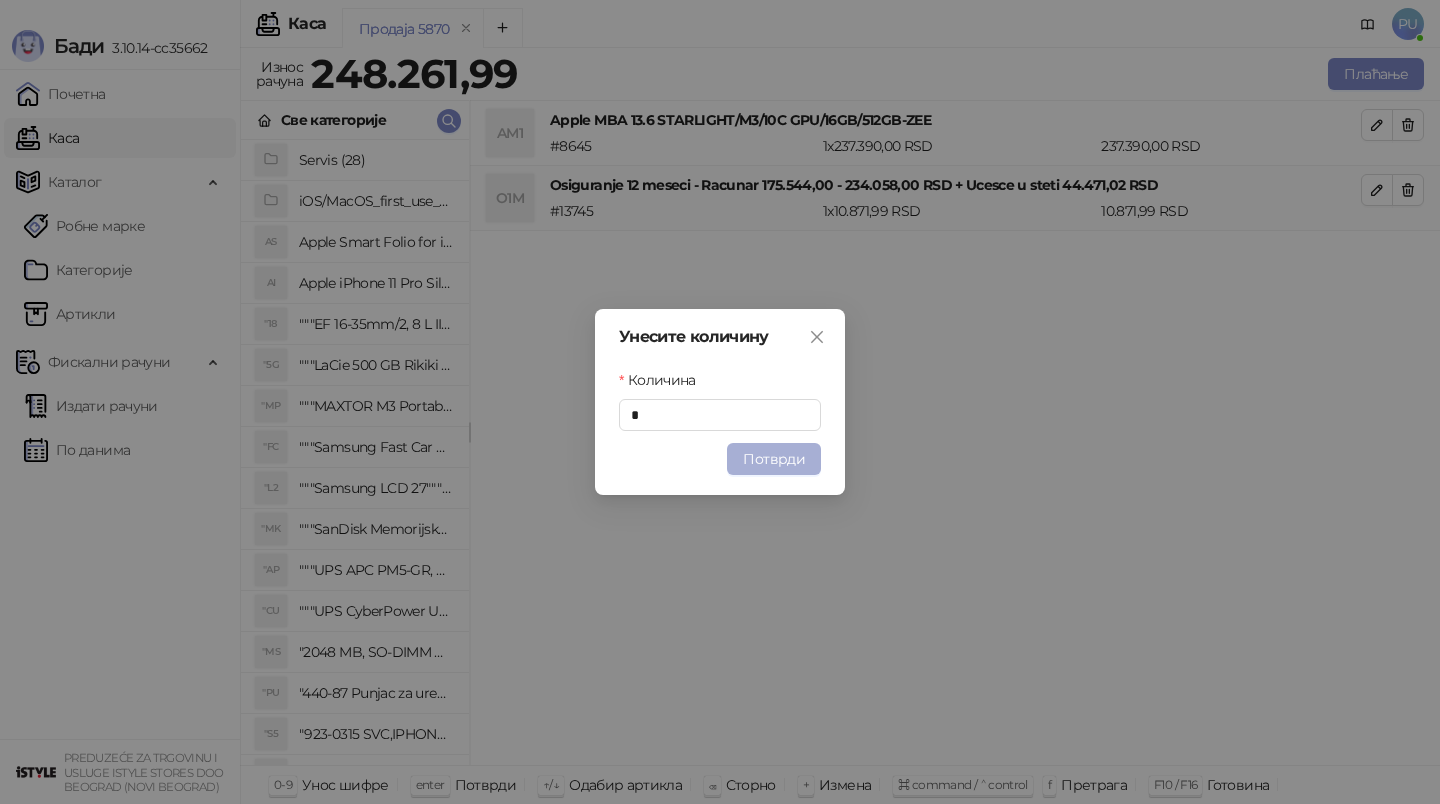click on "Потврди" at bounding box center (774, 459) 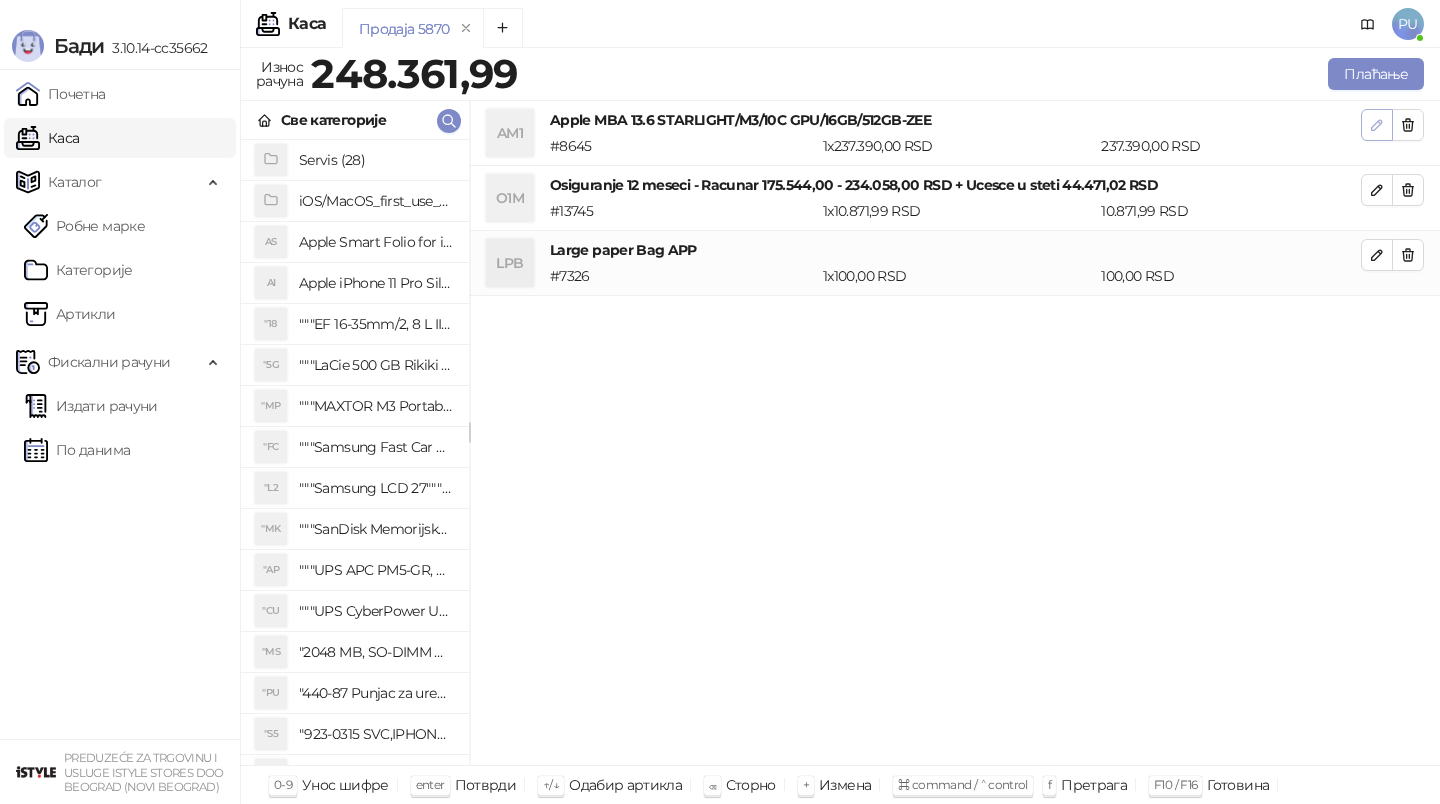 click 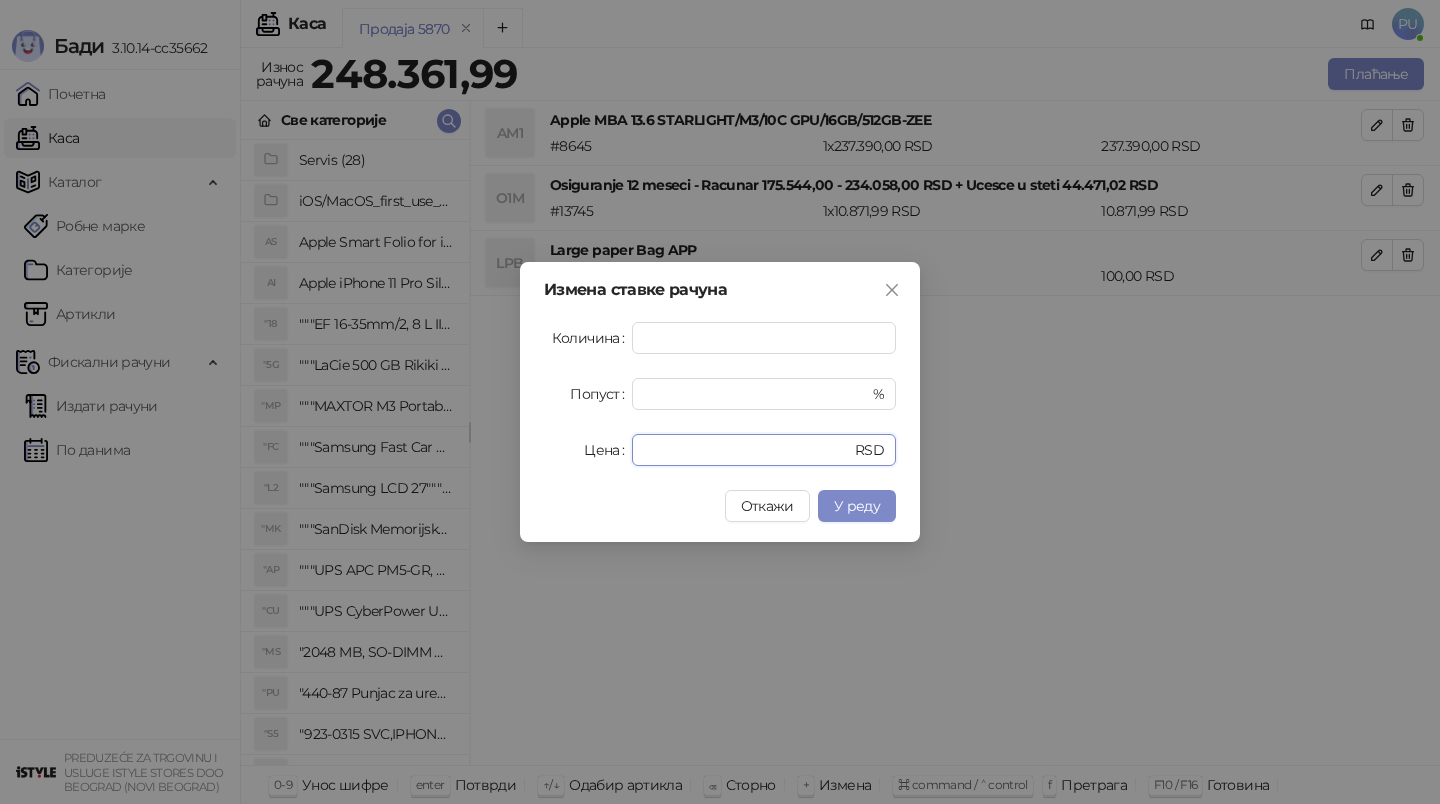 drag, startPoint x: 726, startPoint y: 459, endPoint x: 612, endPoint y: 451, distance: 114.28036 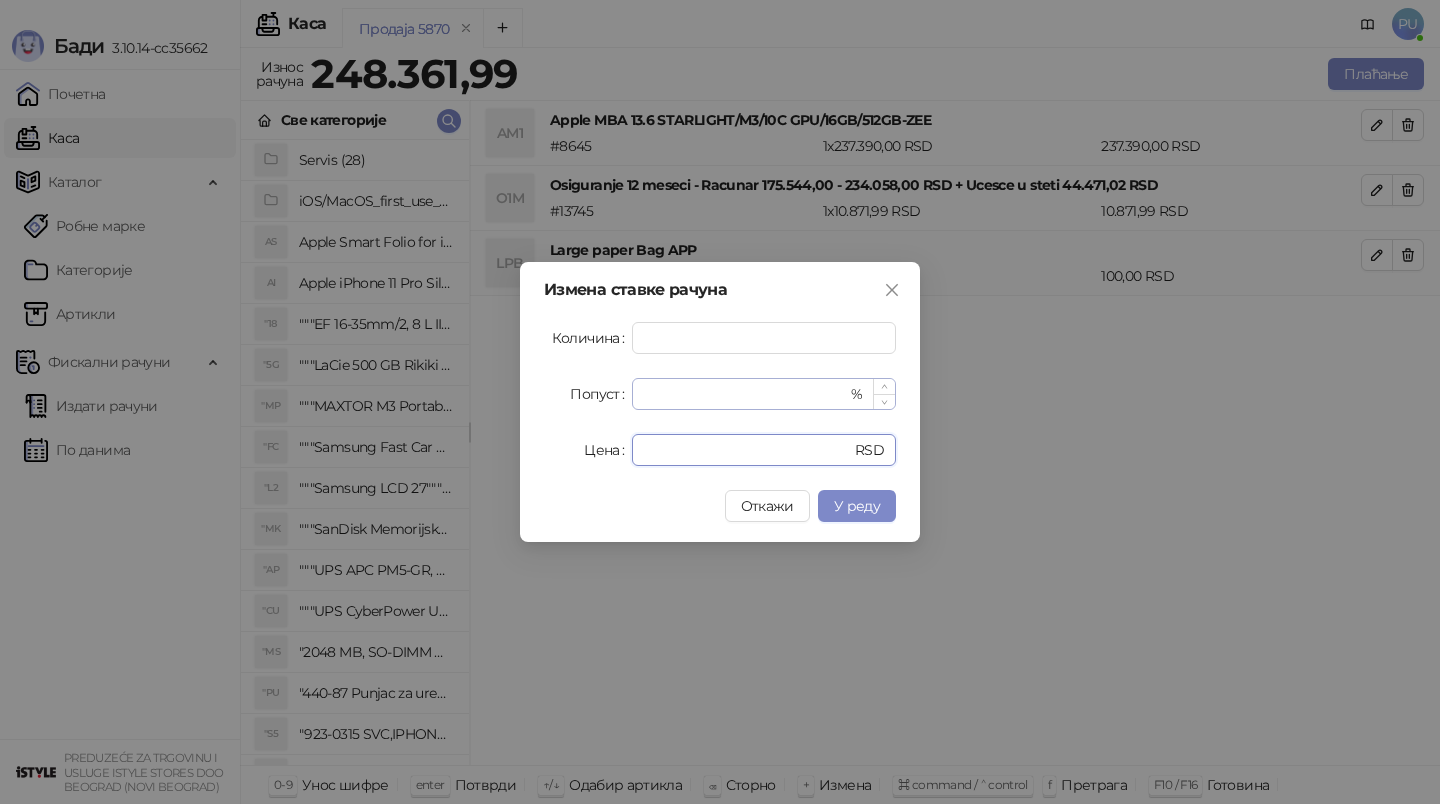 paste on "*********" 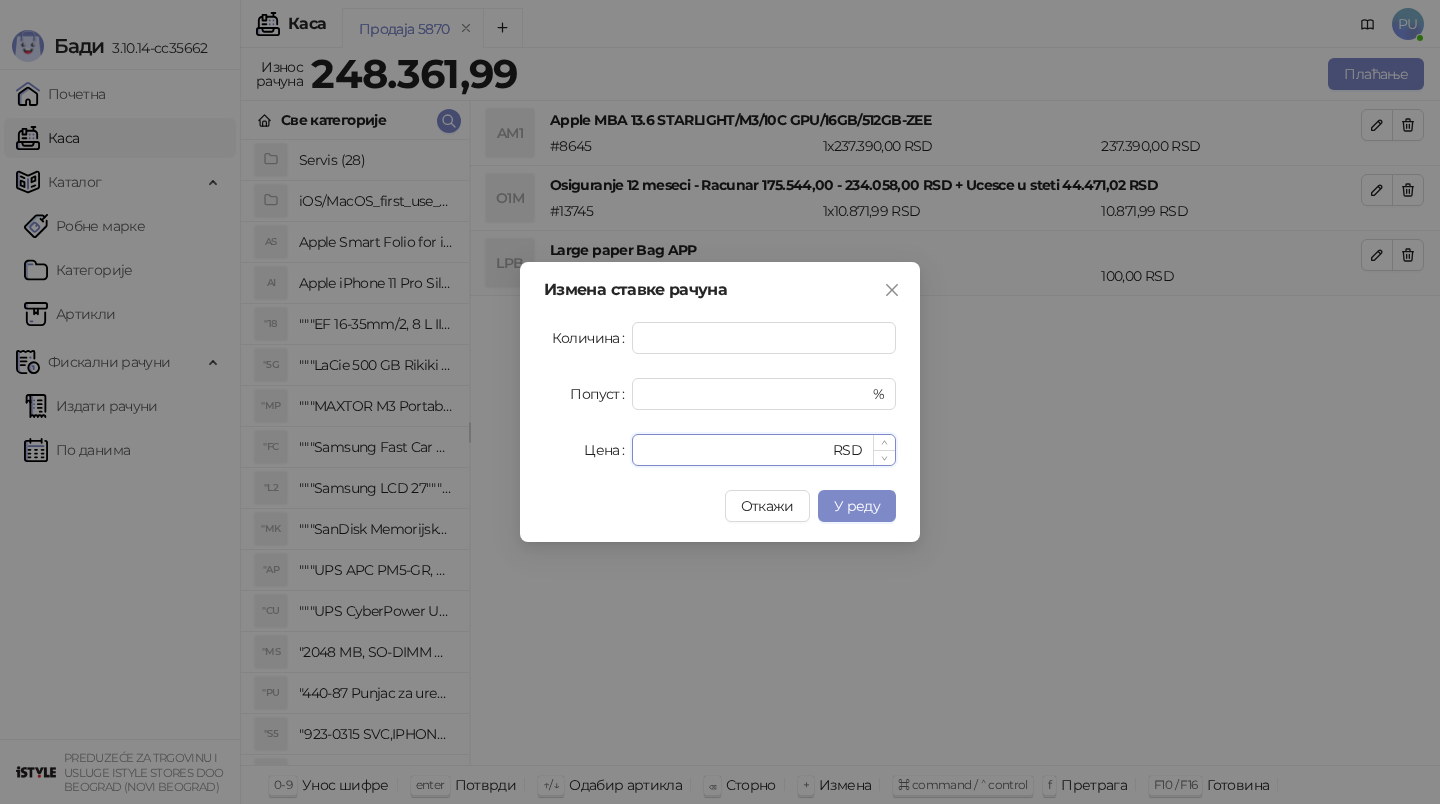 type on "********" 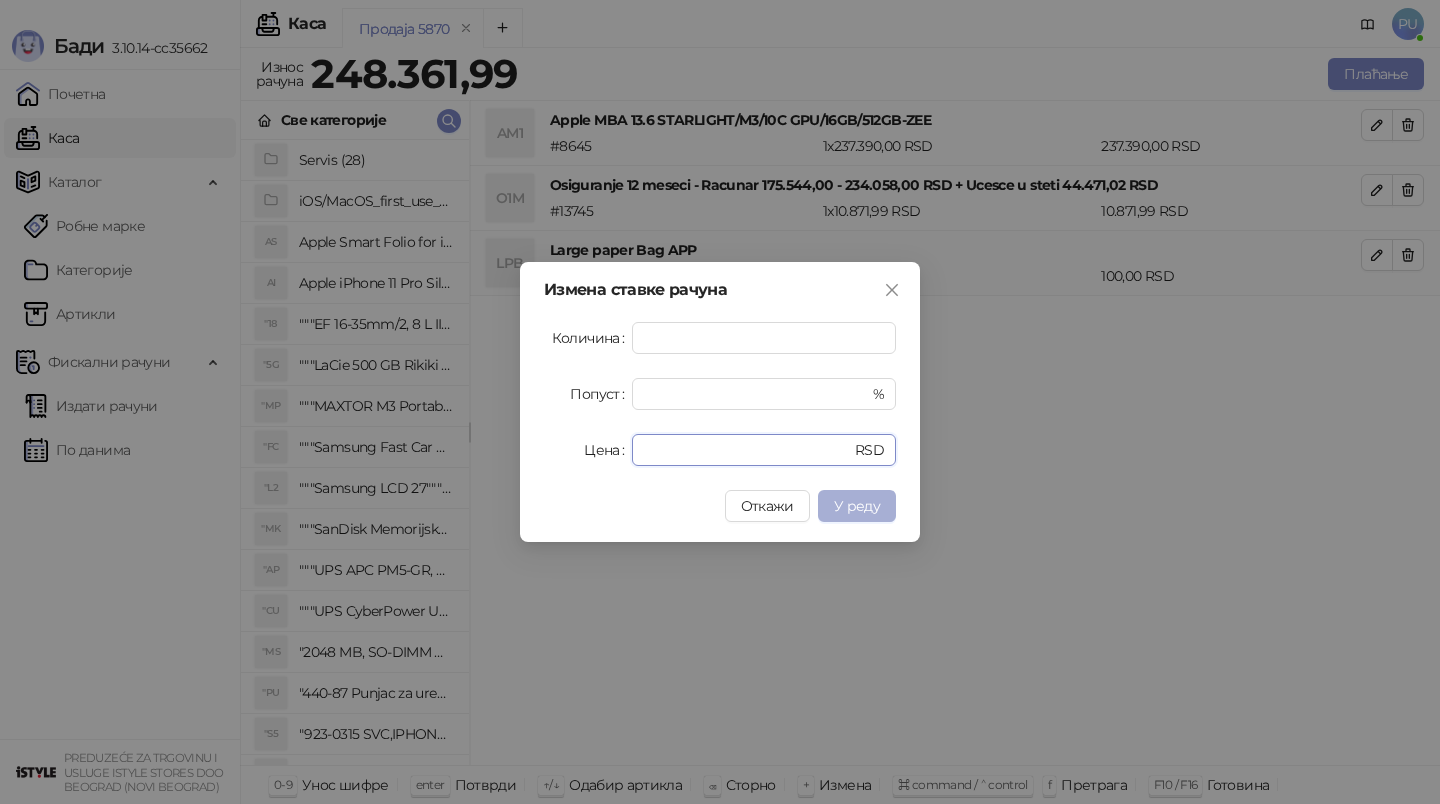 type on "******" 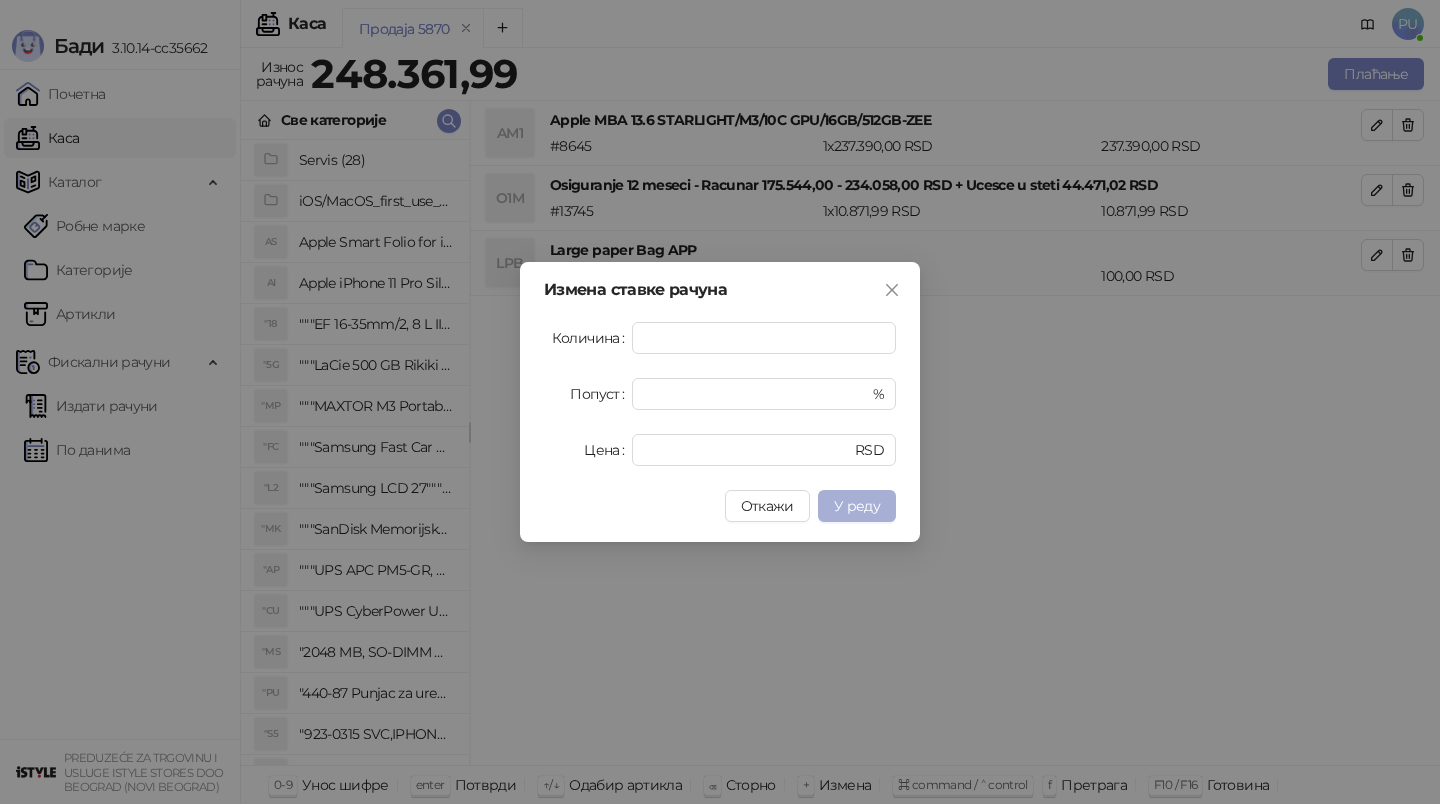 click on "У реду" at bounding box center (857, 506) 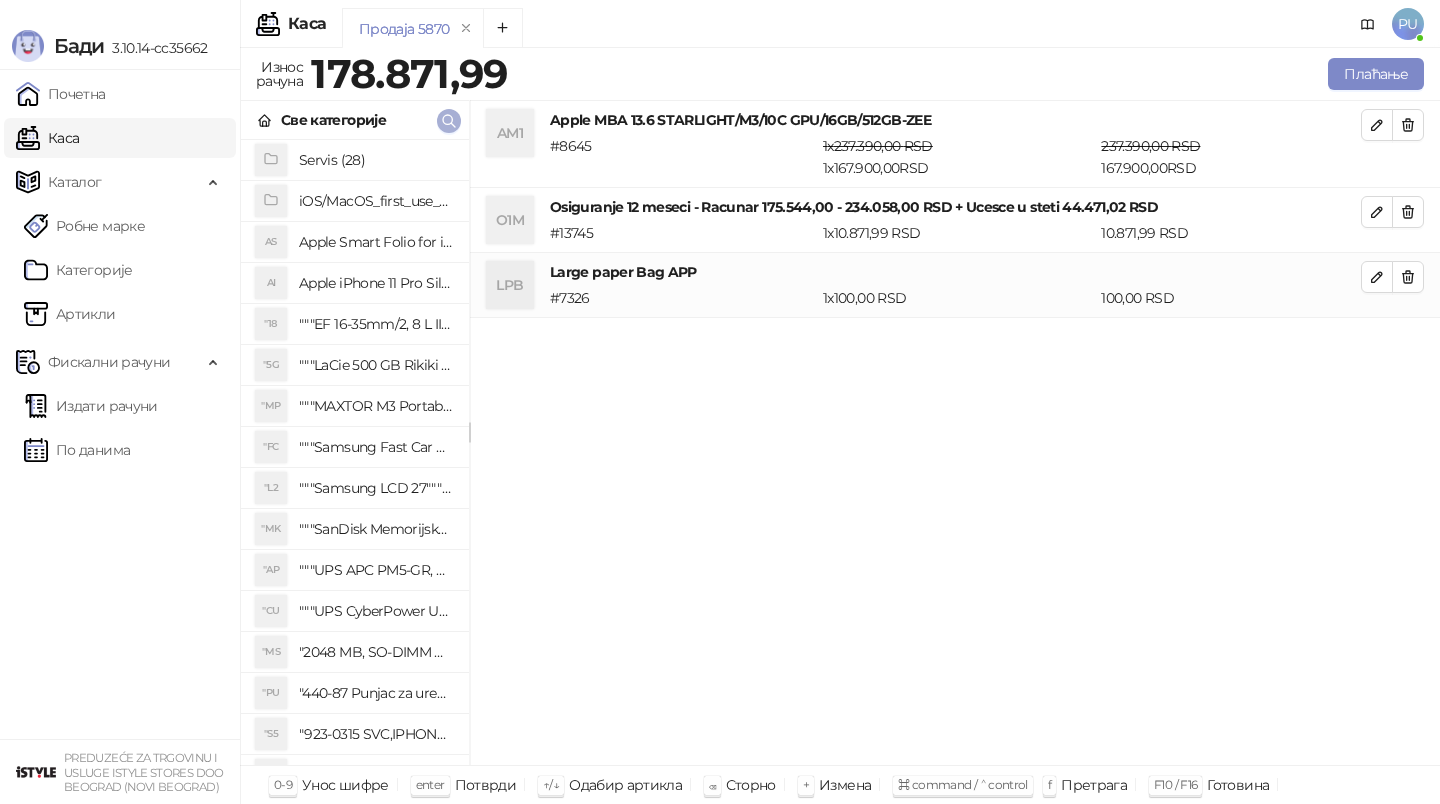 click 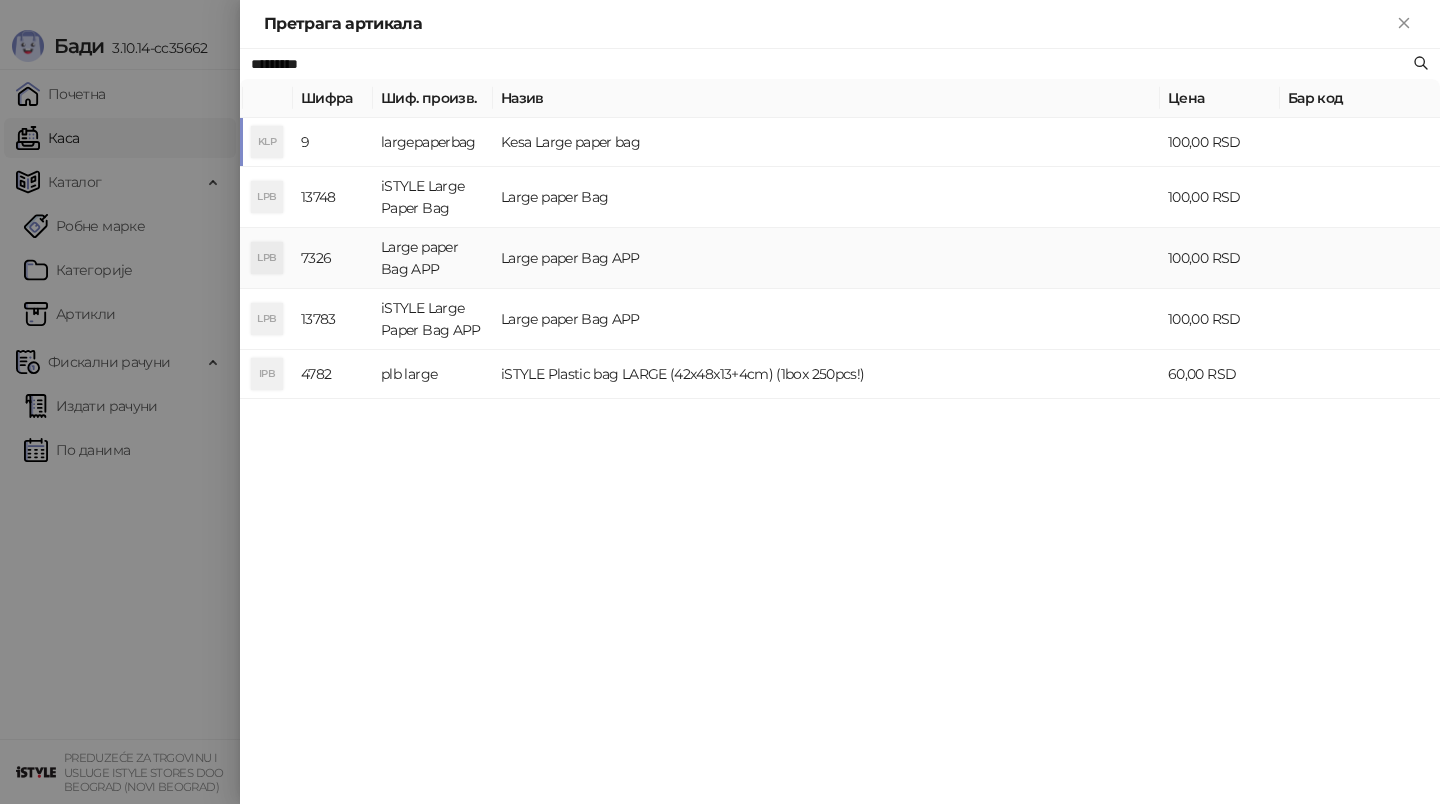 paste 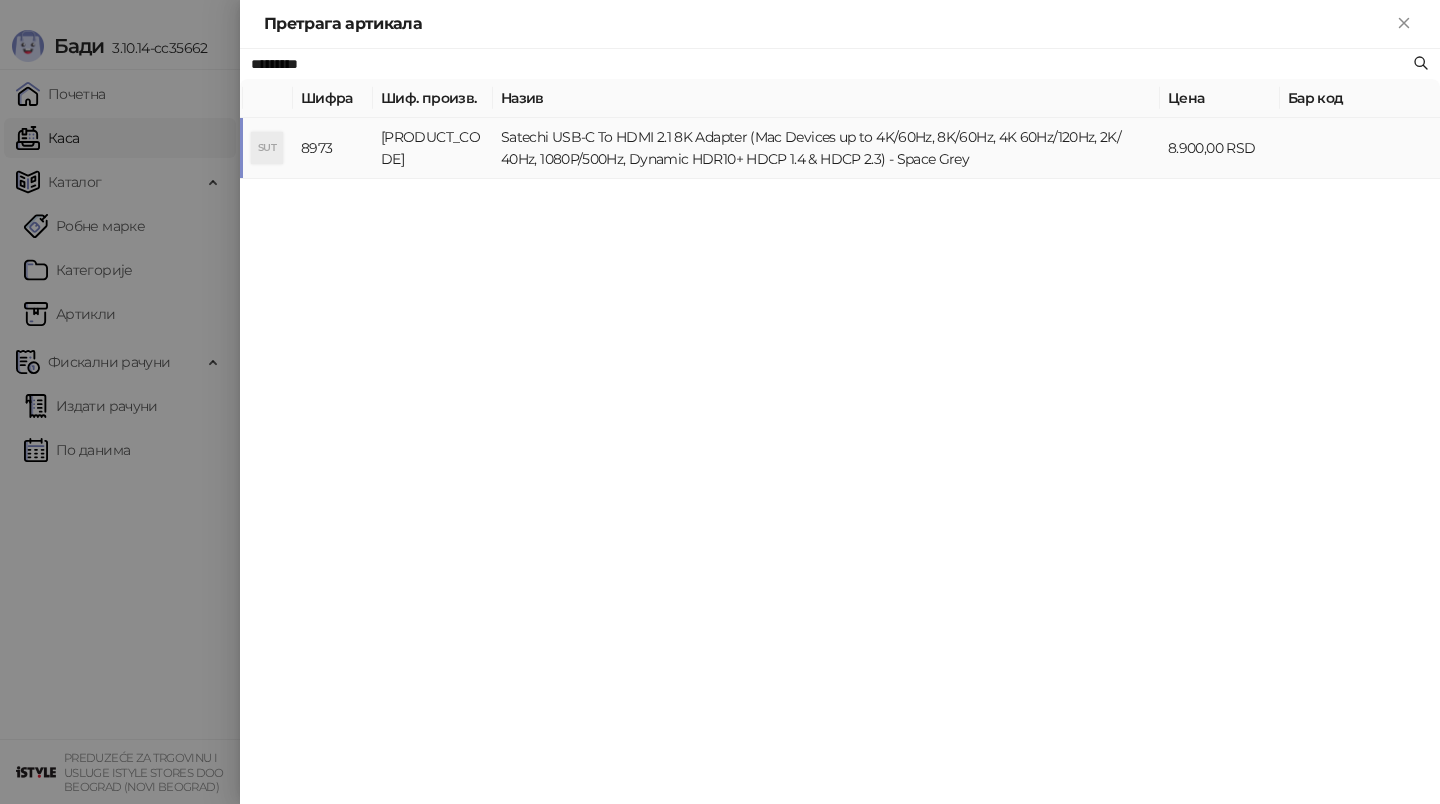 type on "*********" 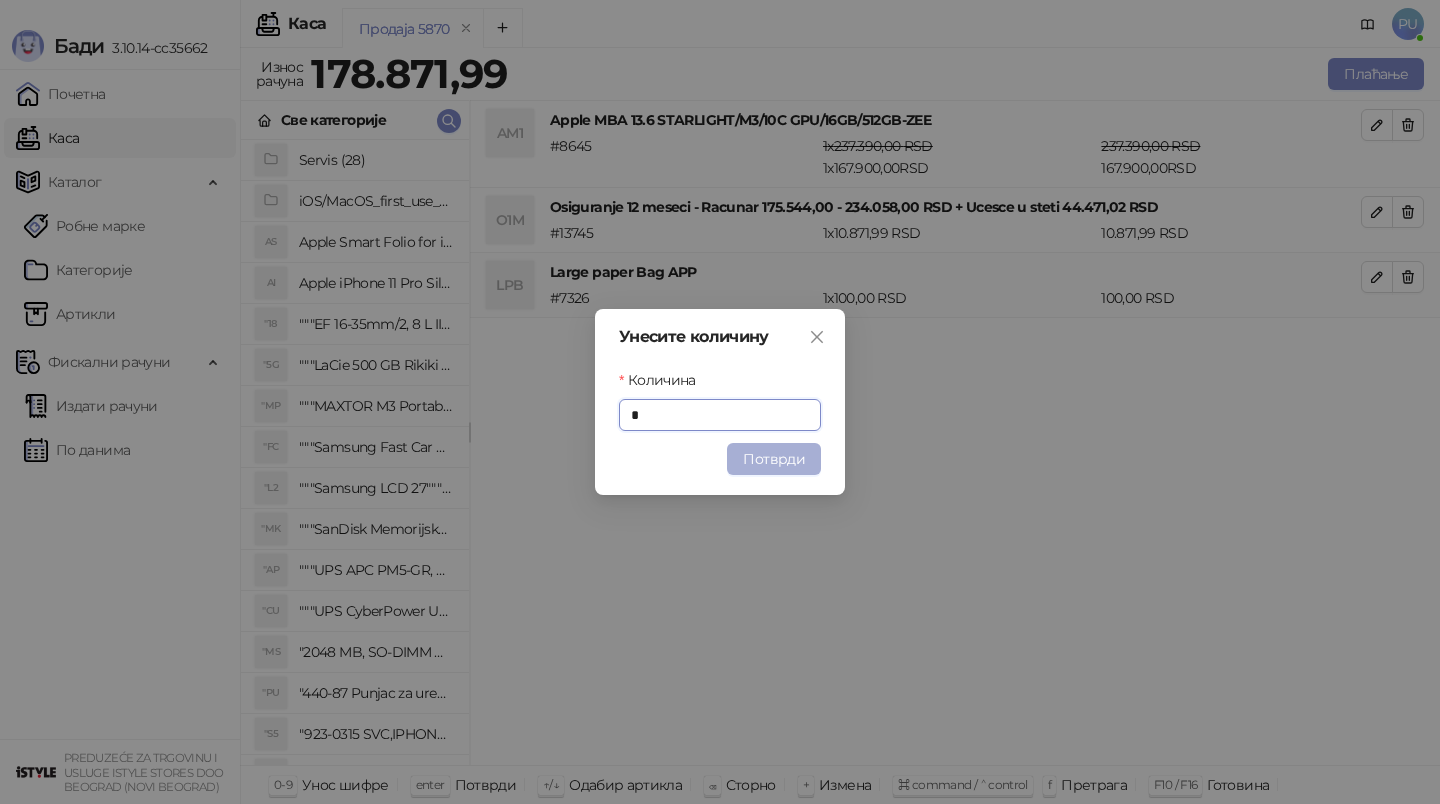 click on "Потврди" at bounding box center (774, 459) 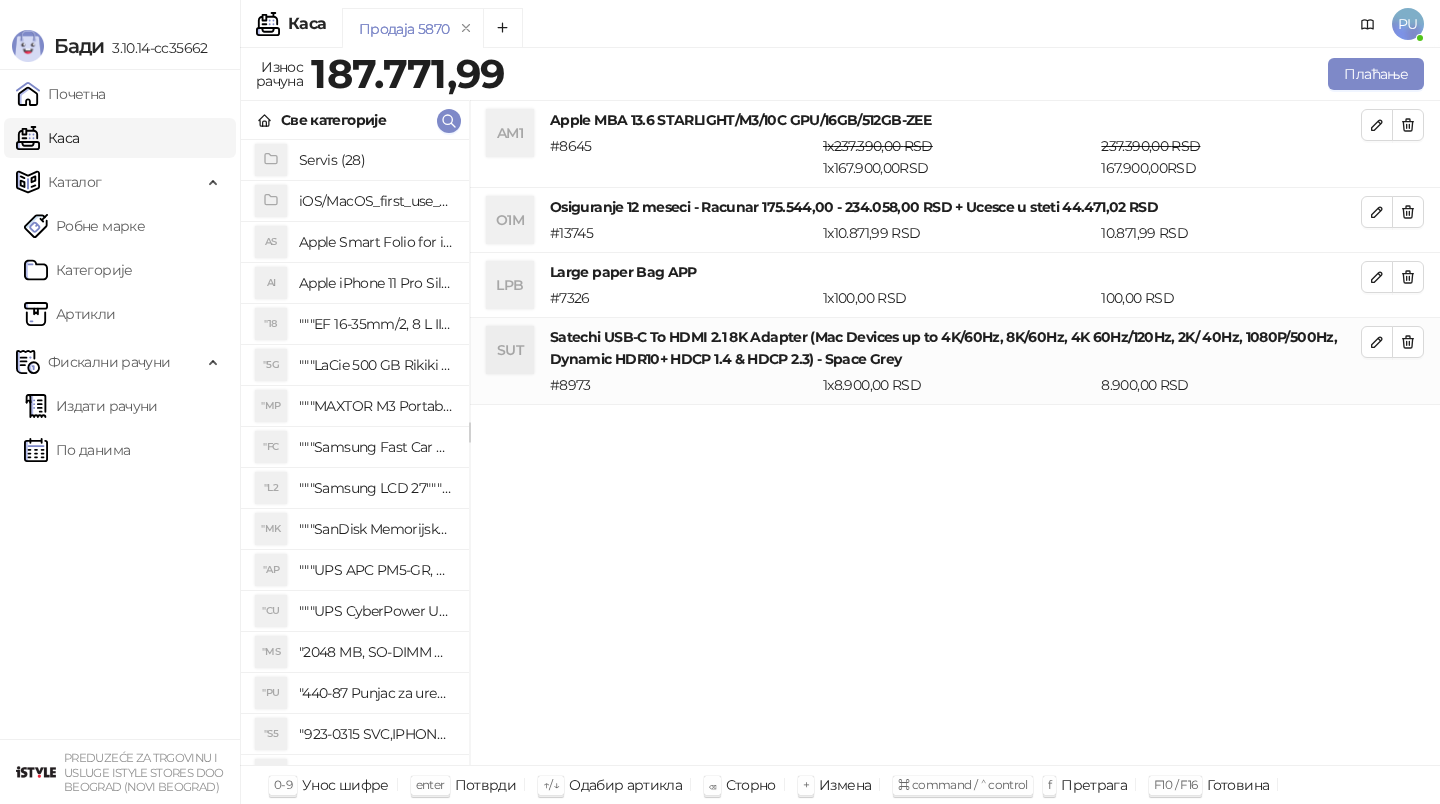 click on "Продаја 5870" at bounding box center (823, 31) 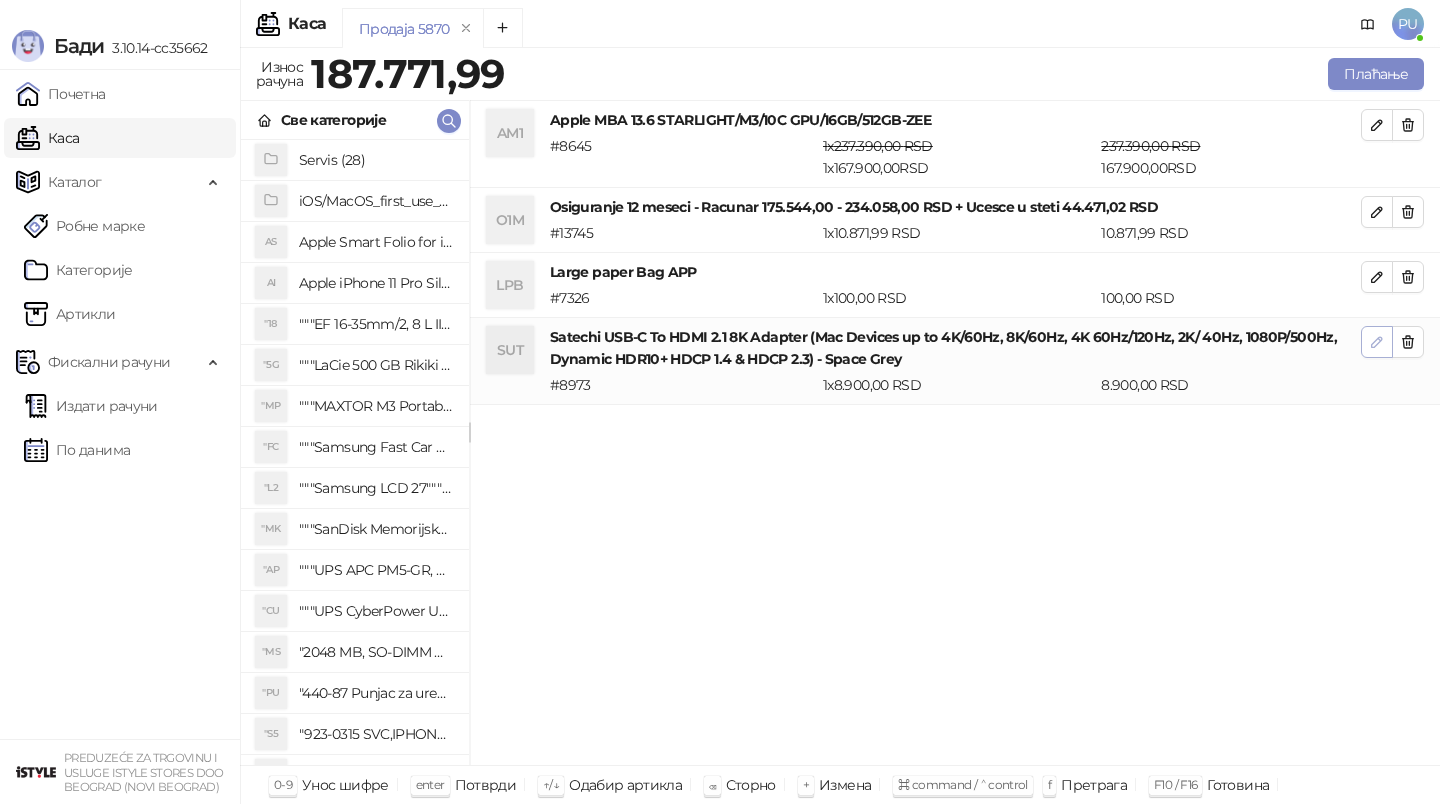 click 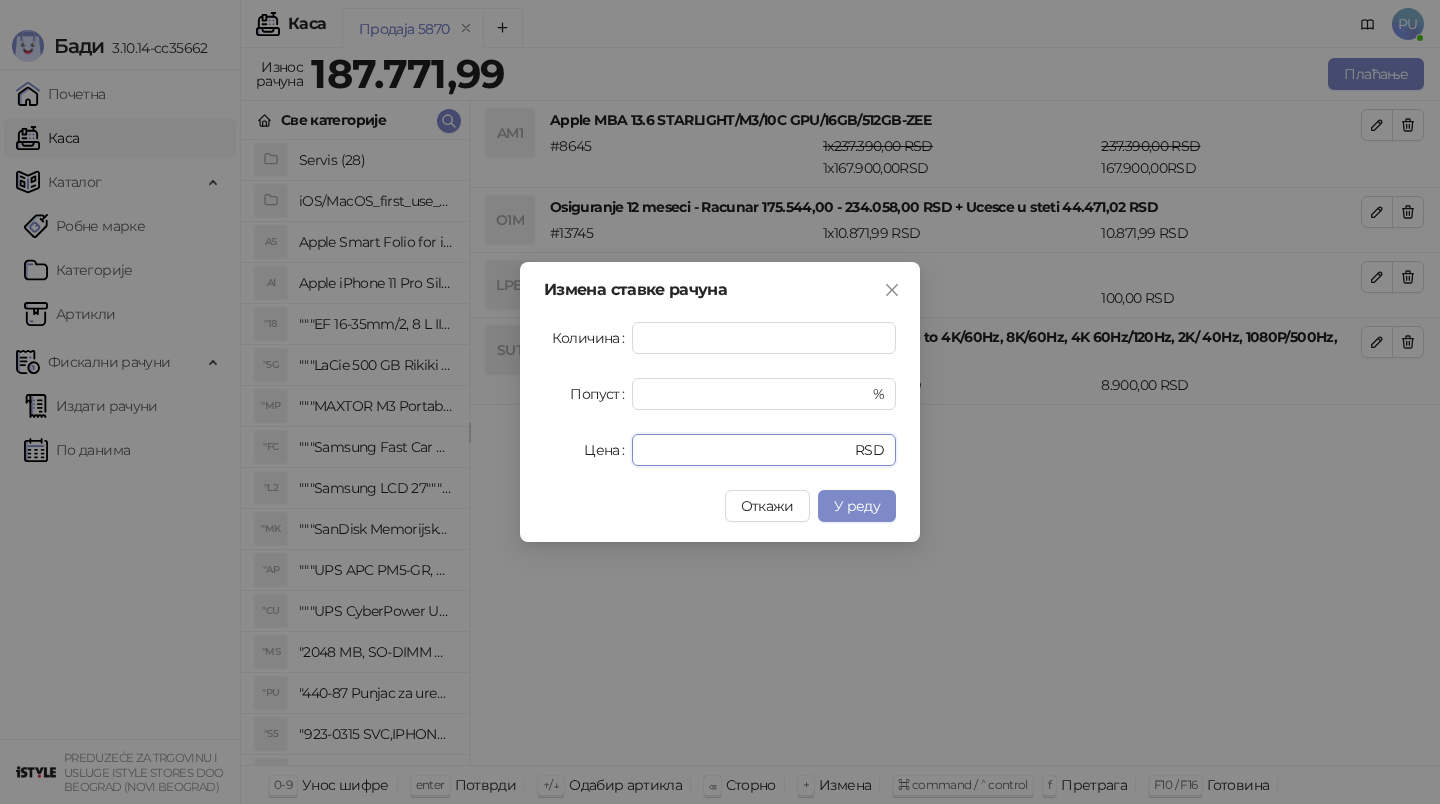 drag, startPoint x: 711, startPoint y: 443, endPoint x: 593, endPoint y: 447, distance: 118.06778 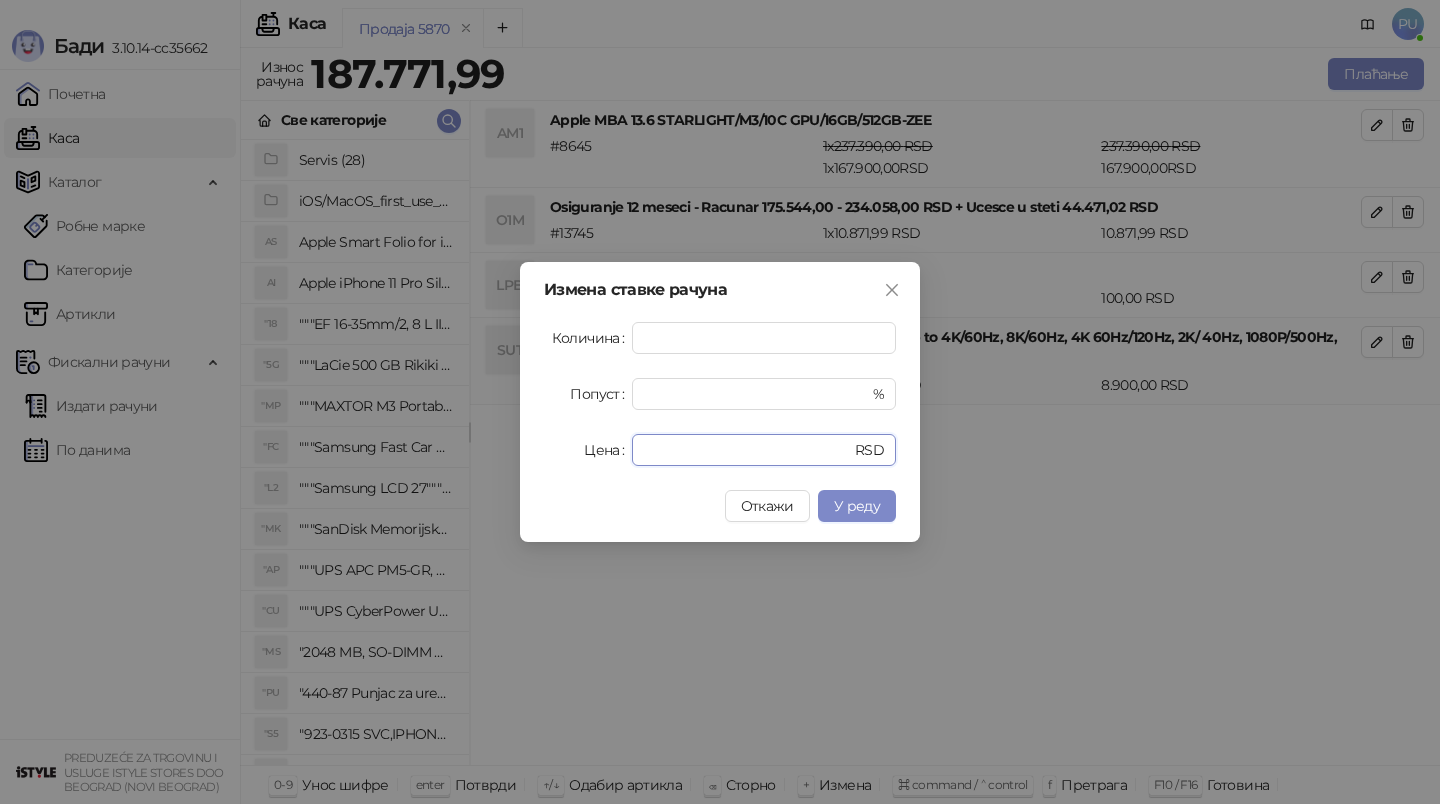 type on "**" 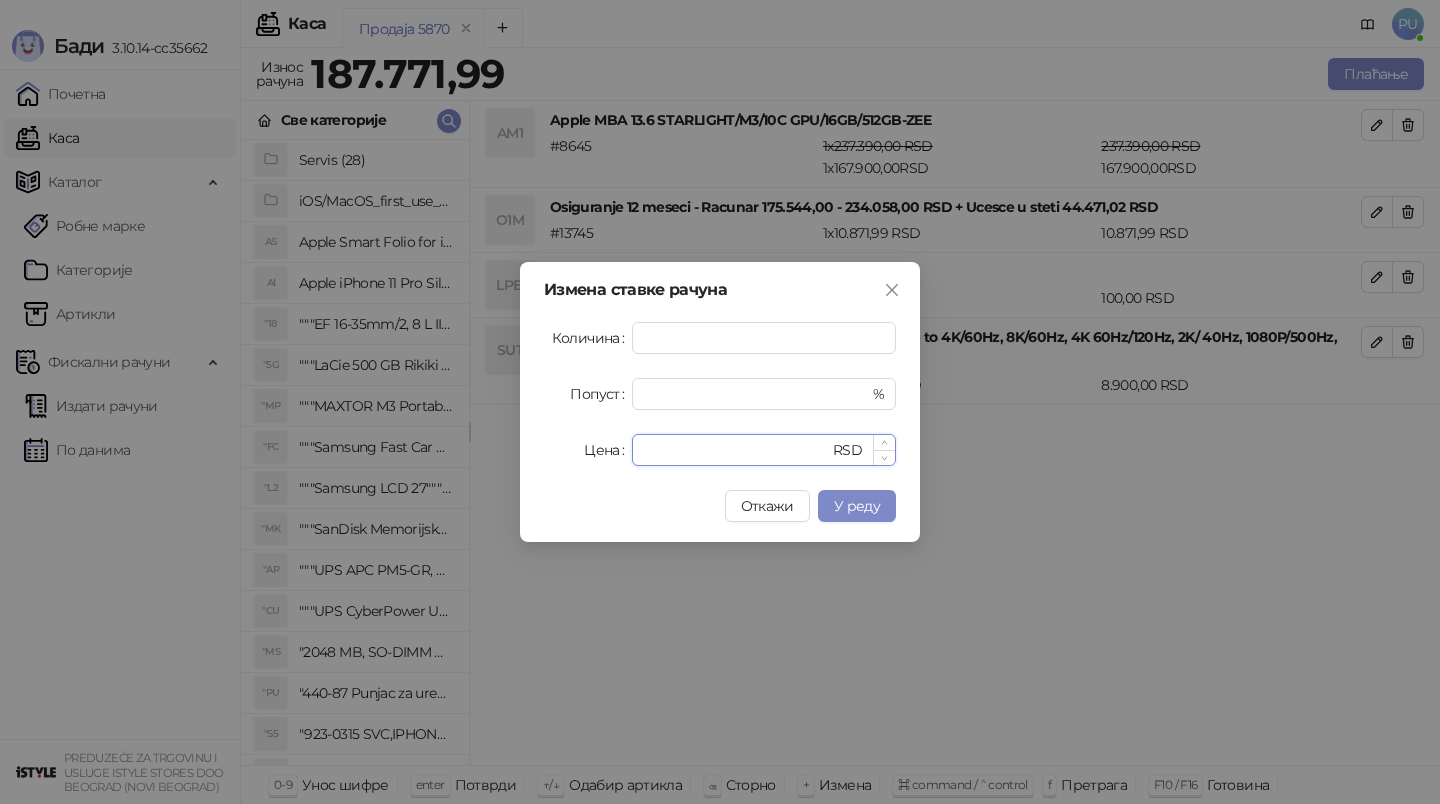 type on "******" 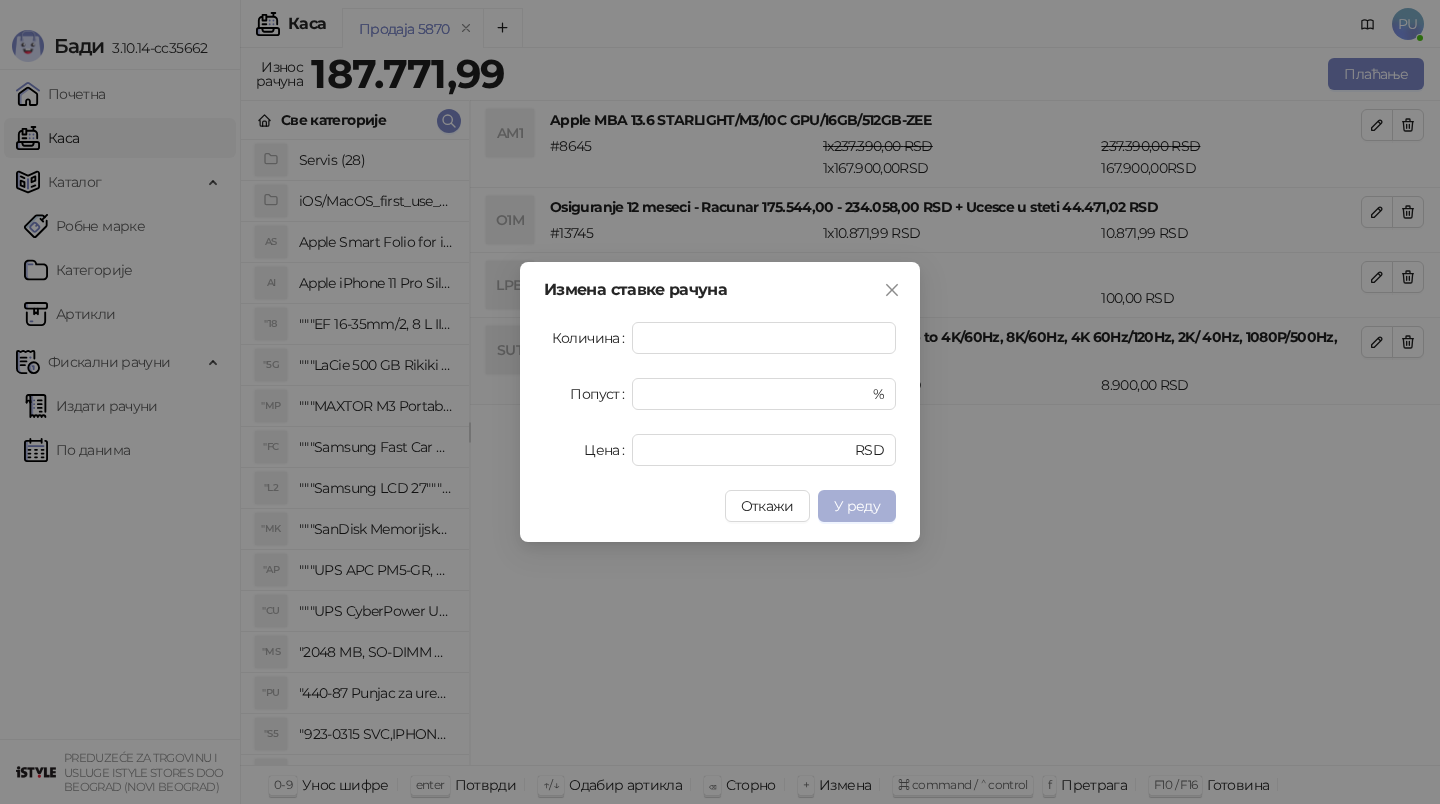 click on "У реду" at bounding box center [857, 506] 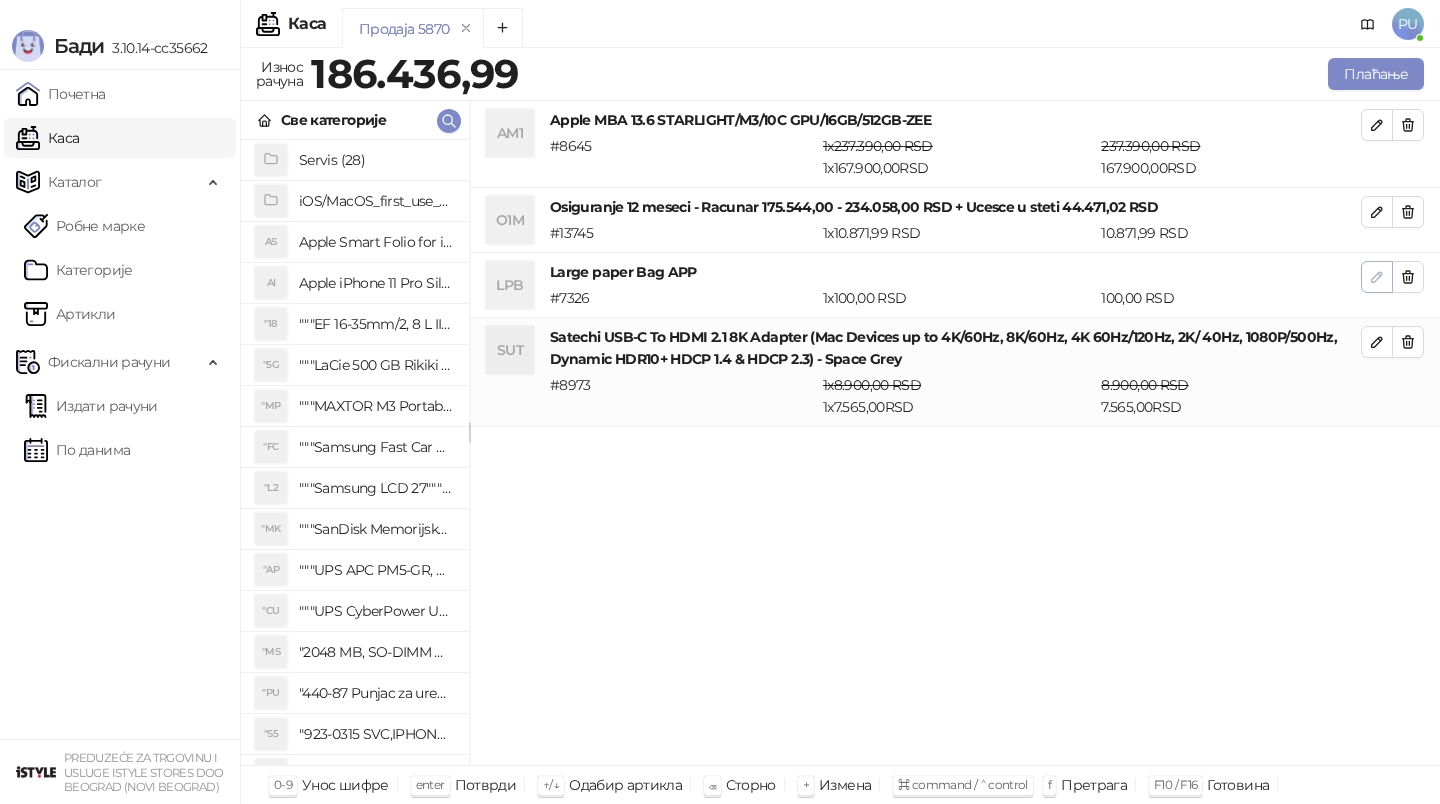 click 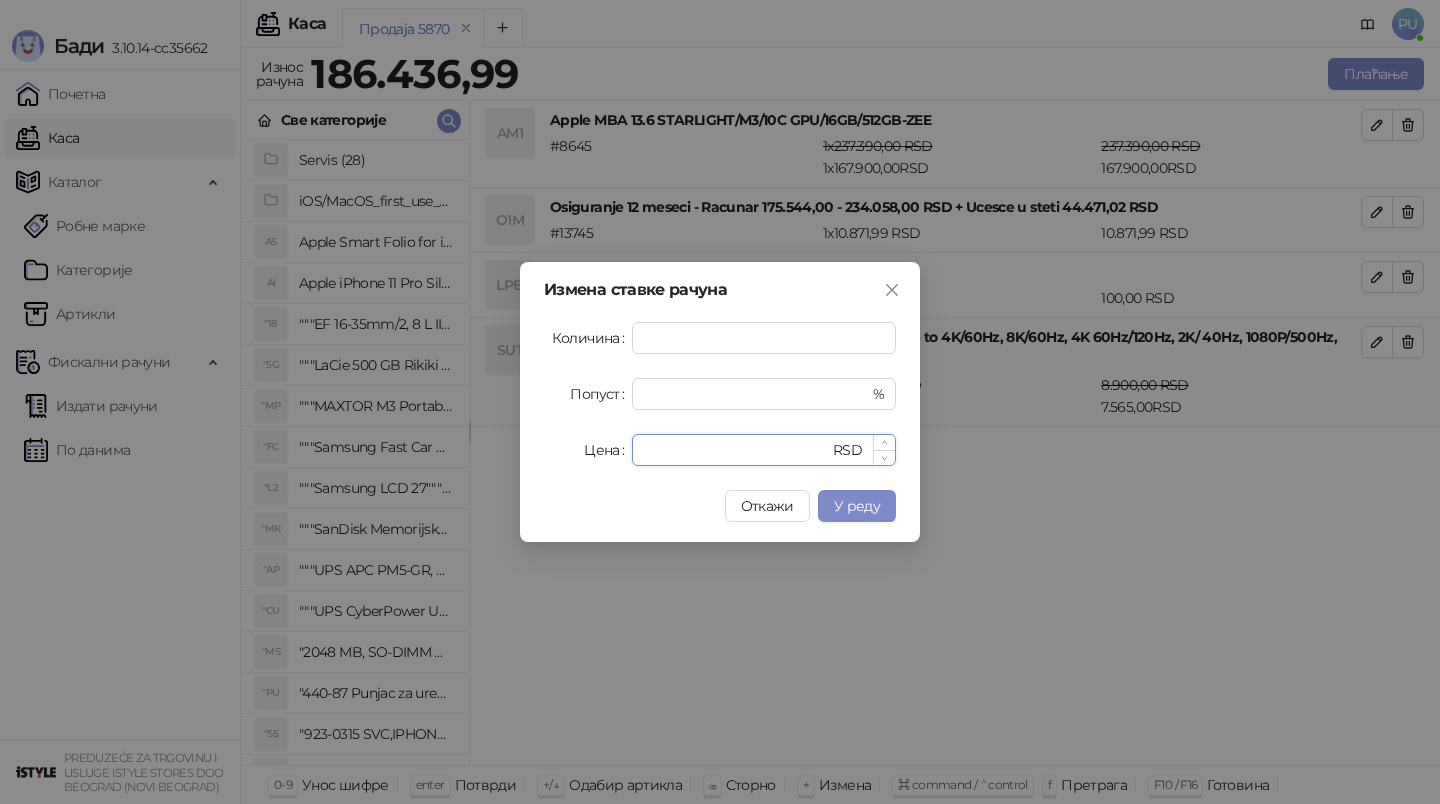 click on "***" at bounding box center (736, 450) 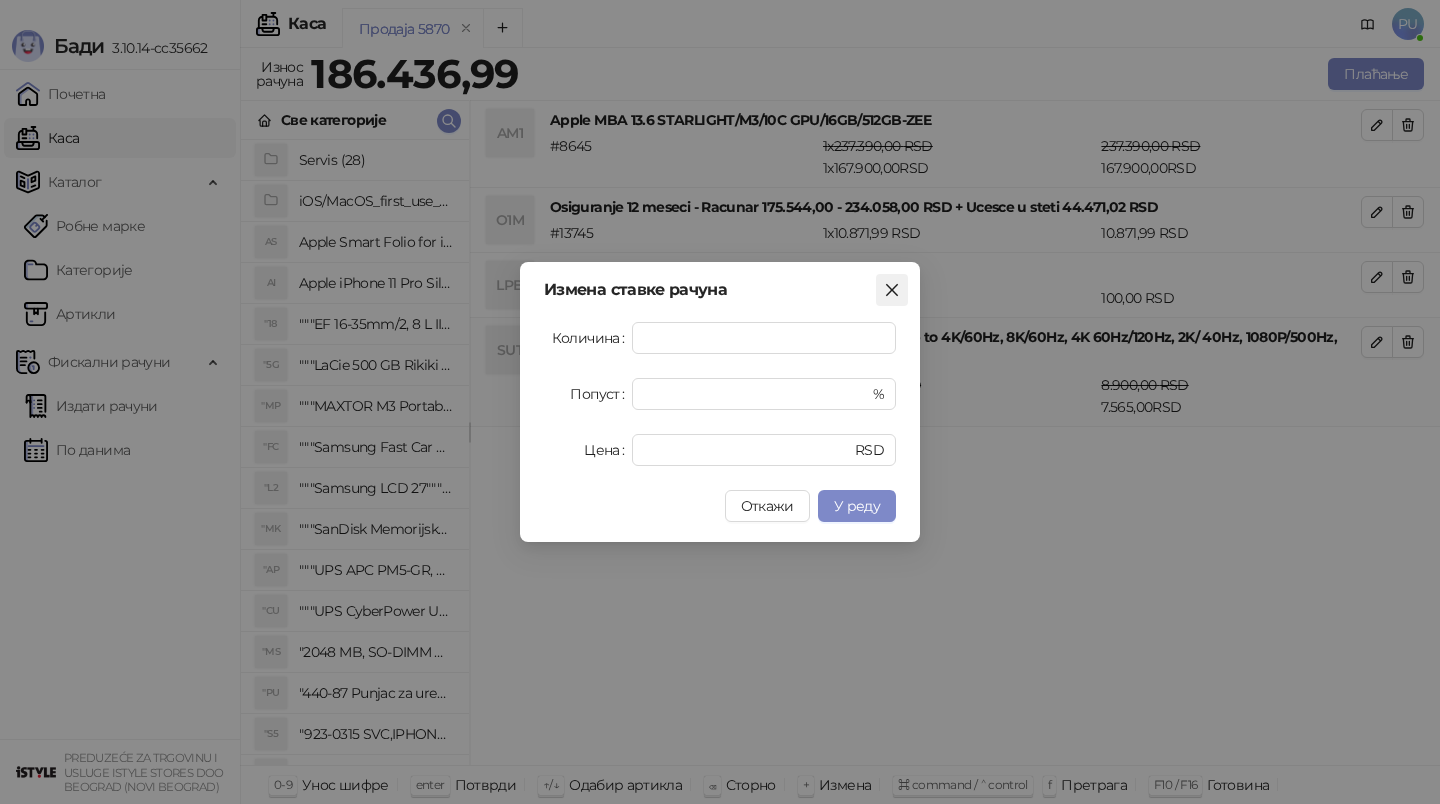 click 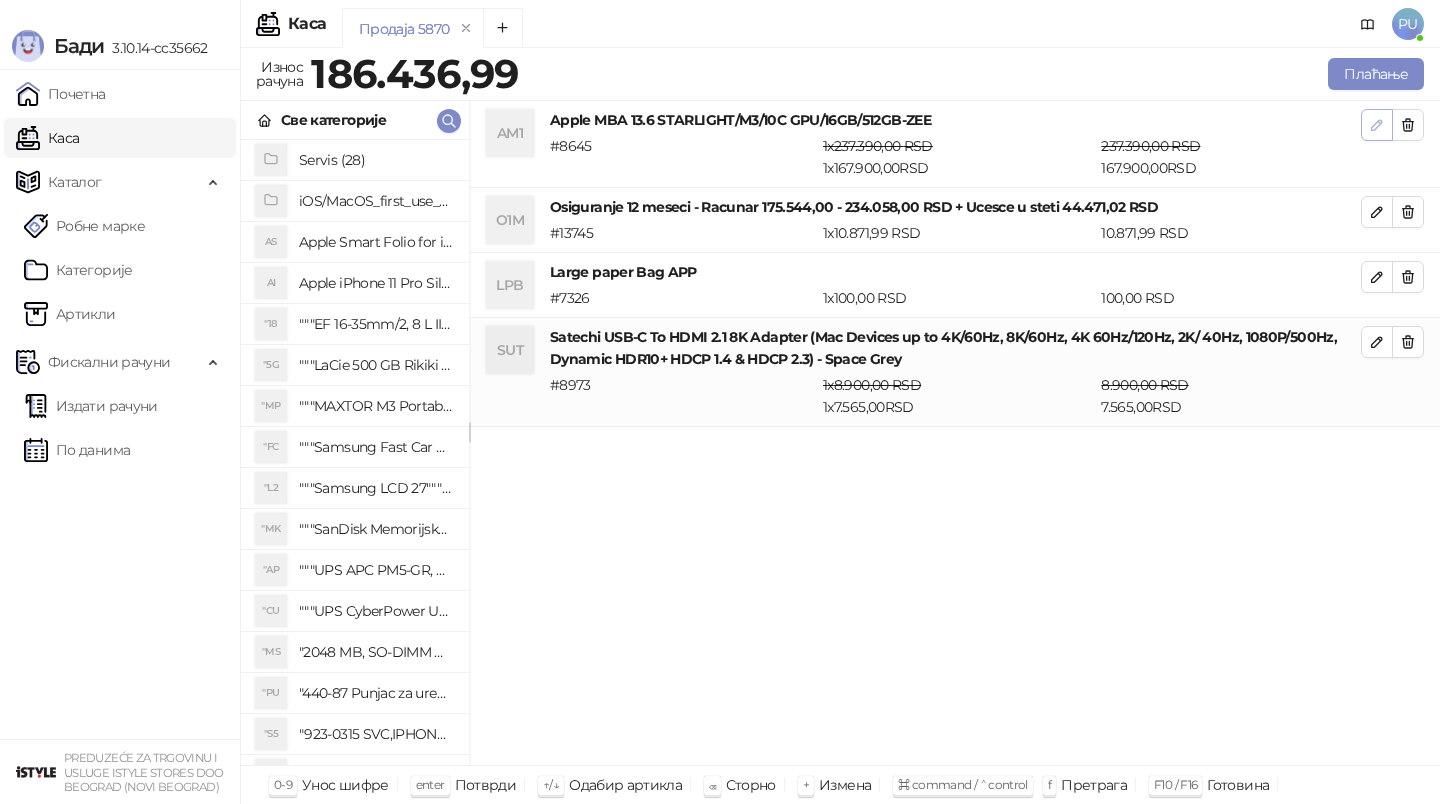click 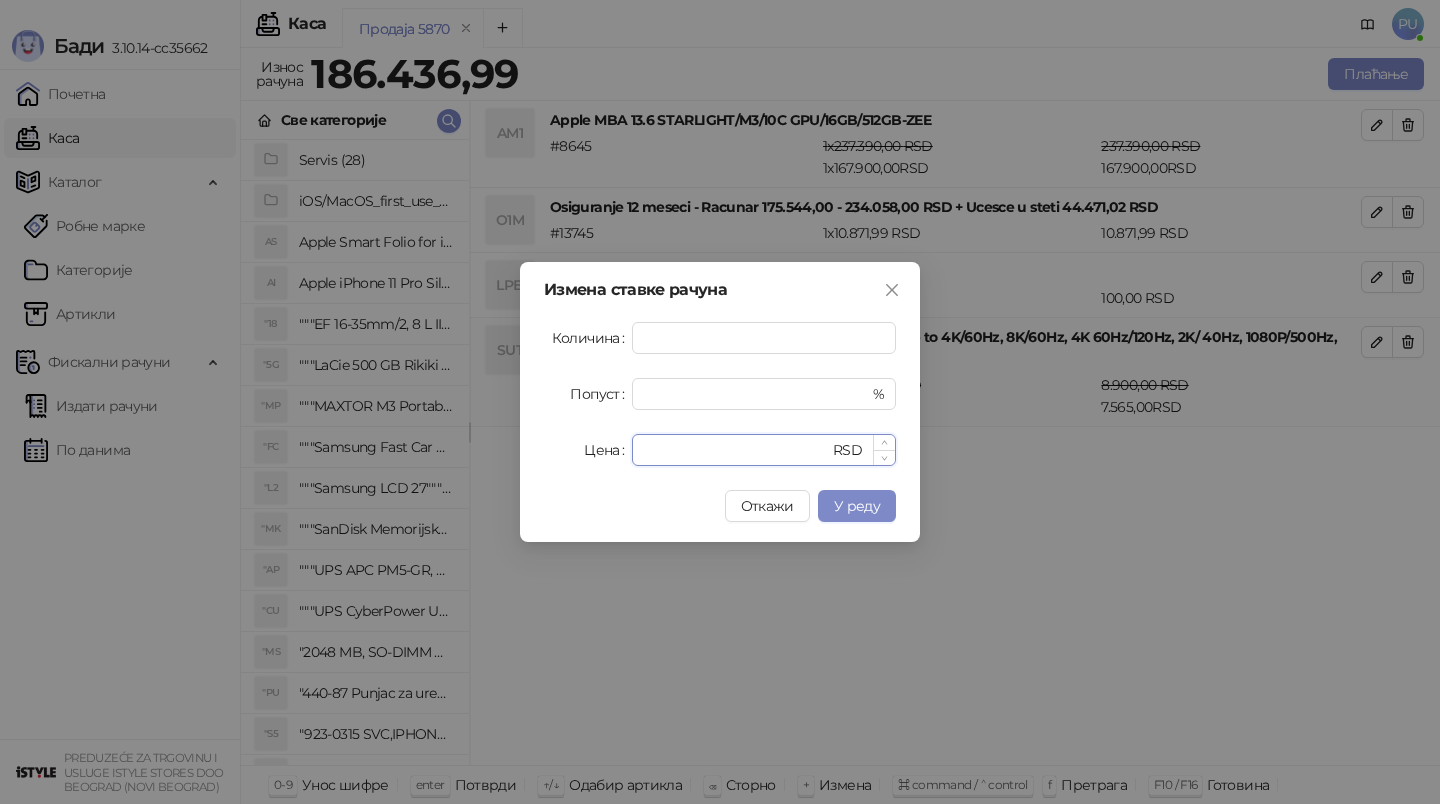 click on "******" at bounding box center (736, 450) 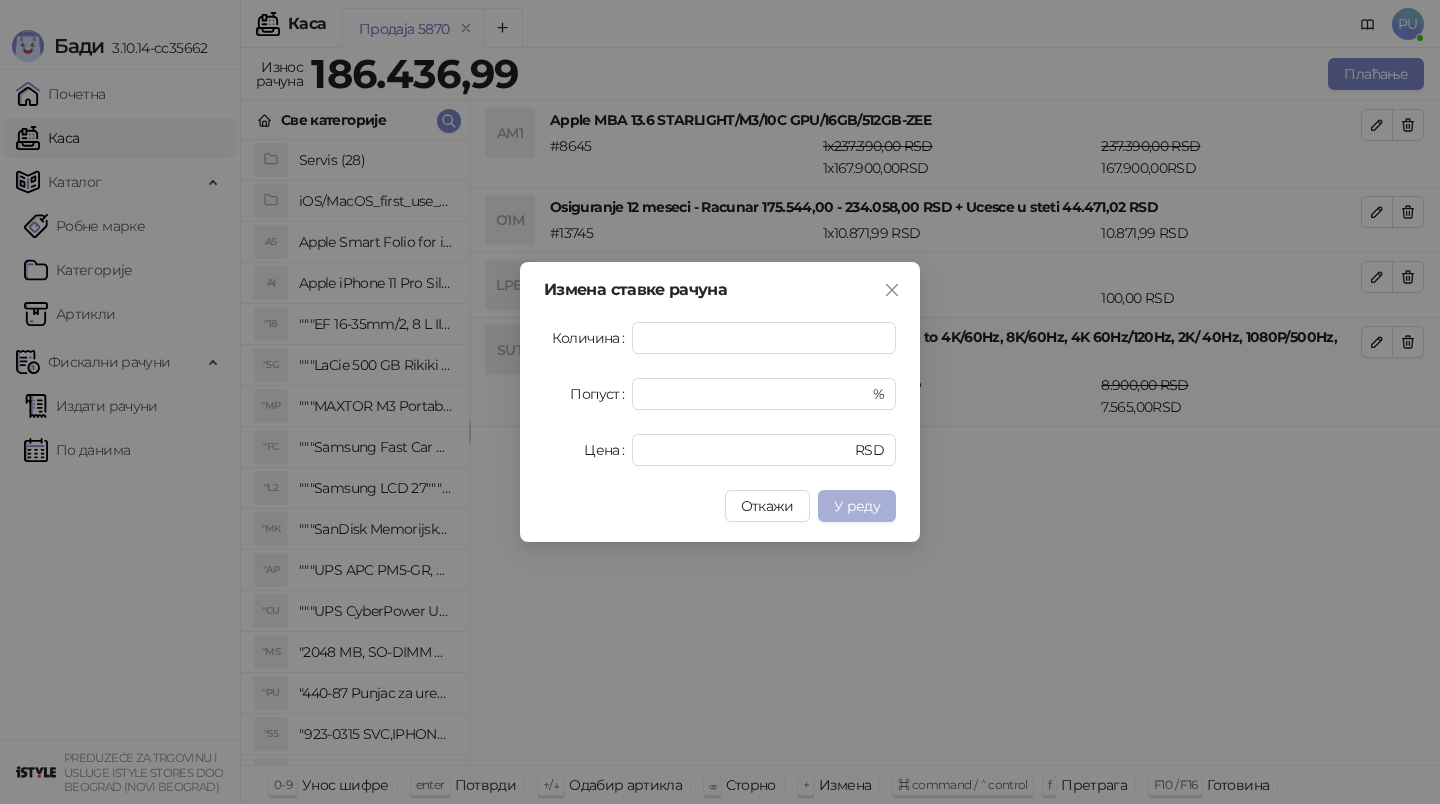 click on "У реду" at bounding box center [857, 506] 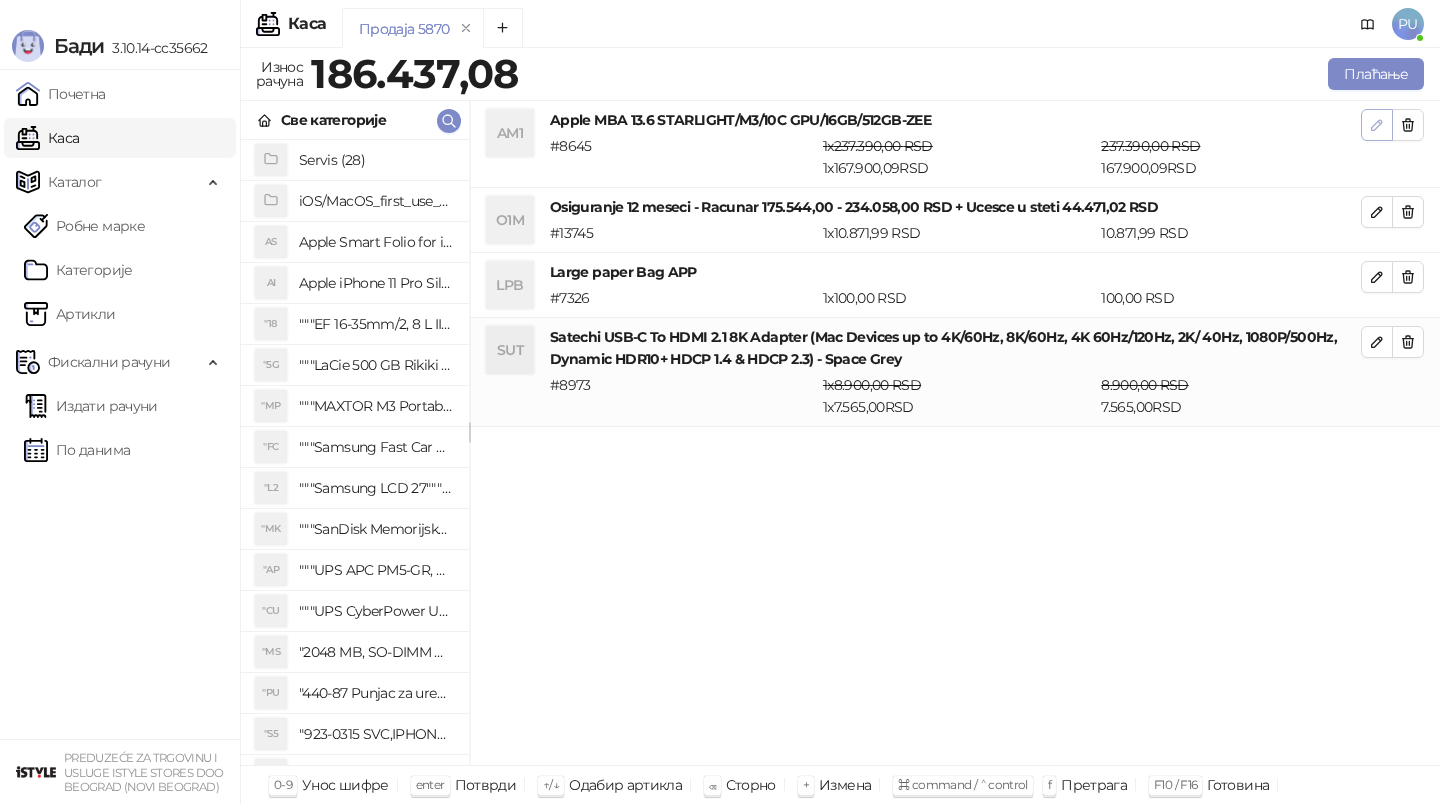 click 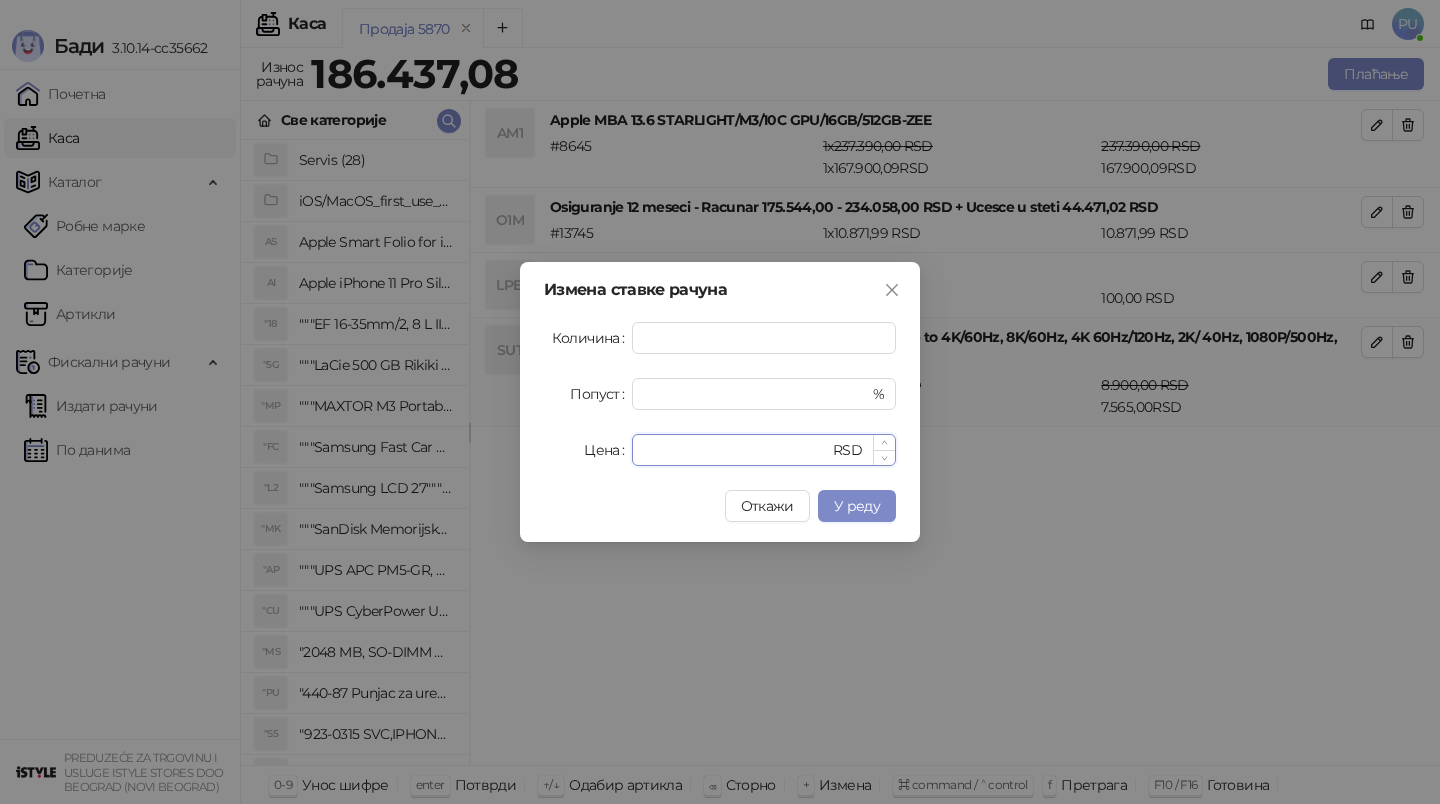 click on "*********" at bounding box center (736, 450) 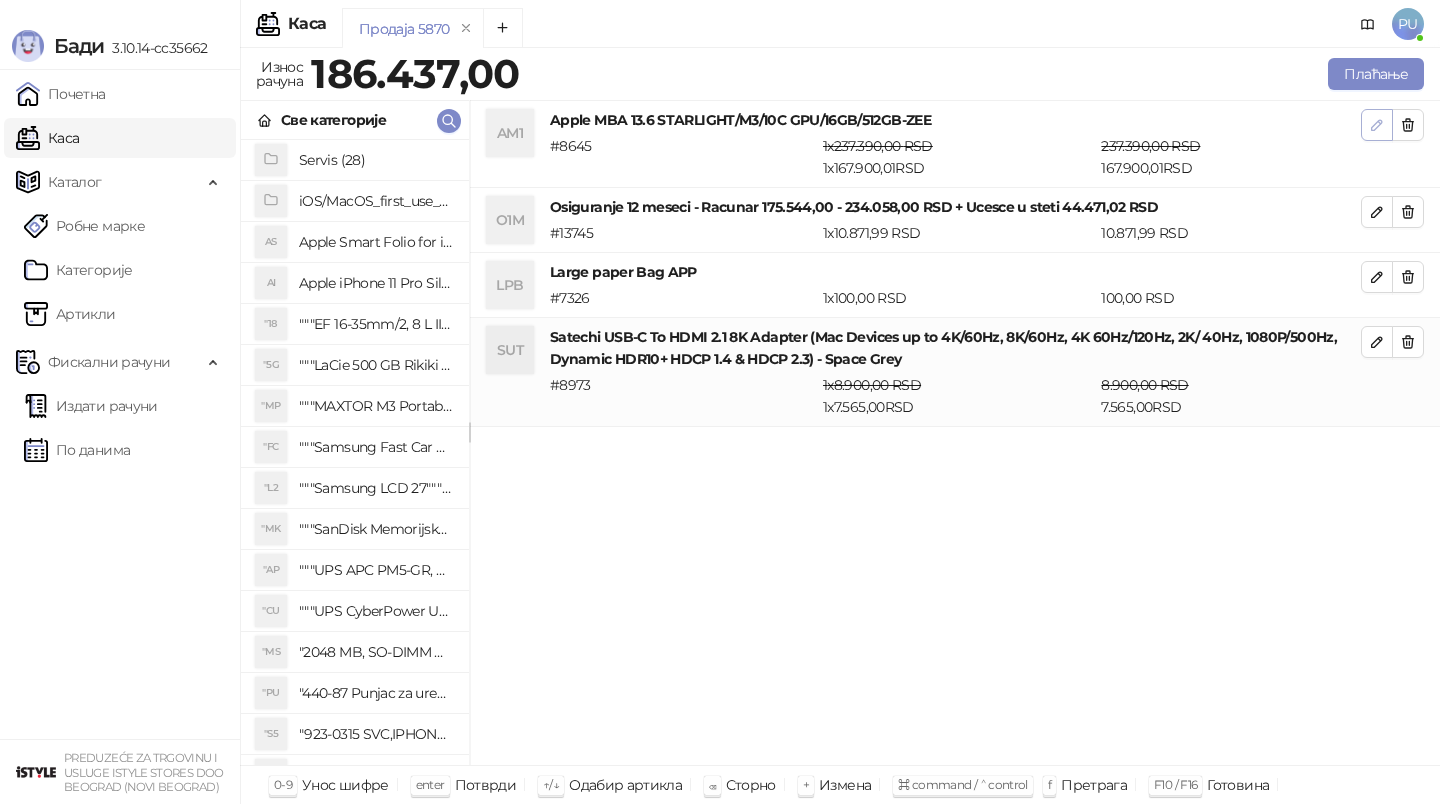 click 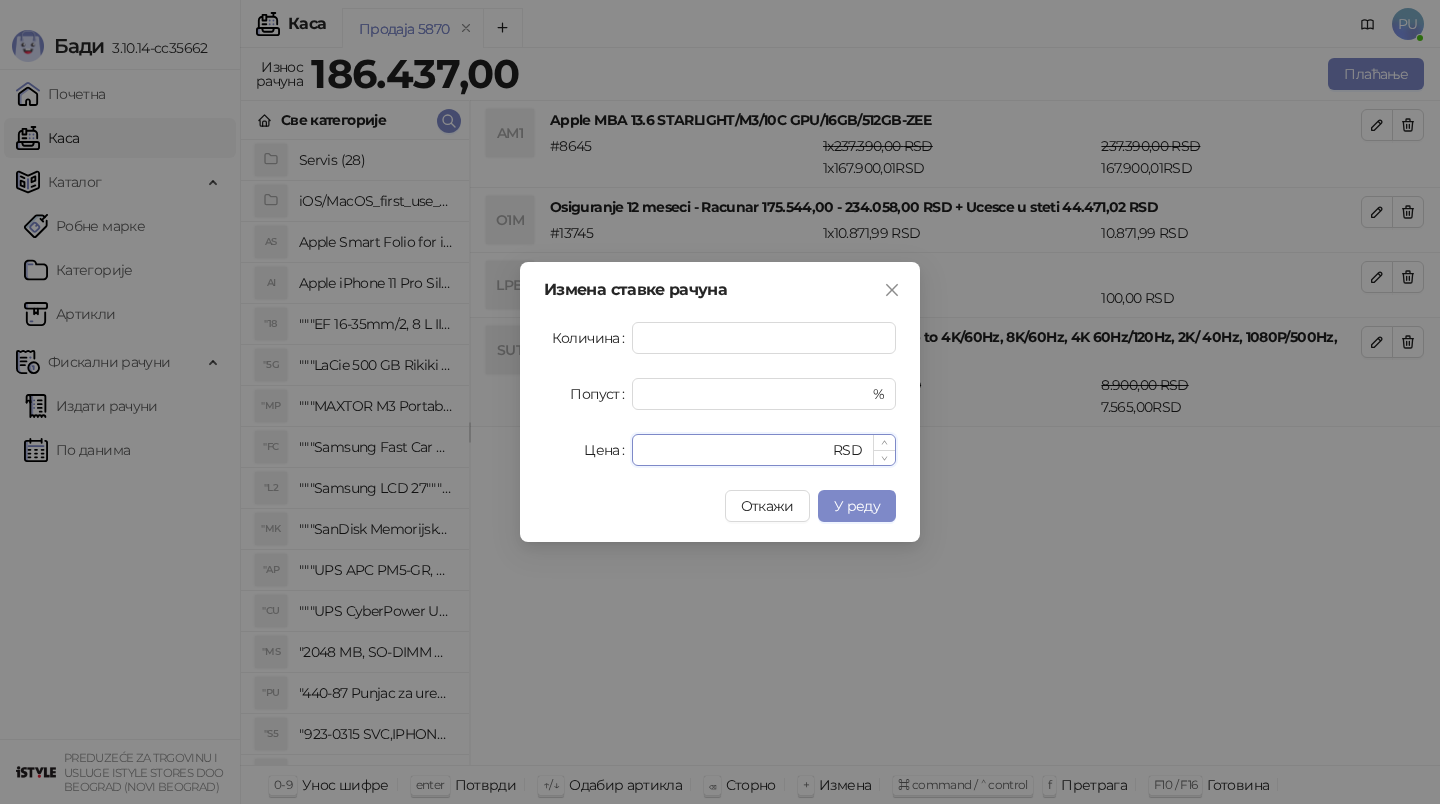 click on "*********" at bounding box center (736, 450) 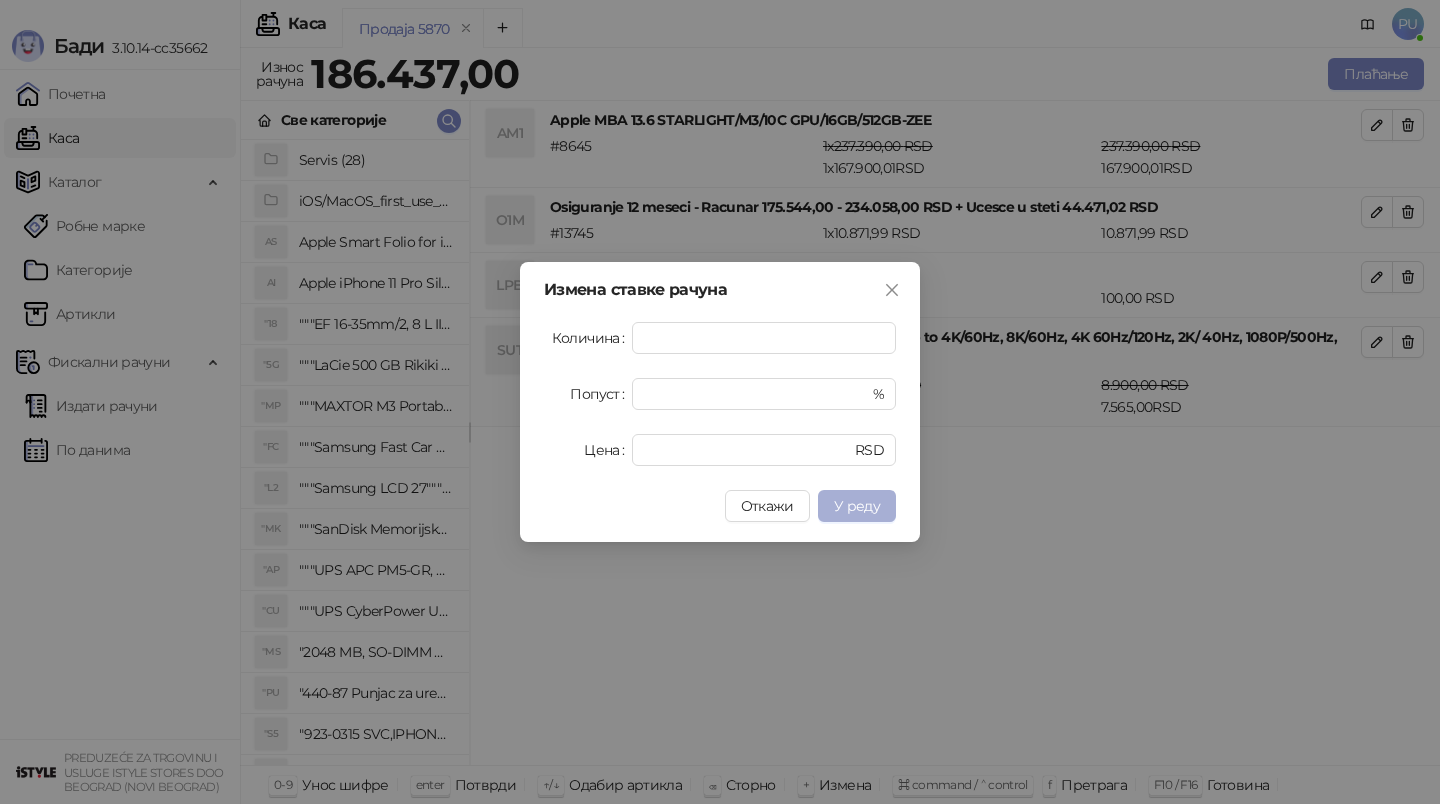 click on "У реду" at bounding box center (857, 506) 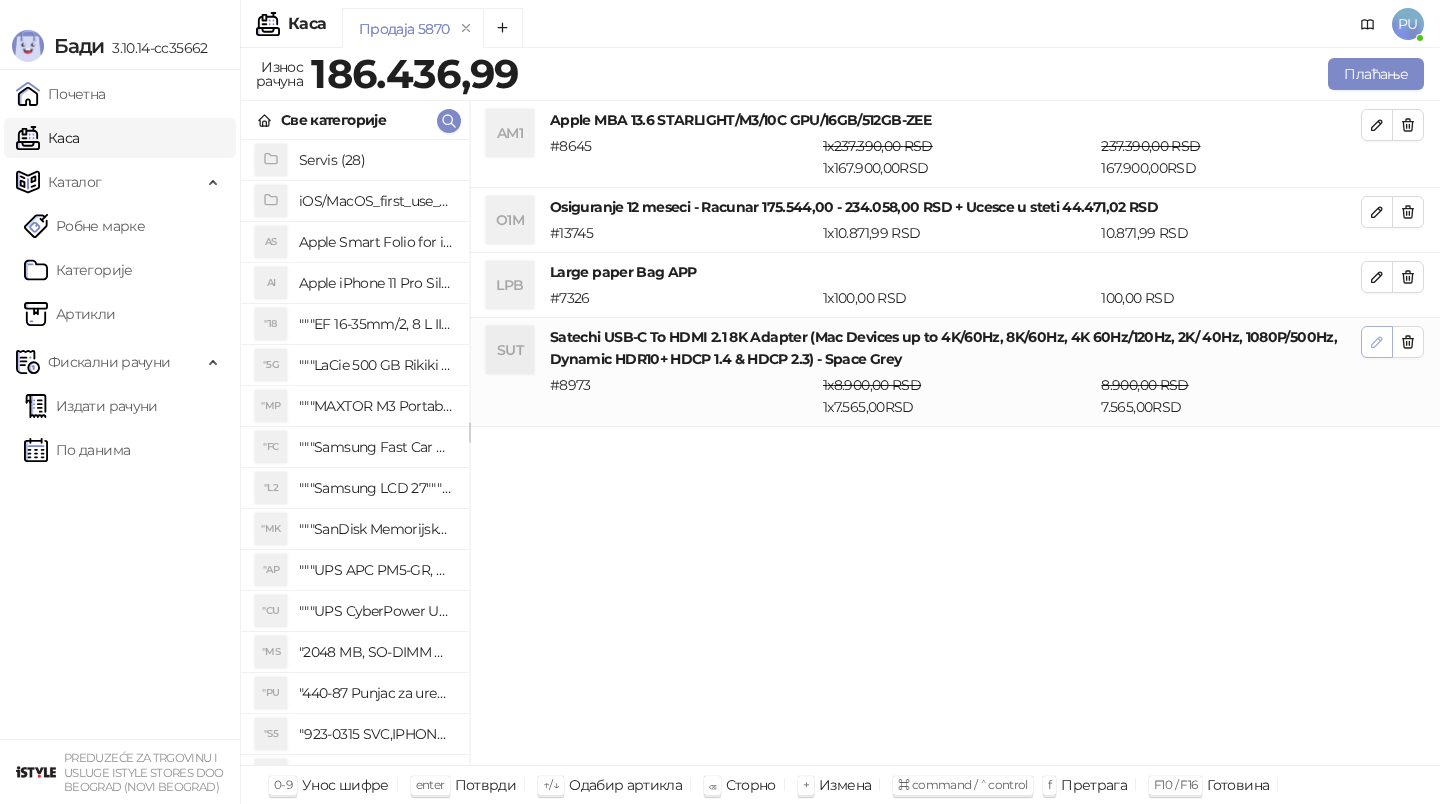 click 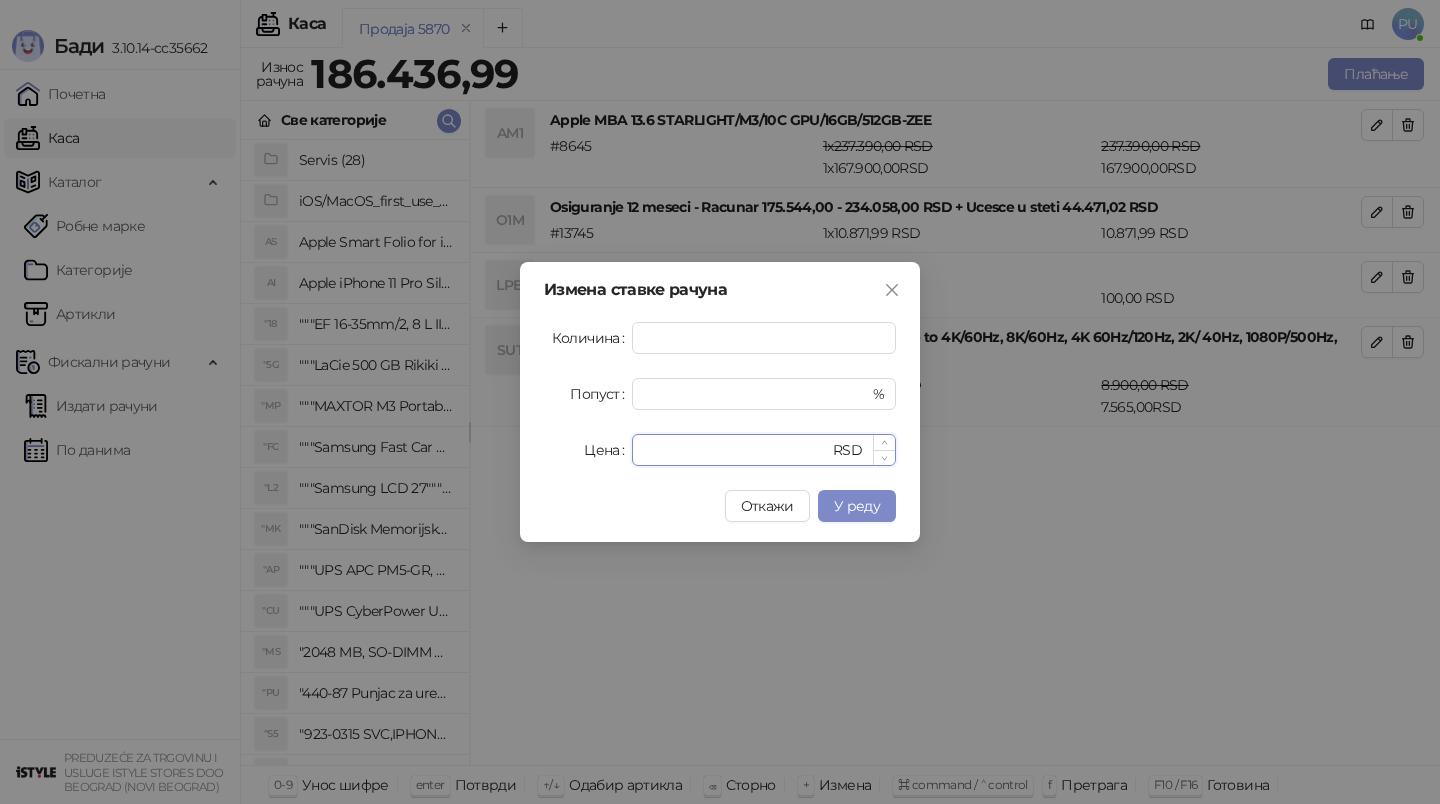 click on "****" at bounding box center (736, 450) 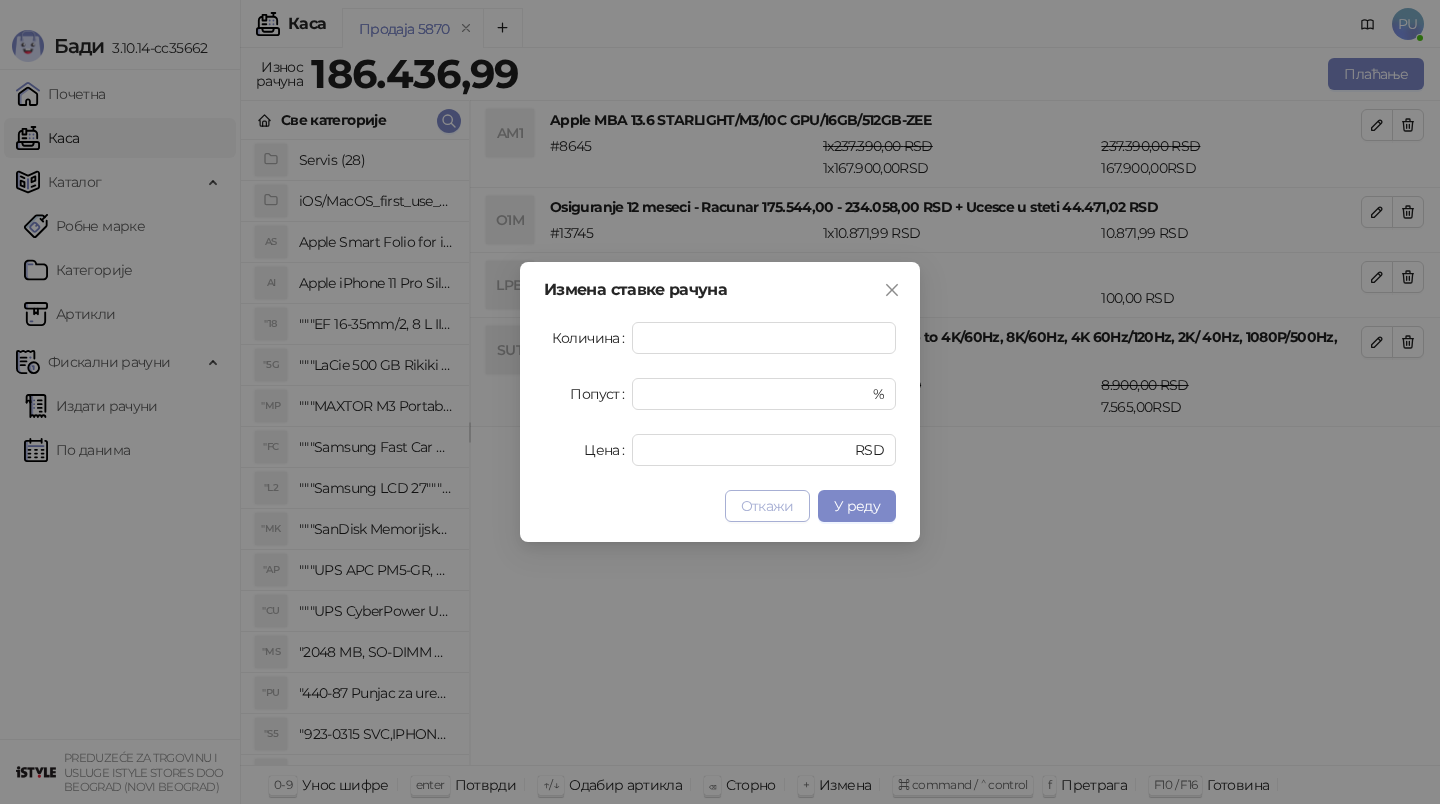 click on "Откажи" at bounding box center (767, 506) 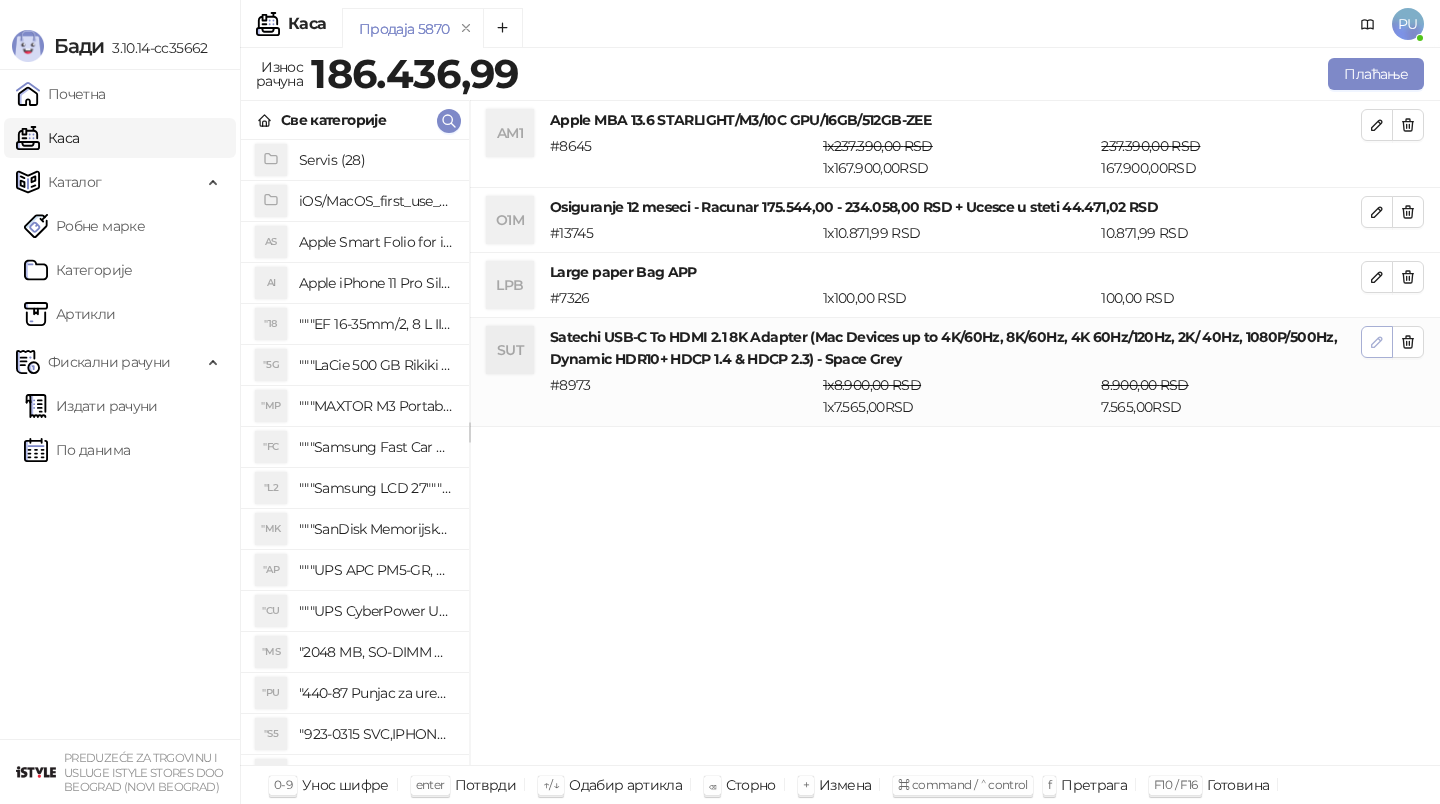 click at bounding box center [1377, 342] 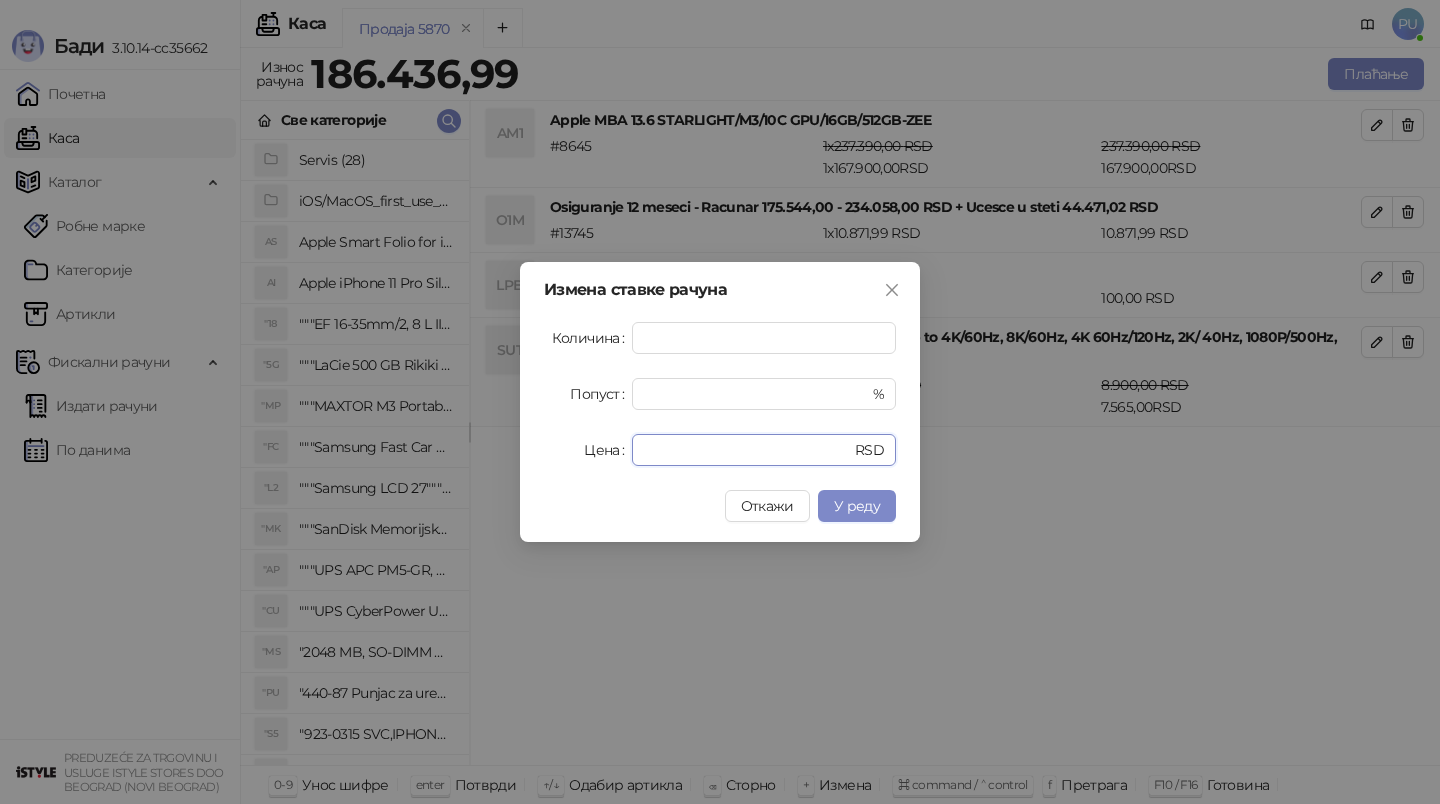 drag, startPoint x: 694, startPoint y: 448, endPoint x: 574, endPoint y: 448, distance: 120 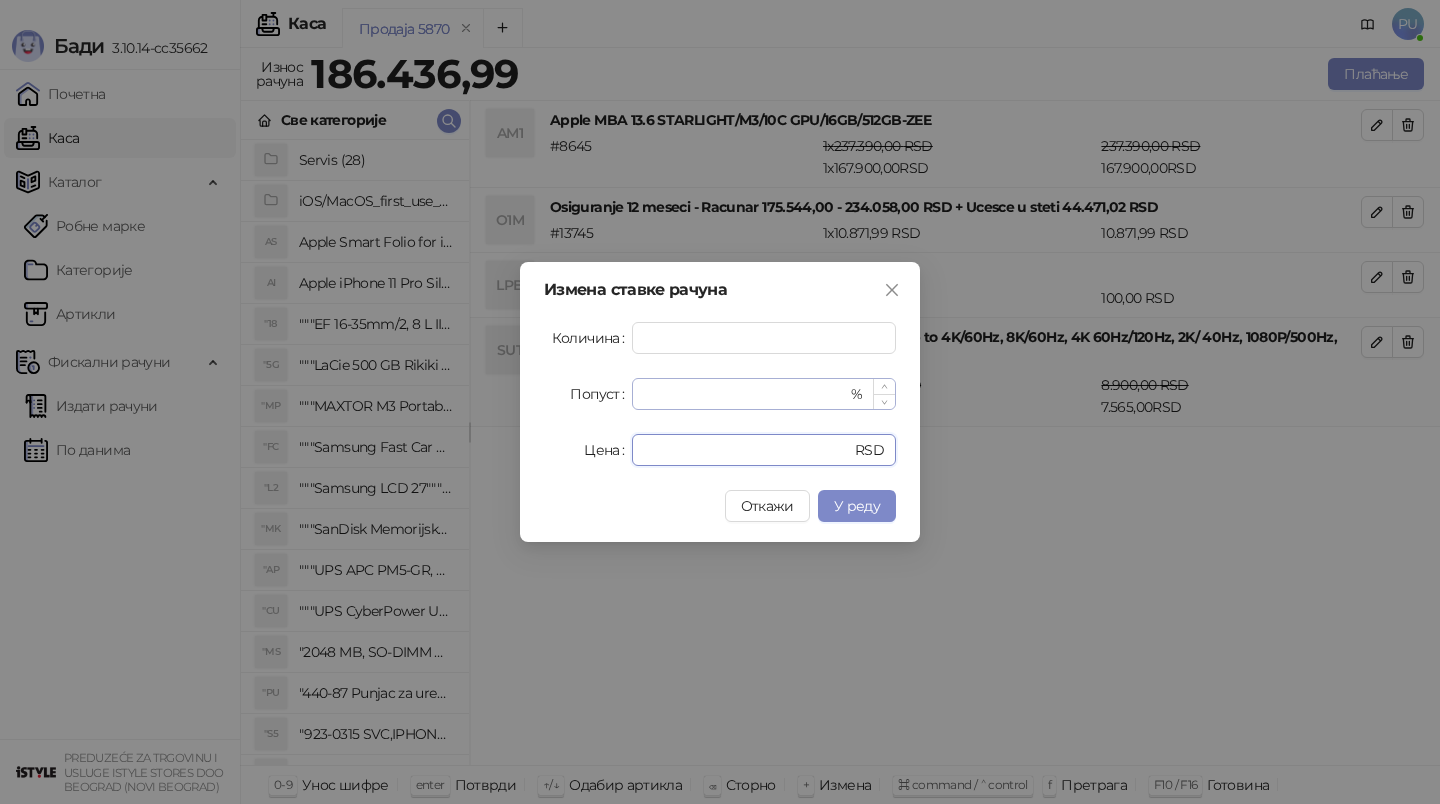 type on "****" 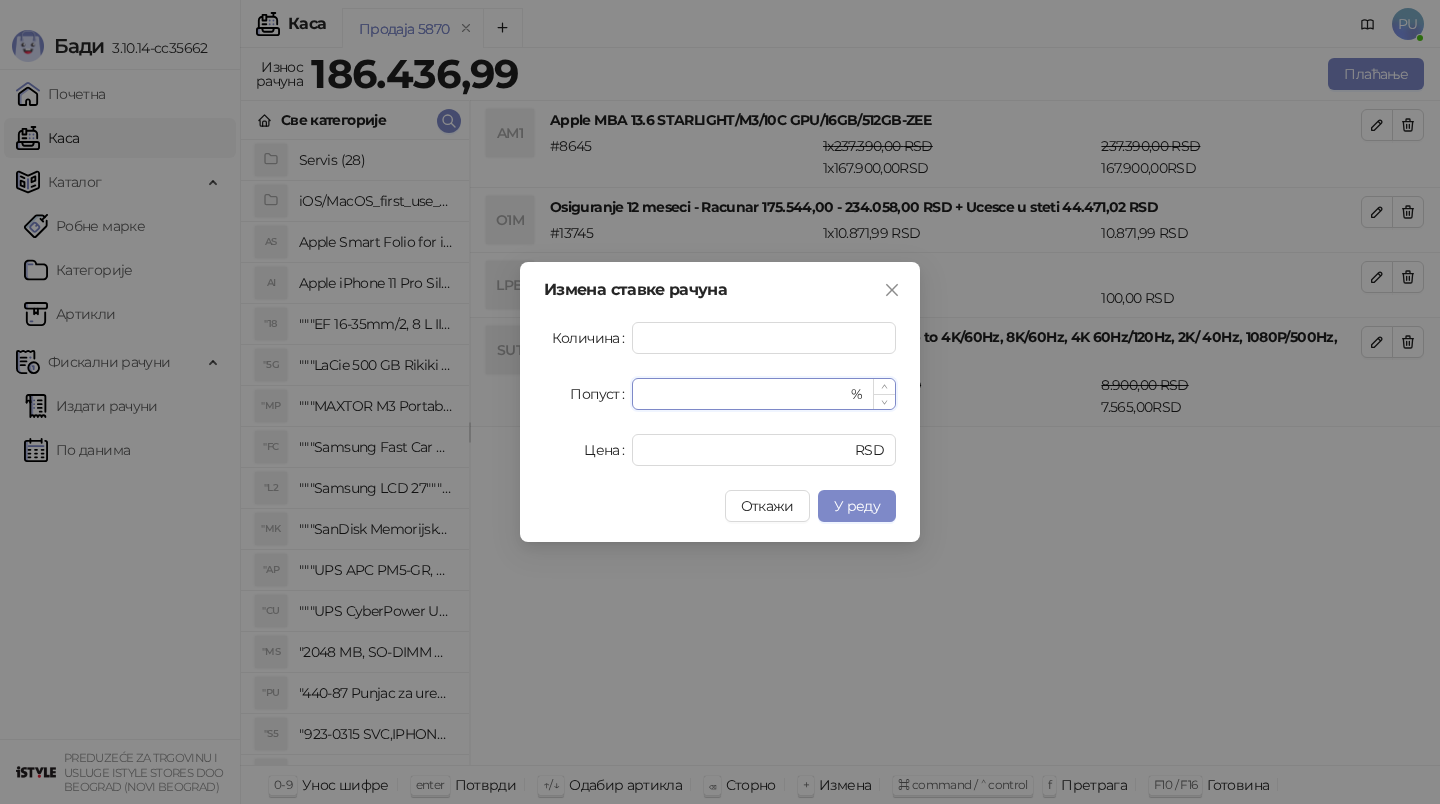 click on "*" at bounding box center [745, 394] 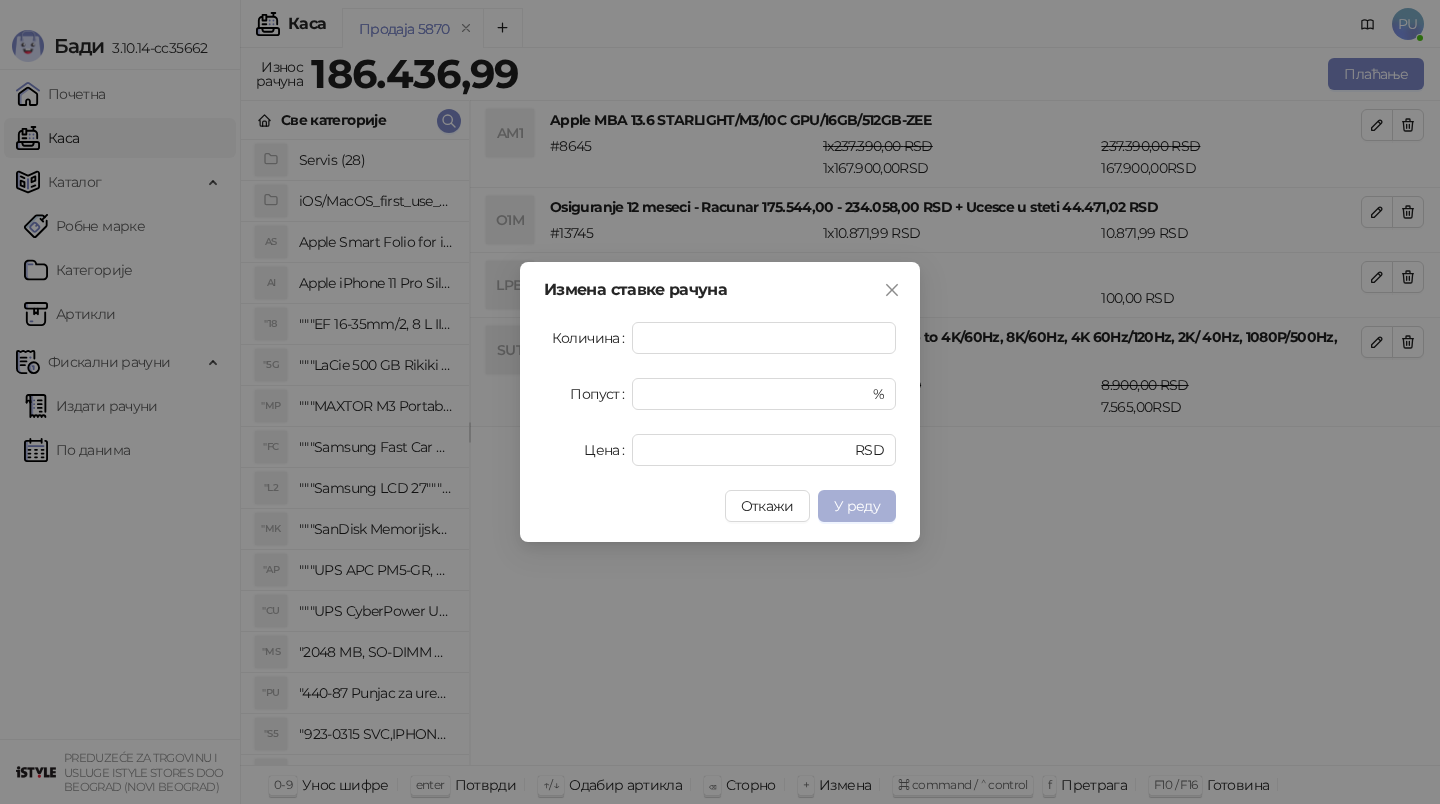 click on "У реду" at bounding box center (857, 506) 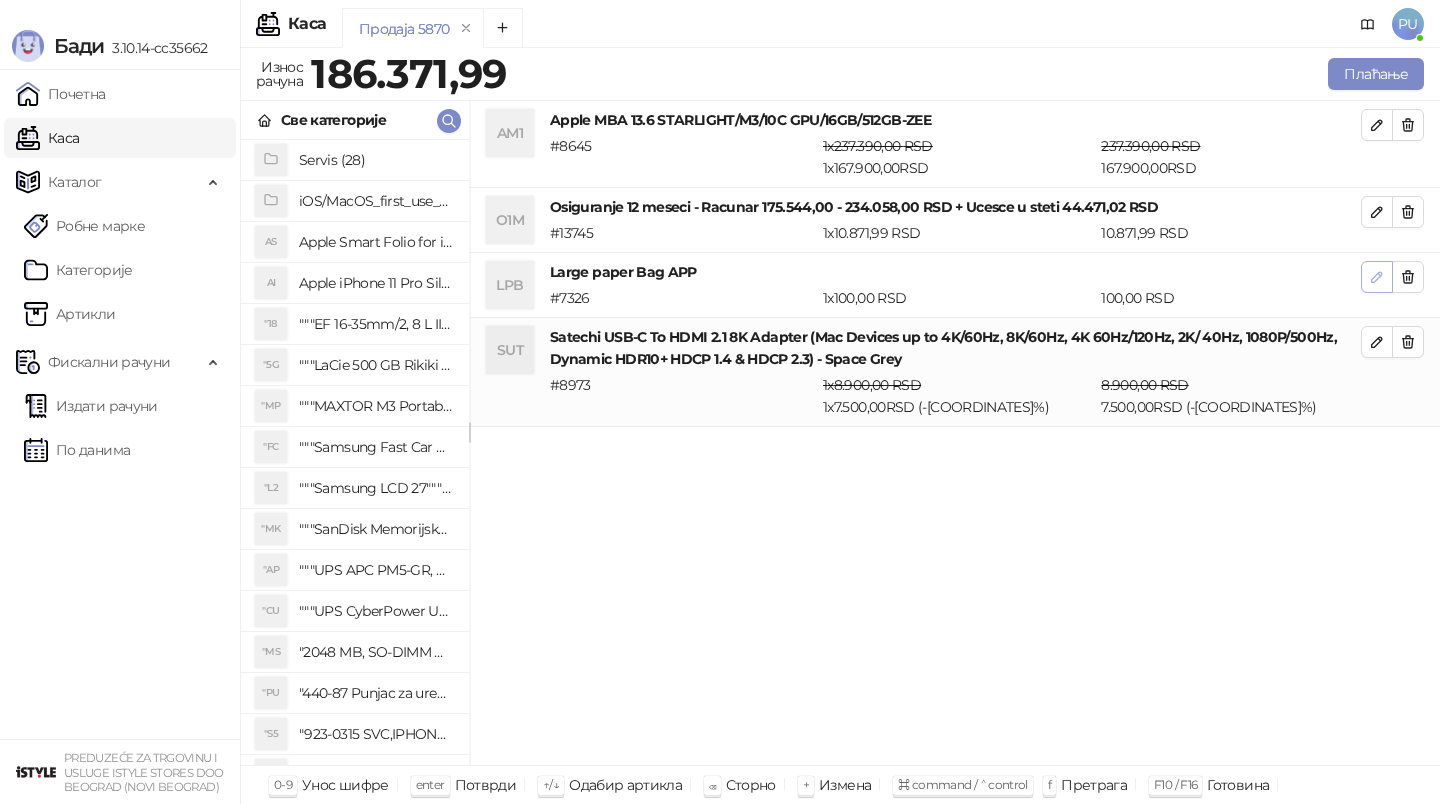 click 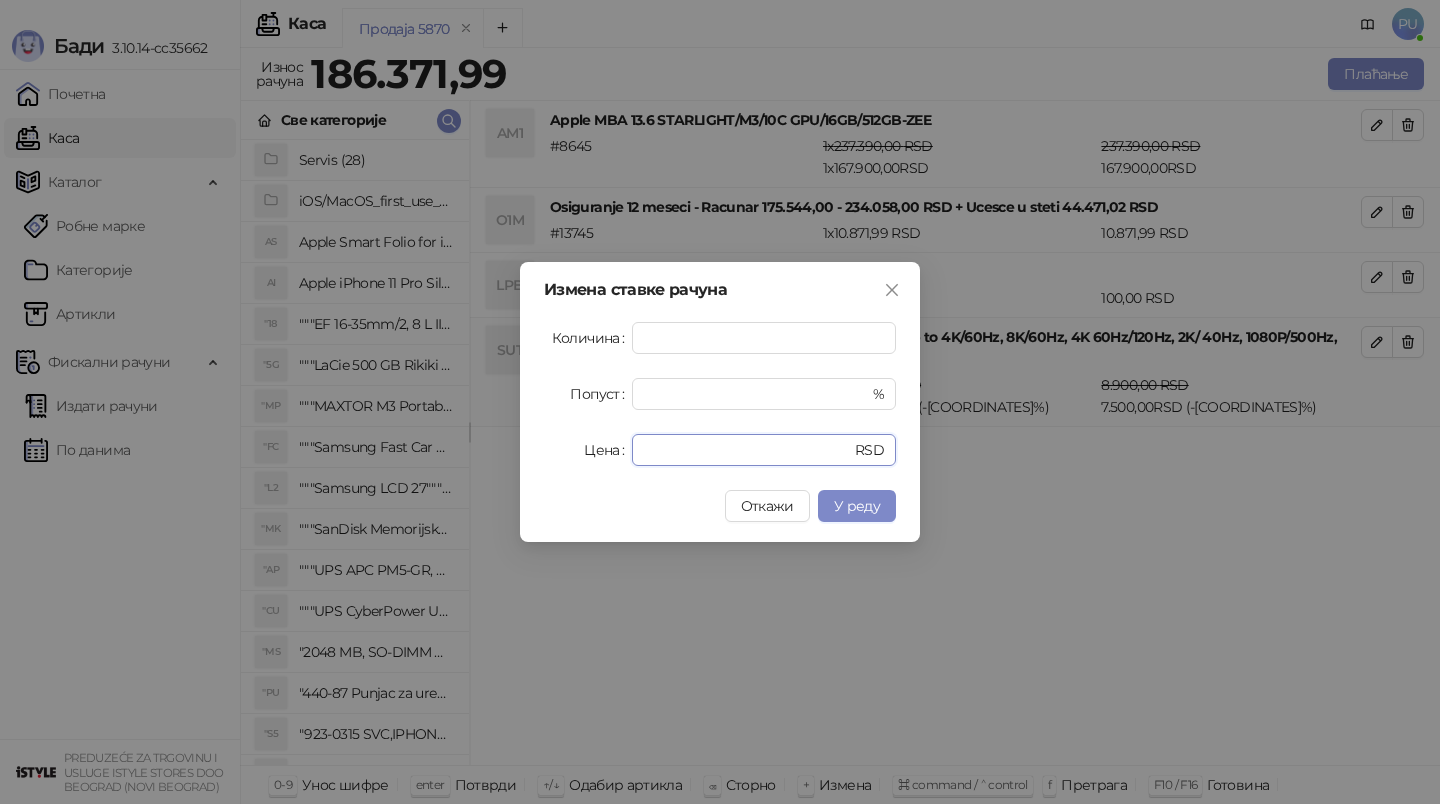 drag, startPoint x: 707, startPoint y: 442, endPoint x: 588, endPoint y: 442, distance: 119 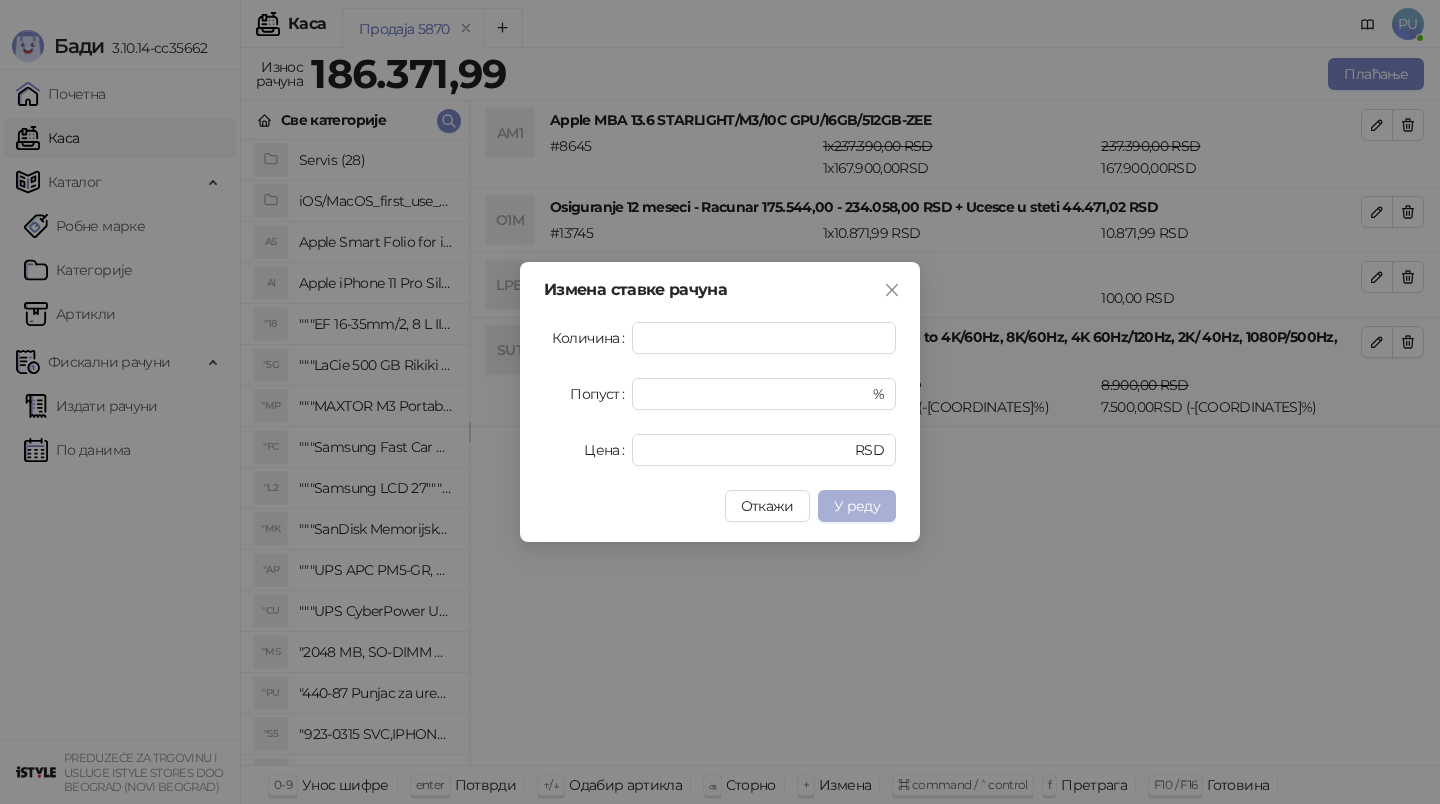 click on "У реду" at bounding box center (857, 506) 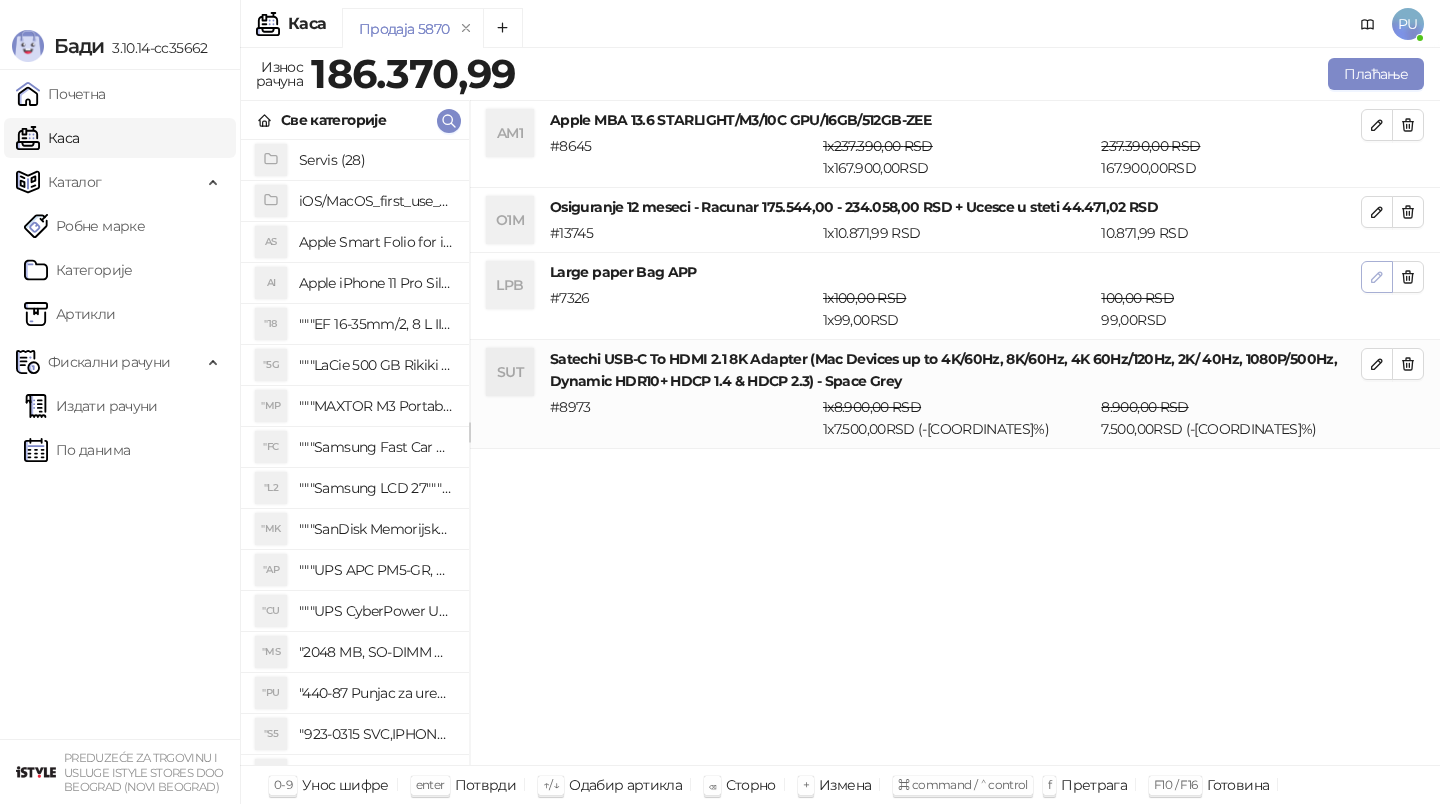 click 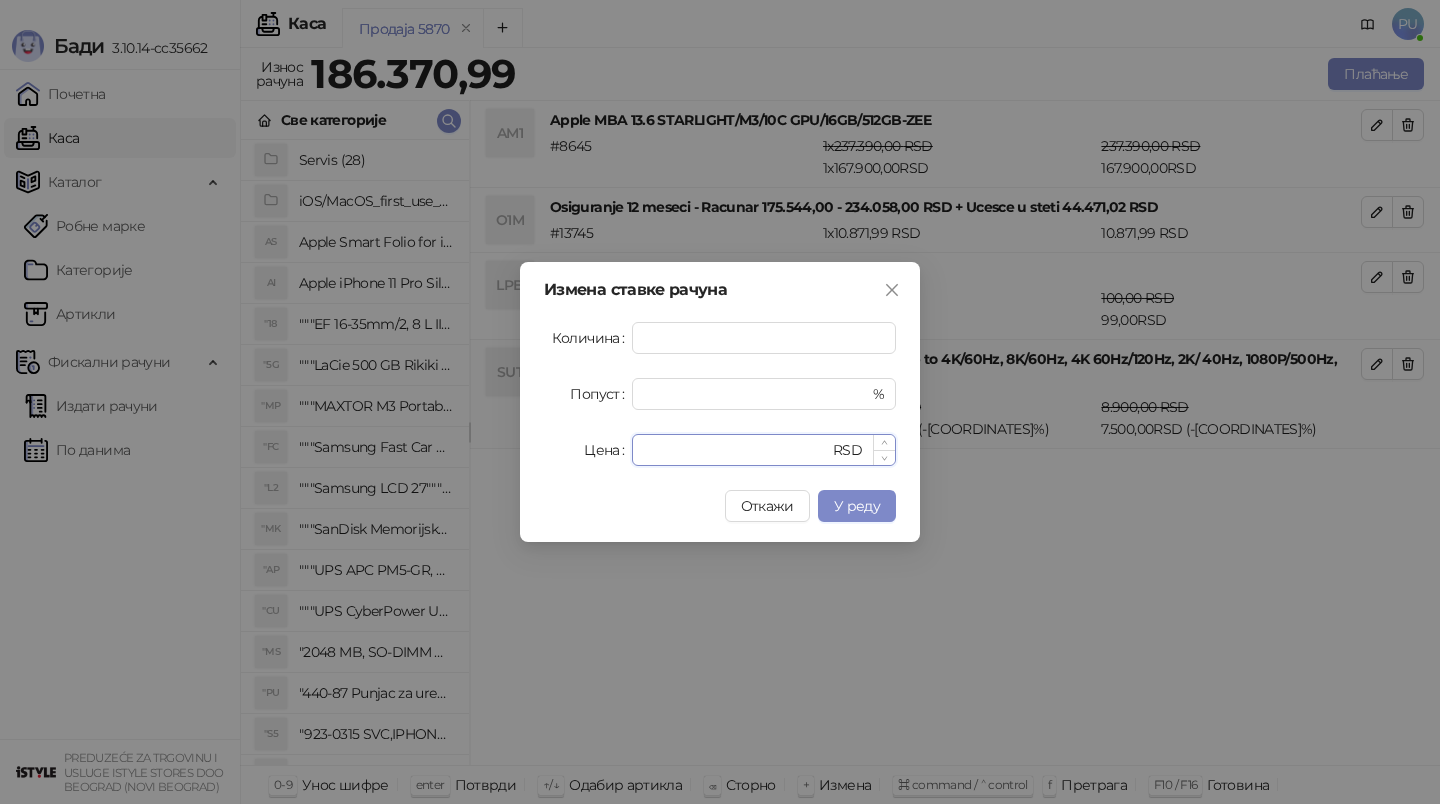 click on "**" at bounding box center [736, 450] 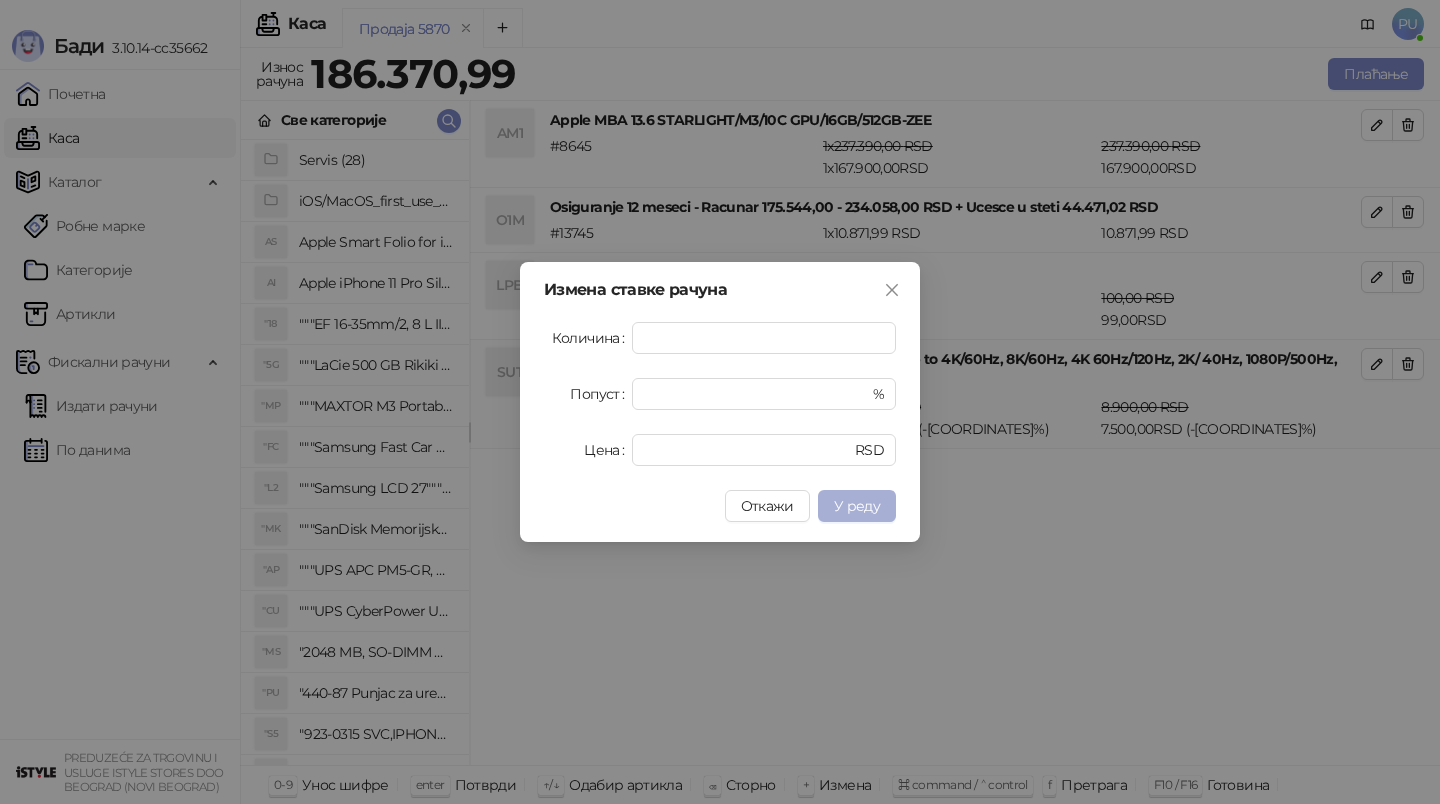 click on "У реду" at bounding box center [857, 506] 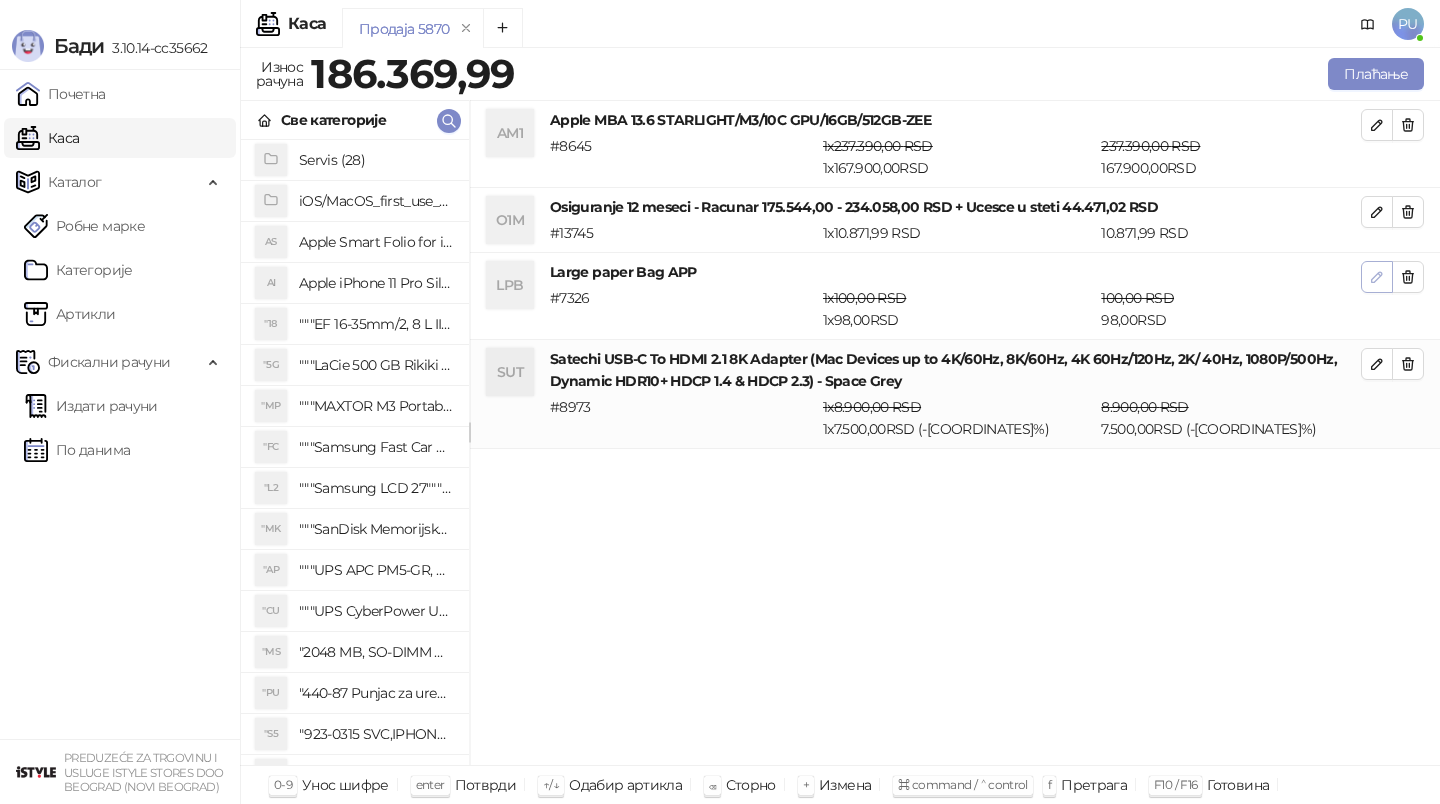 click 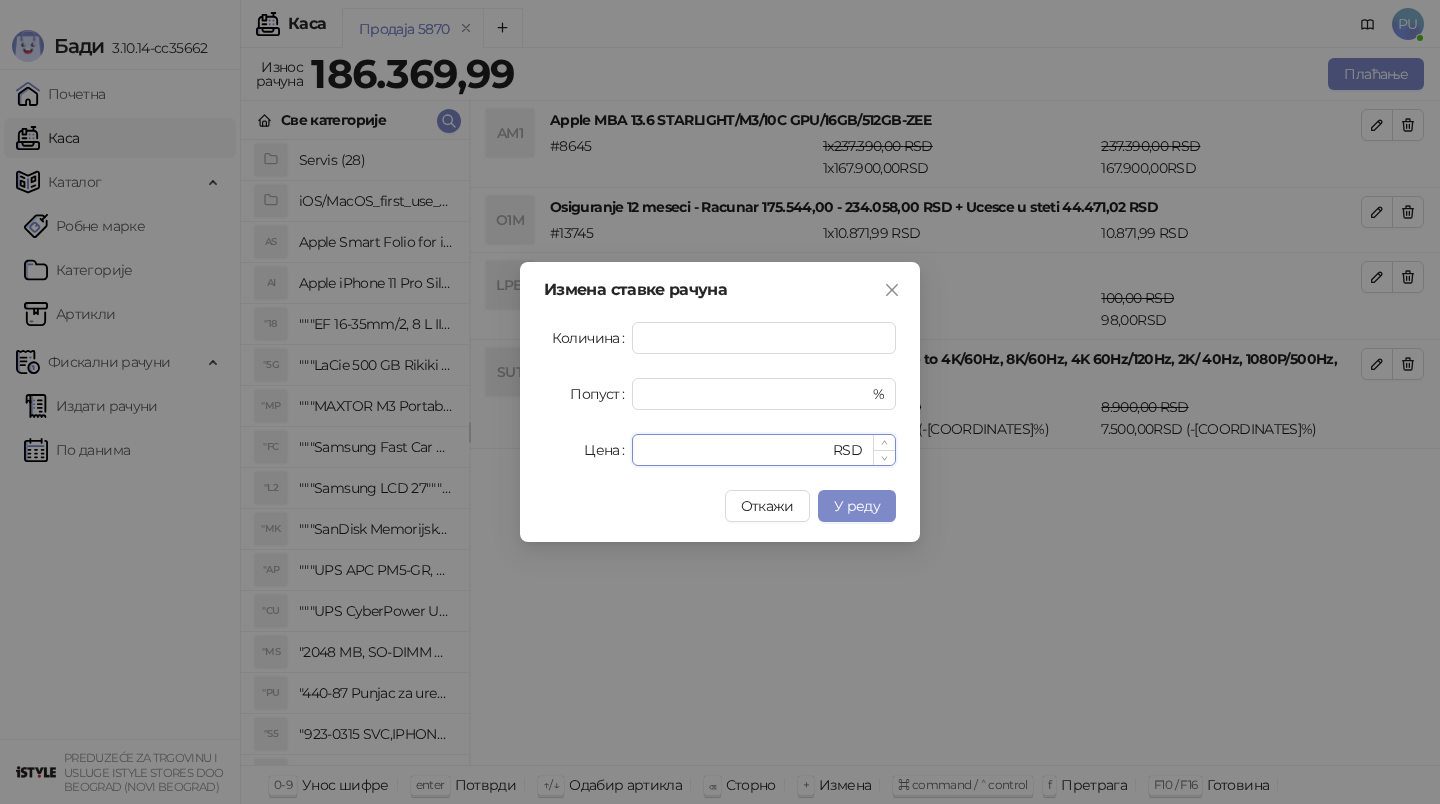 click on "**" at bounding box center [736, 450] 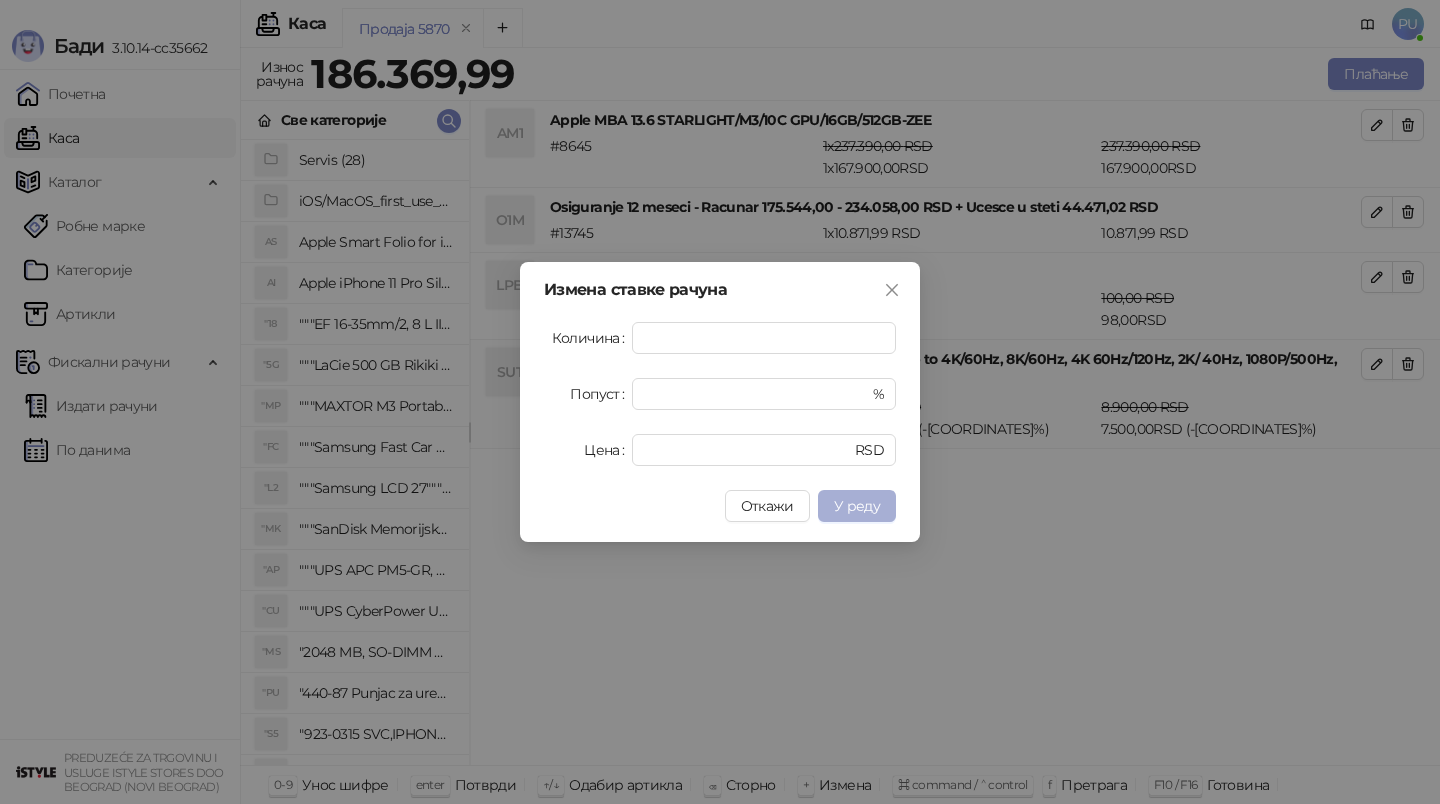 click on "У реду" at bounding box center (857, 506) 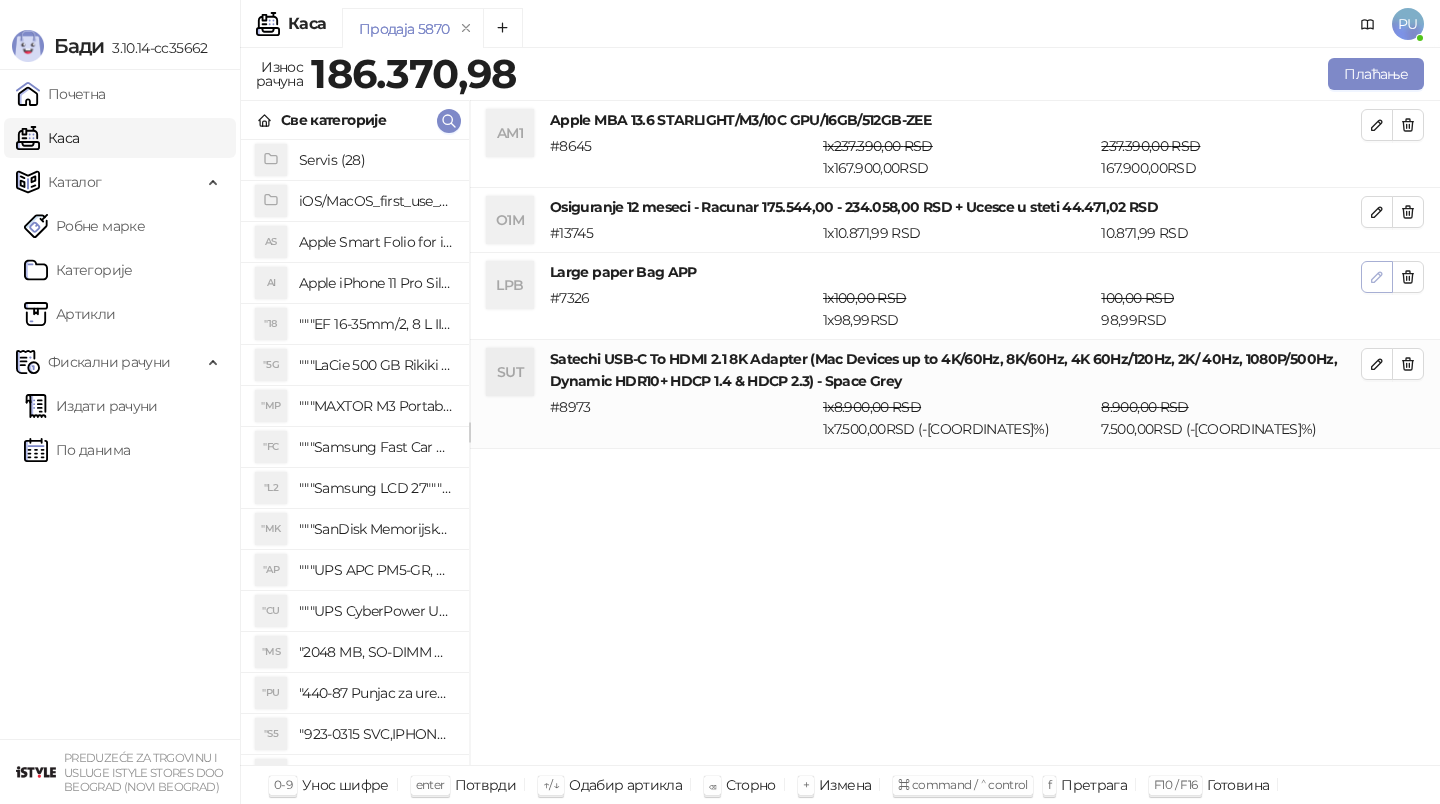 click 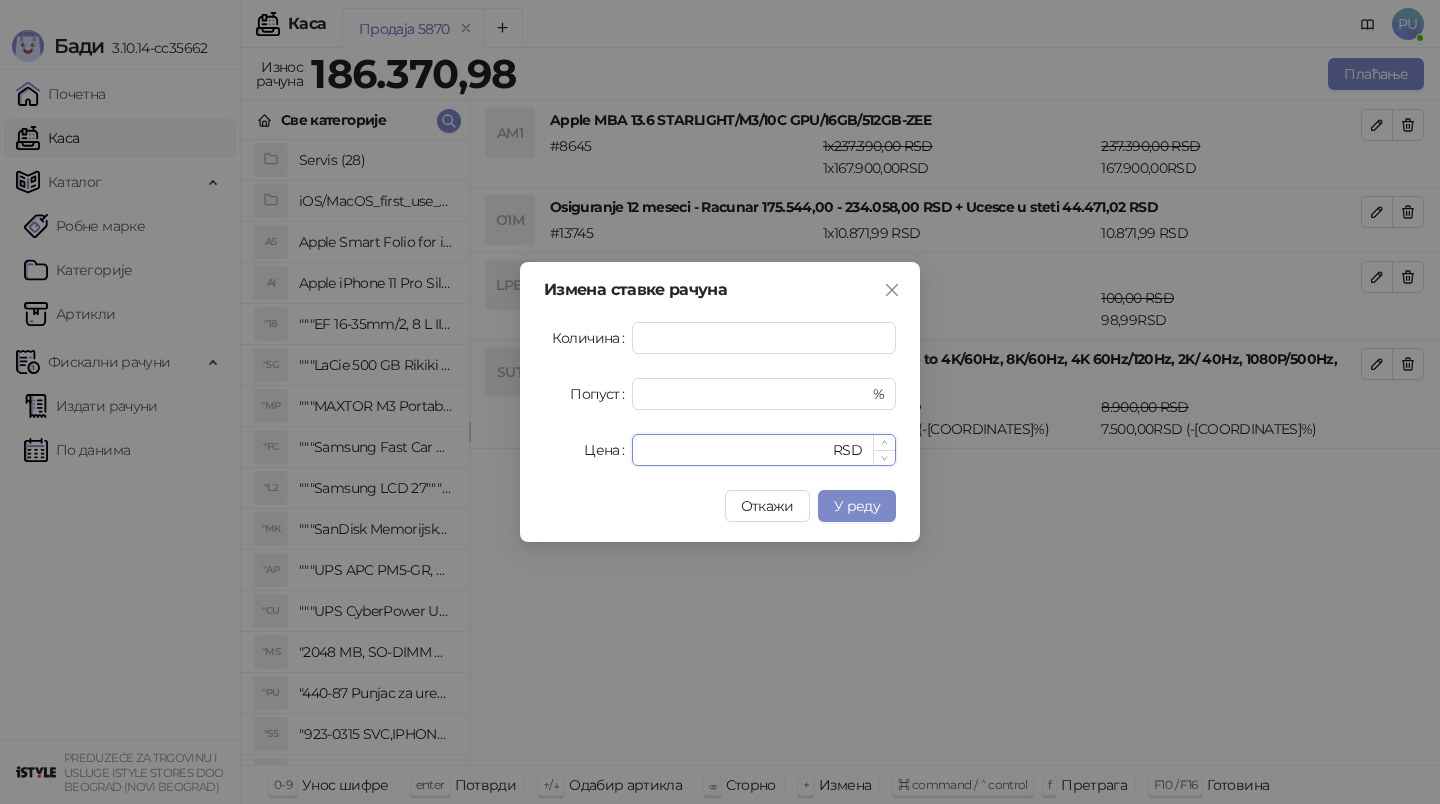 click on "*****" at bounding box center (736, 450) 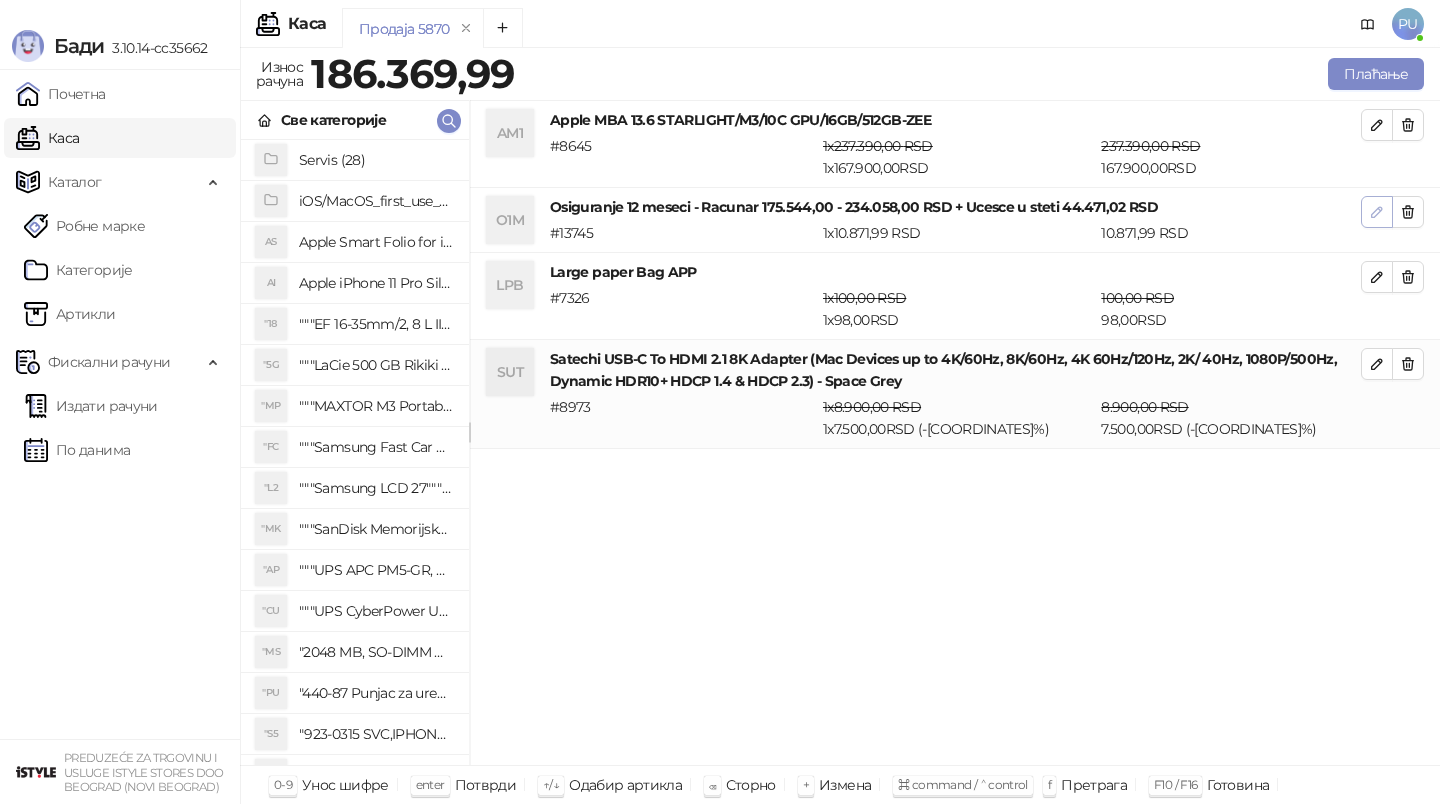 click at bounding box center [1377, 212] 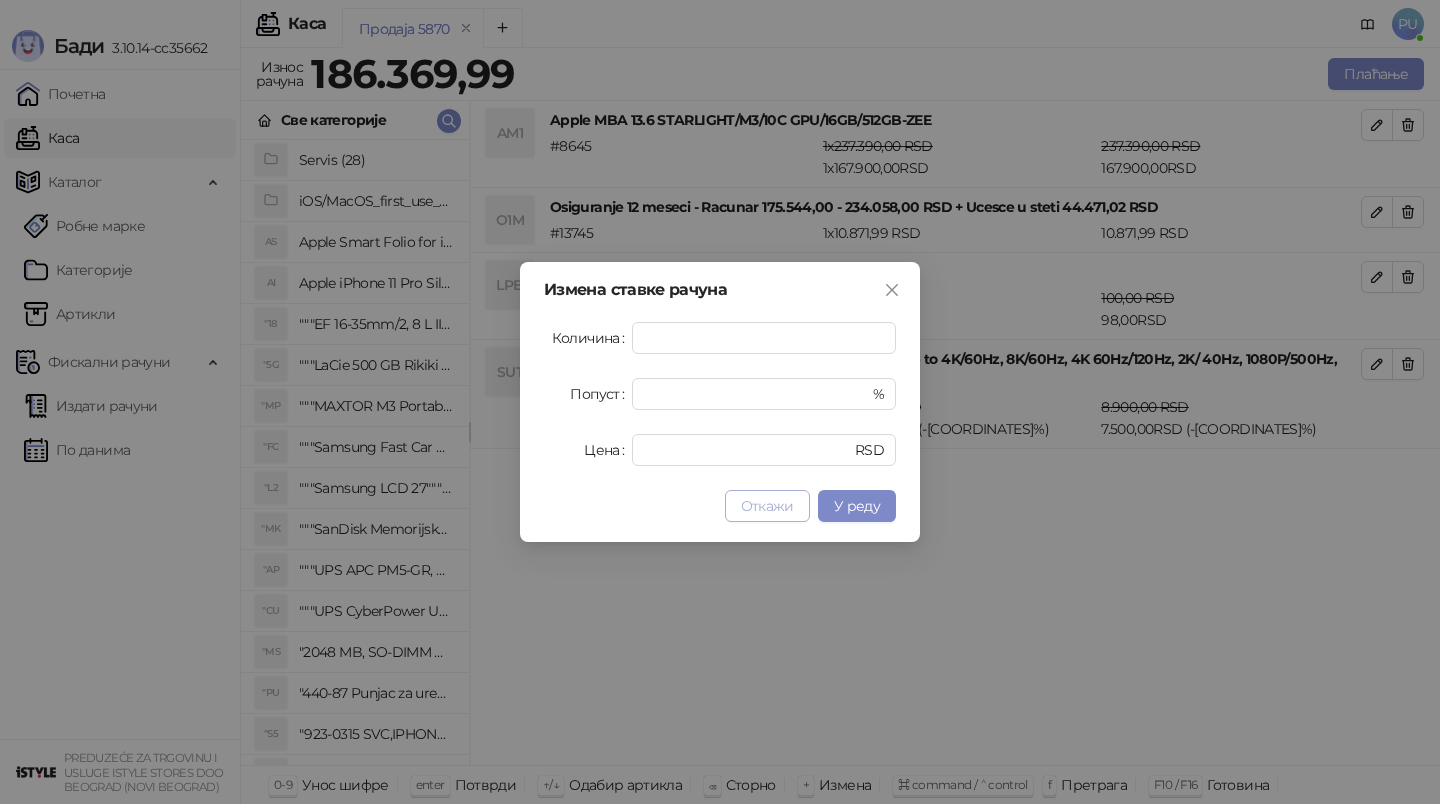 click on "Откажи" at bounding box center [767, 506] 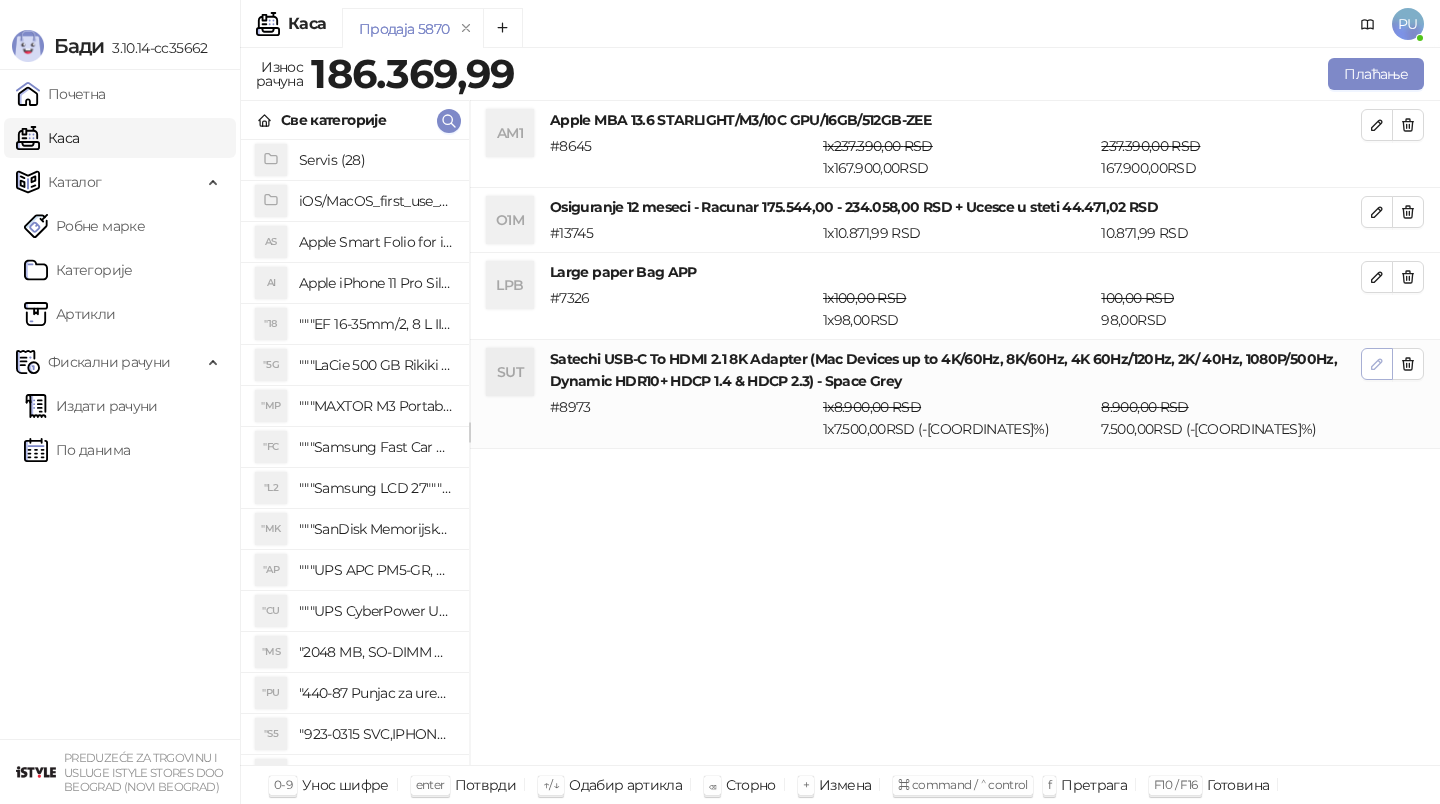 click 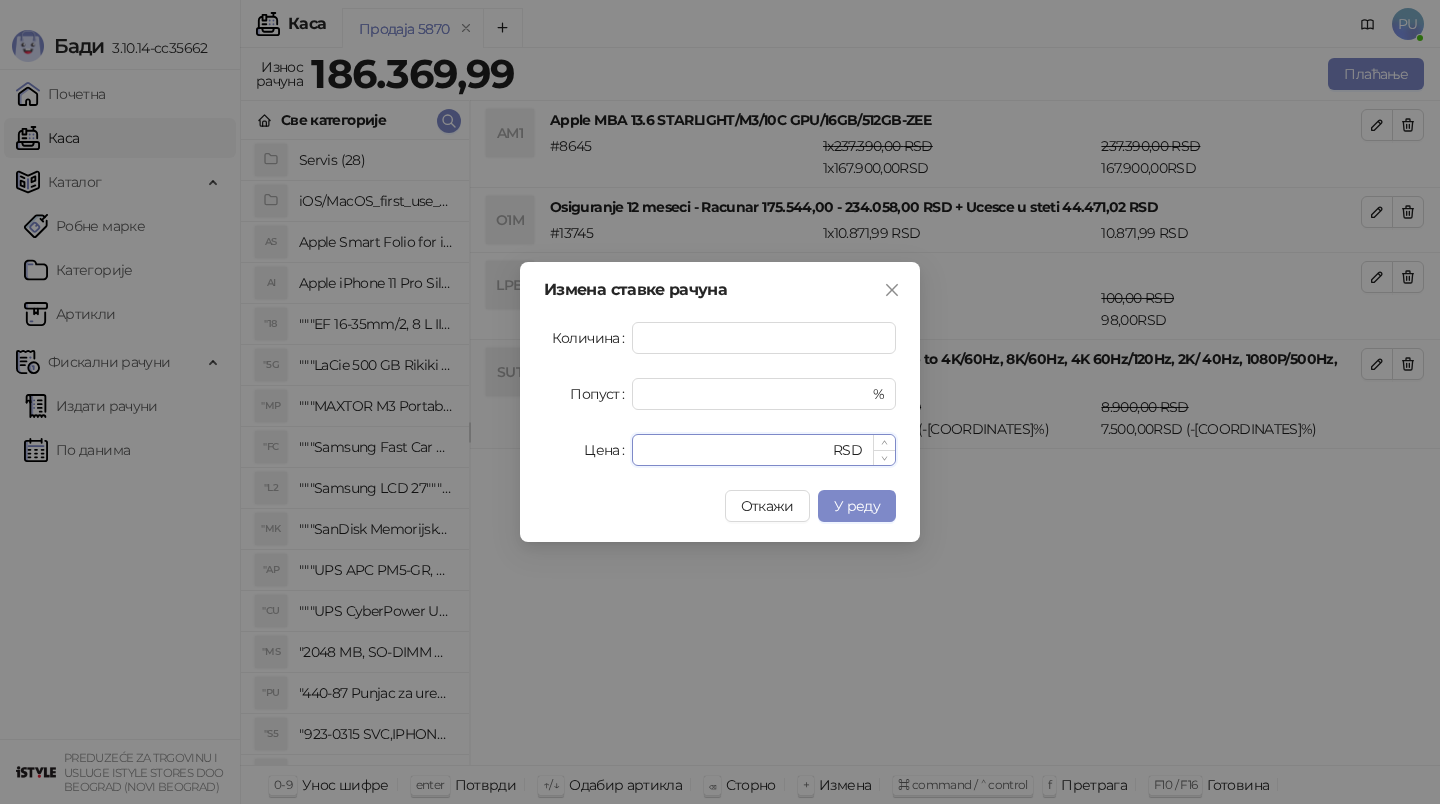click on "****" at bounding box center [736, 450] 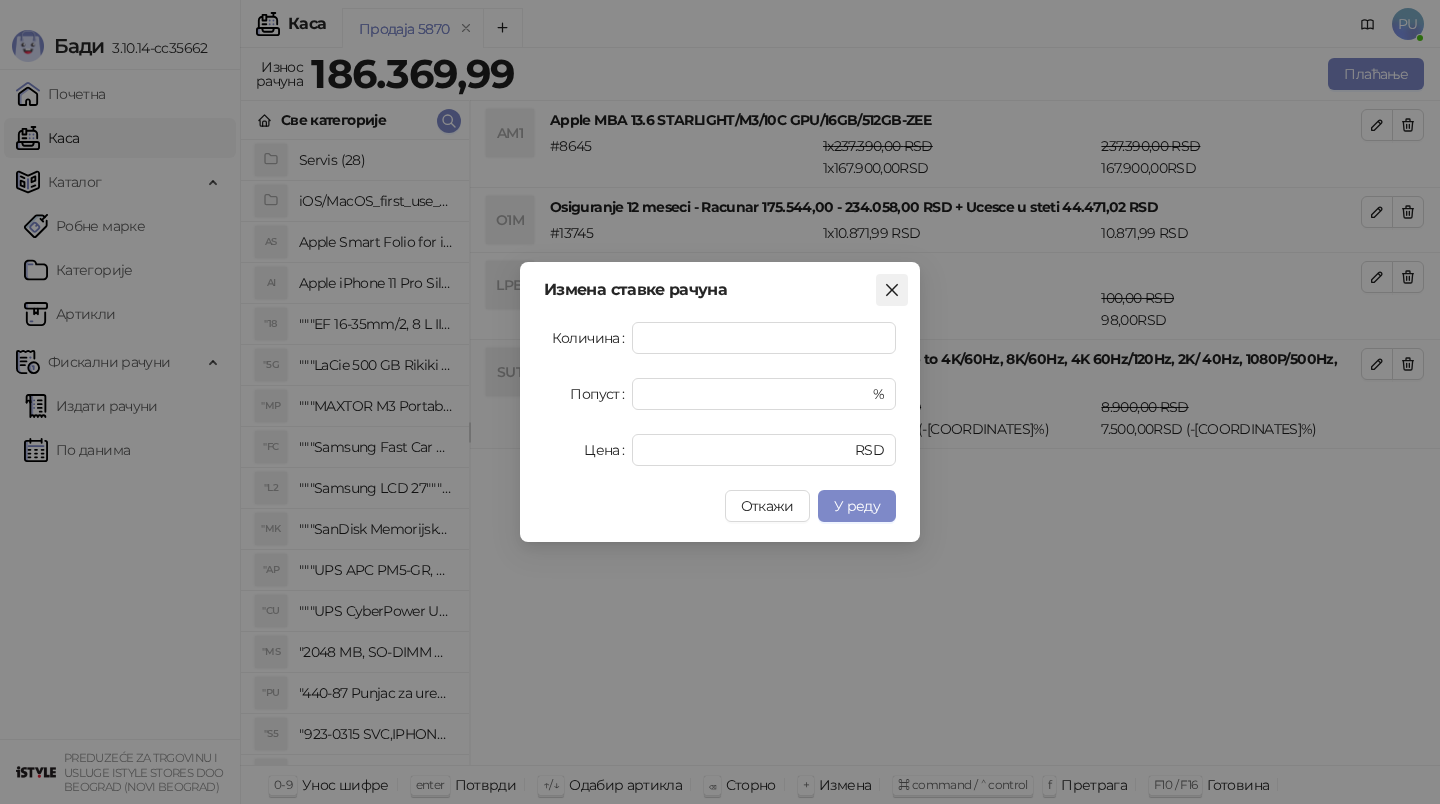 click at bounding box center (892, 290) 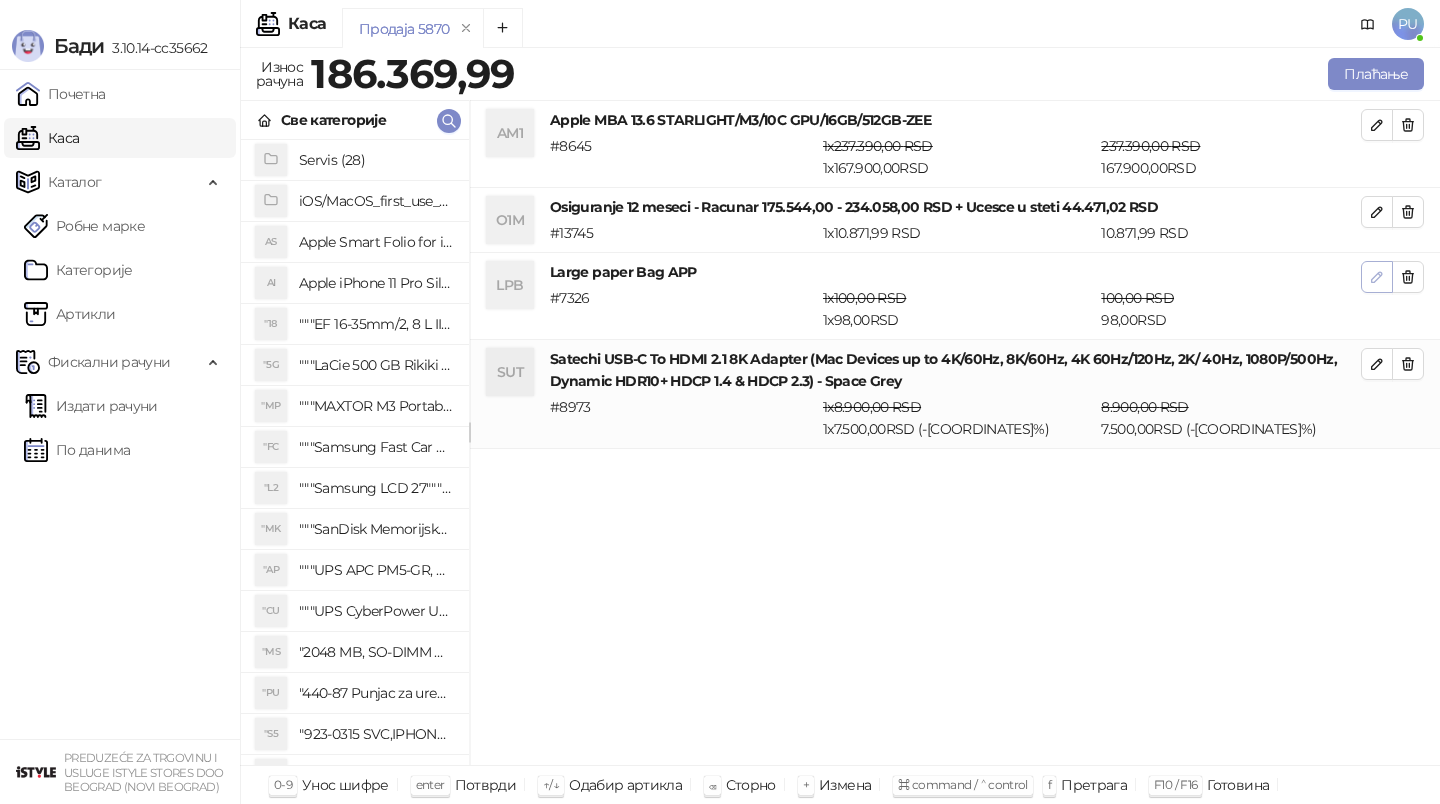 click 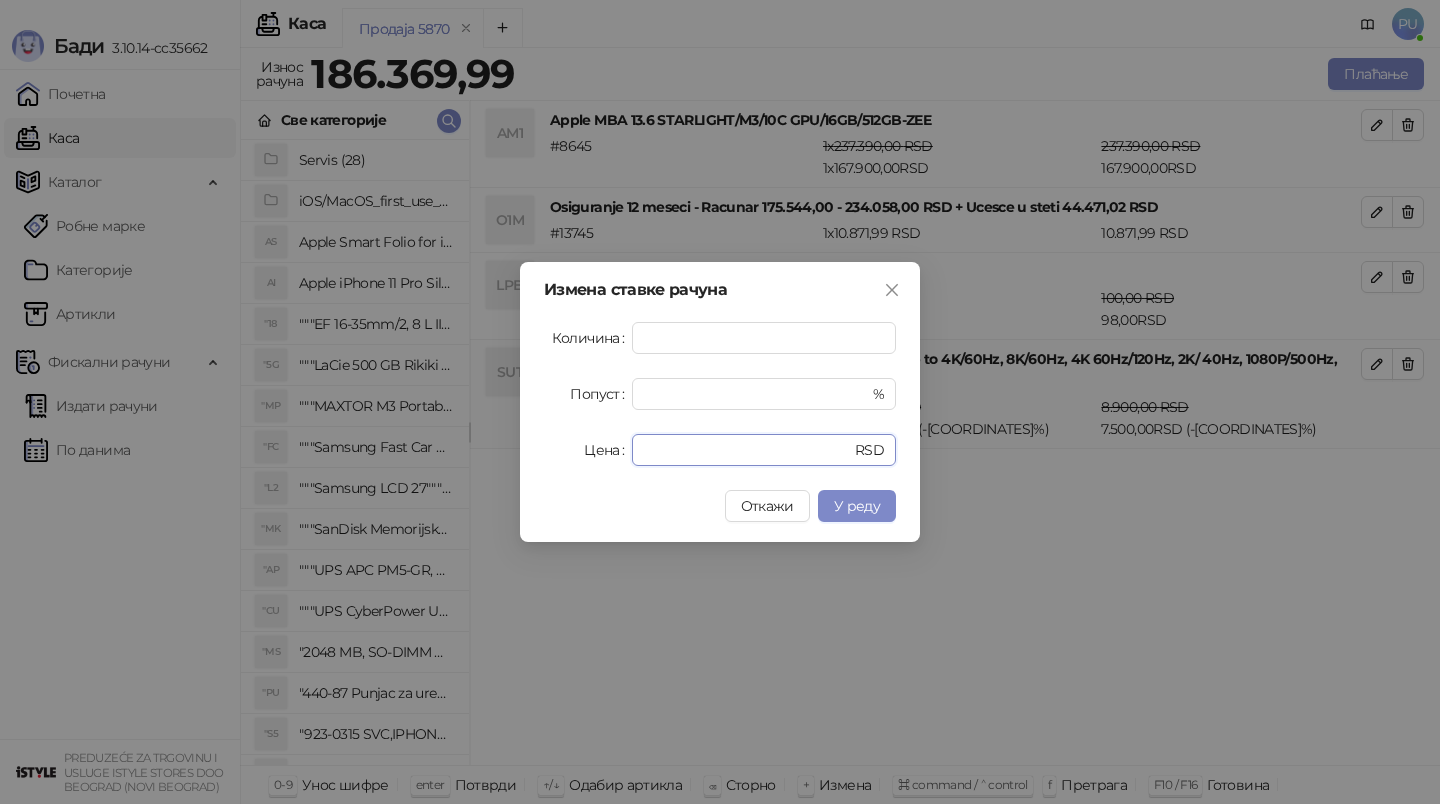 drag, startPoint x: 722, startPoint y: 448, endPoint x: 579, endPoint y: 448, distance: 143 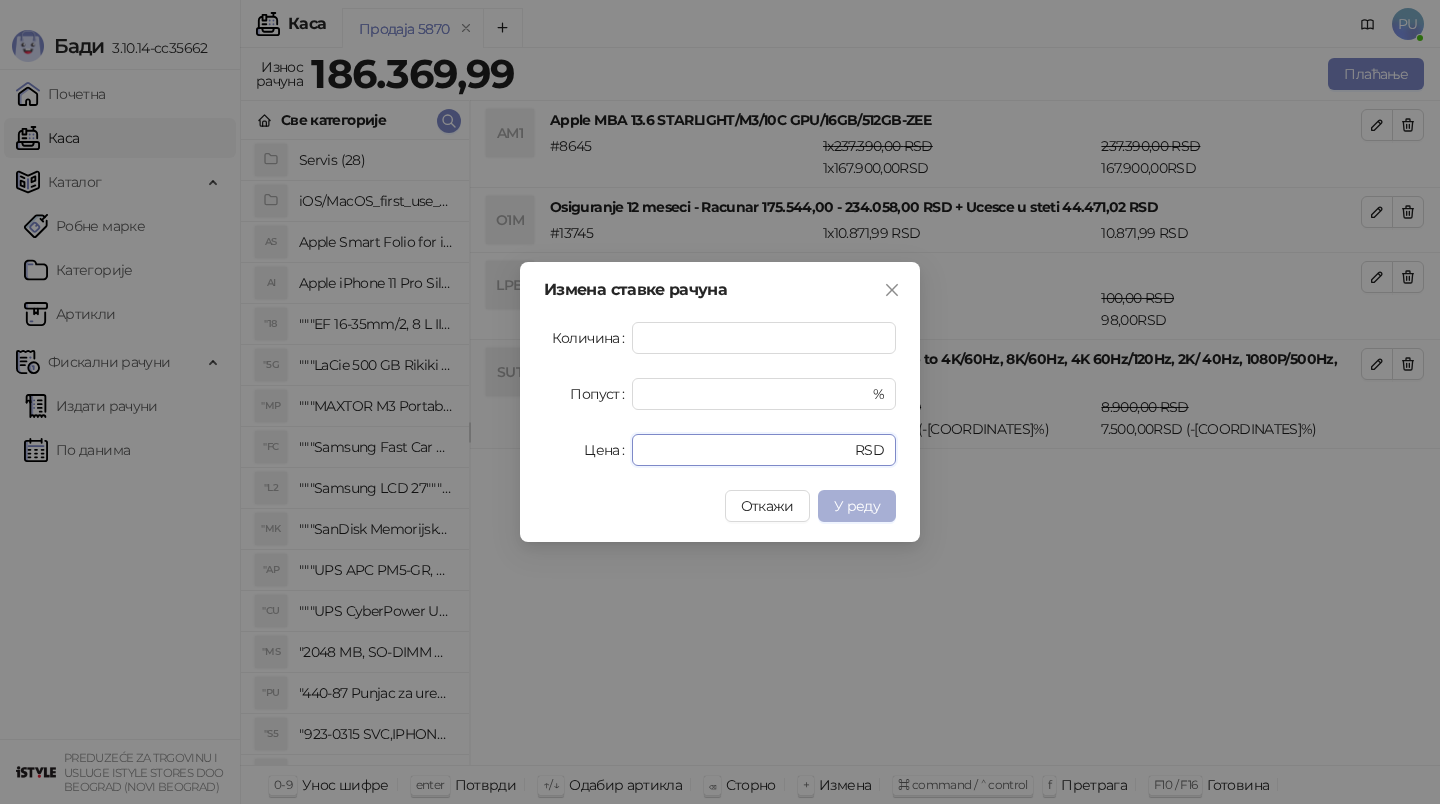 type on "***" 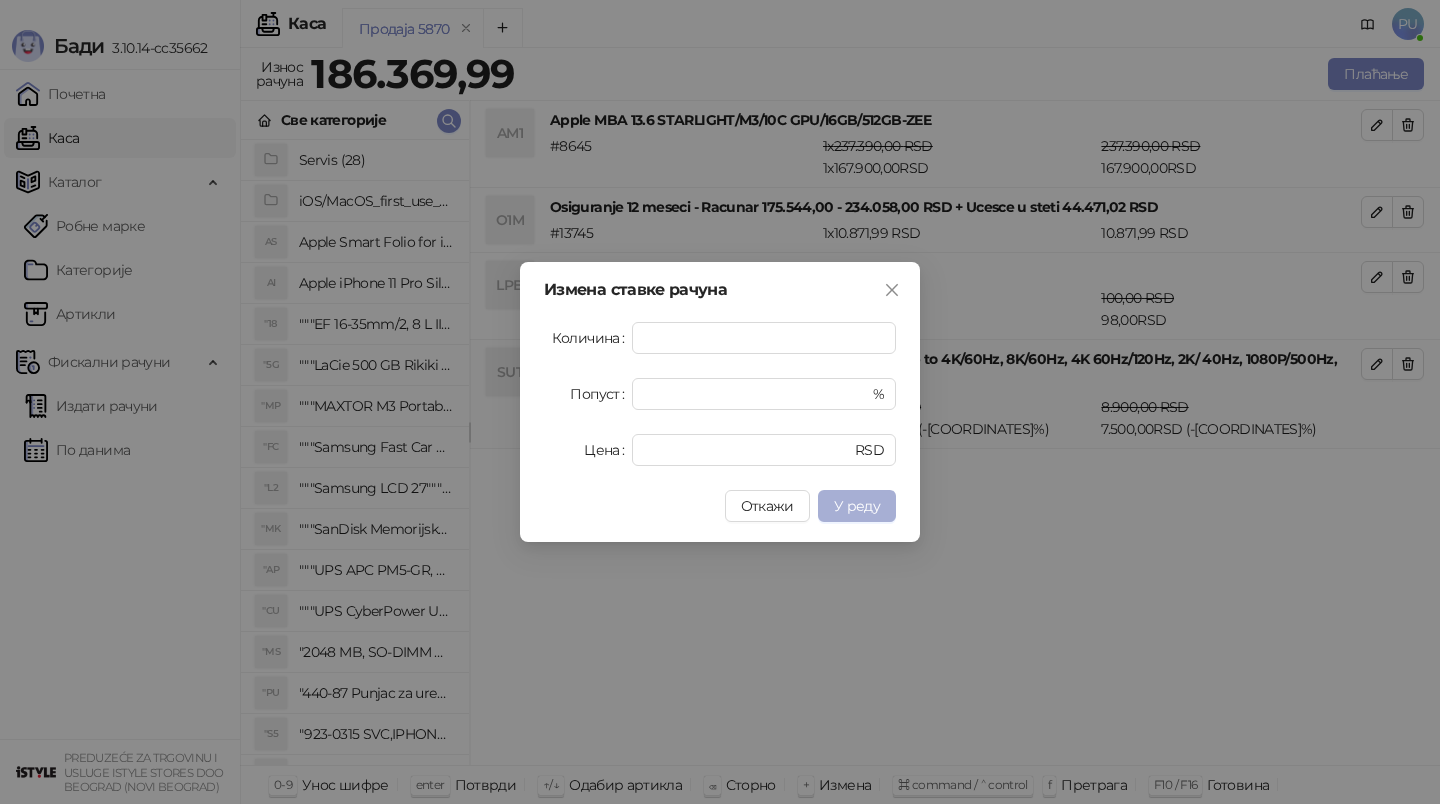 click on "У реду" at bounding box center (857, 506) 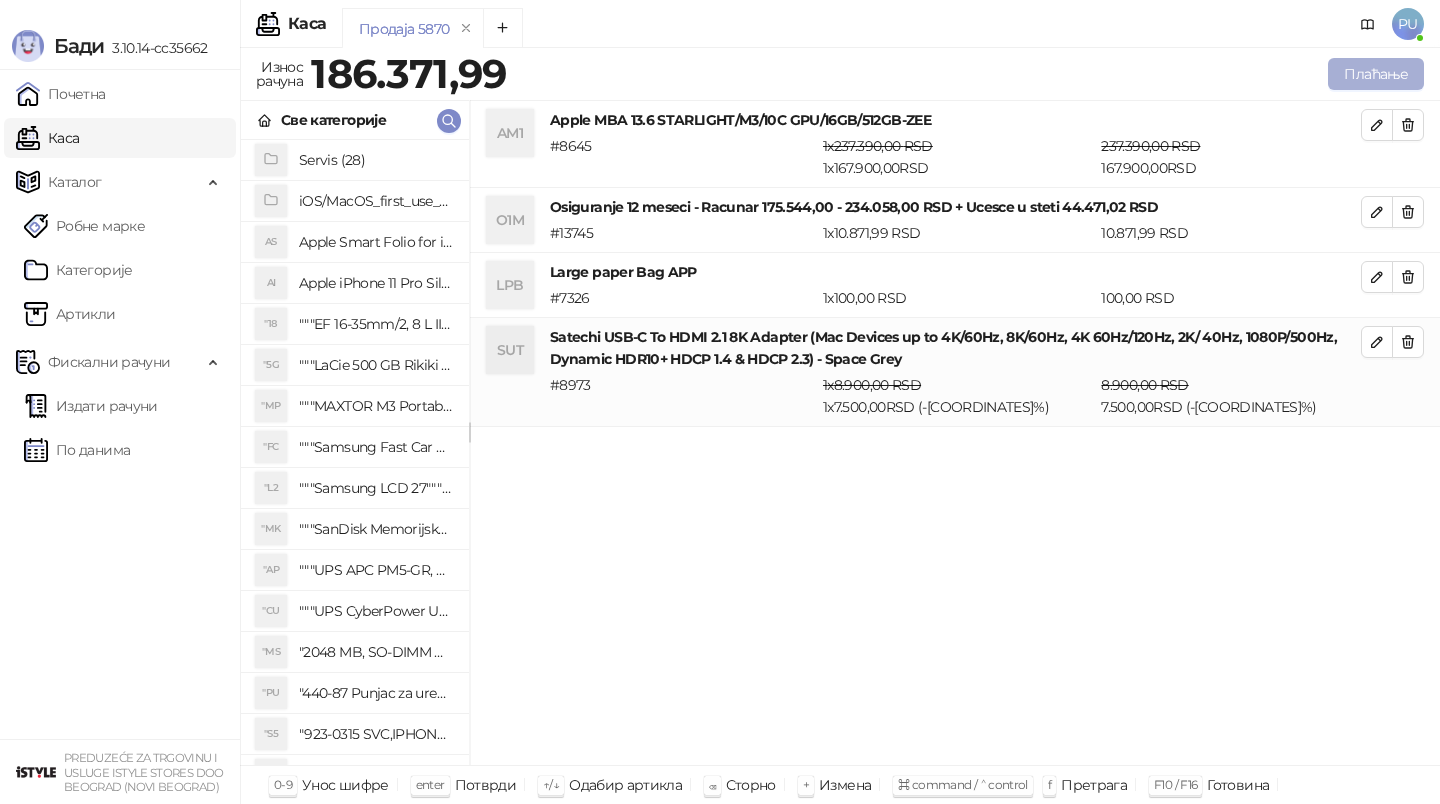 click on "Плаћање" at bounding box center (1376, 74) 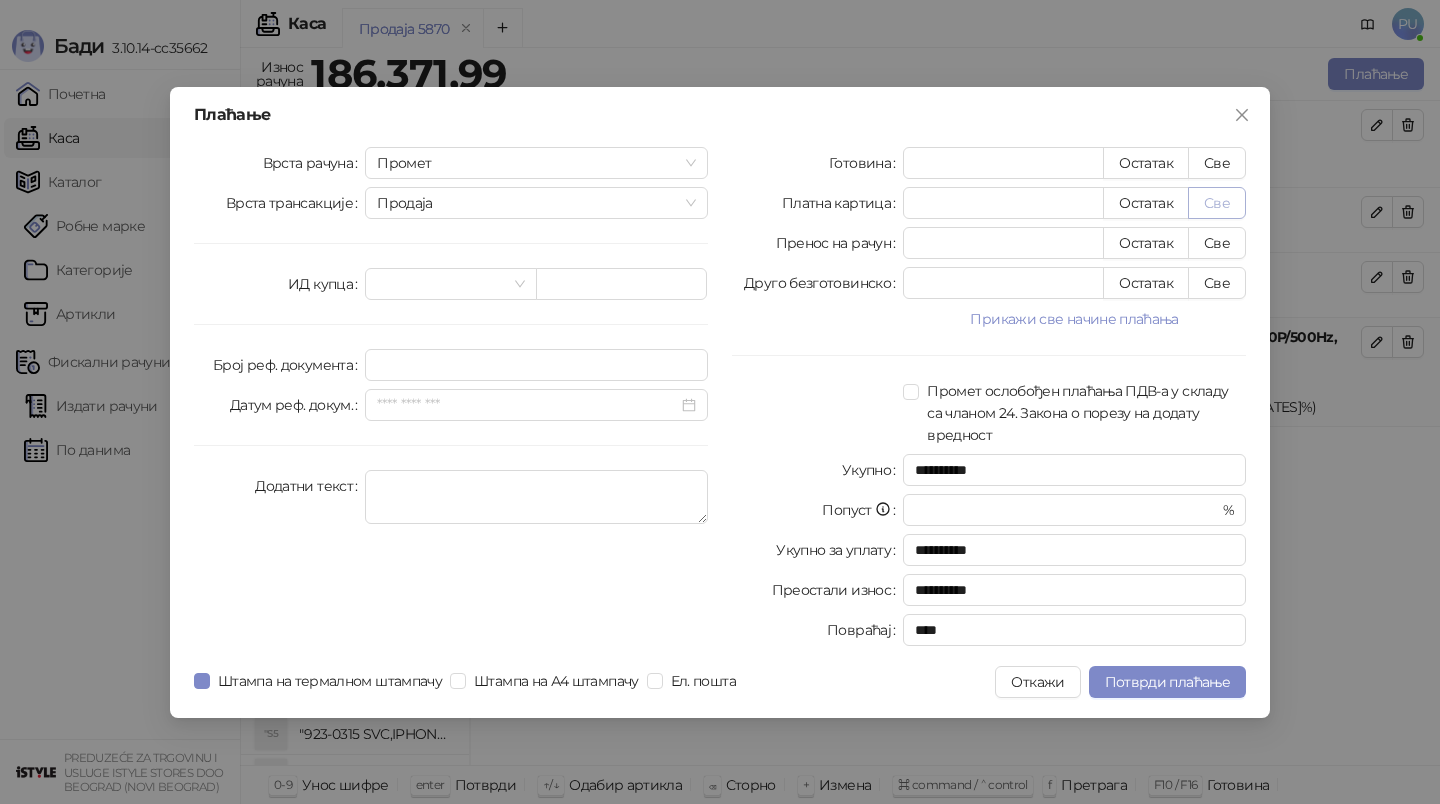 click on "Све" at bounding box center (1217, 203) 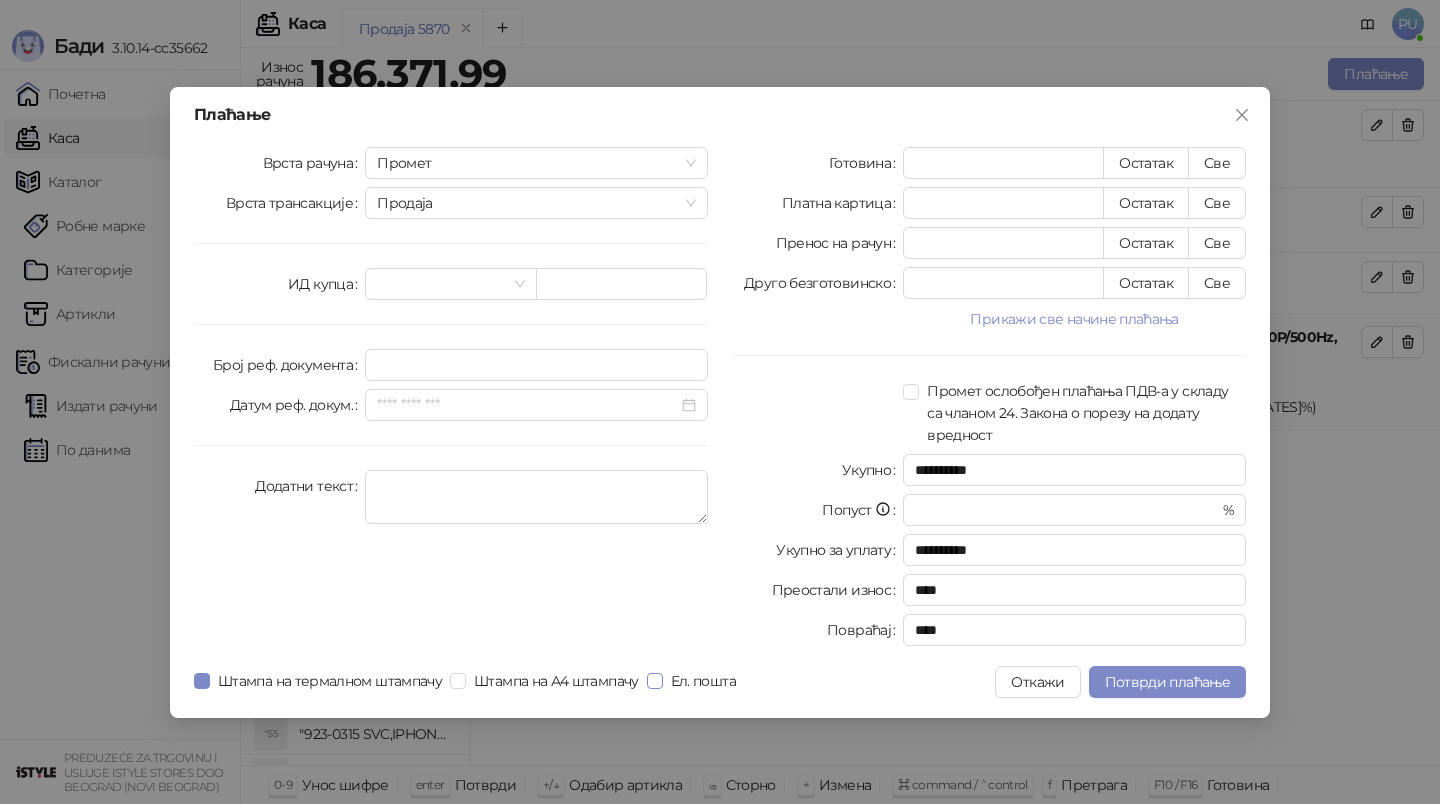click on "Ел. пошта" at bounding box center (703, 681) 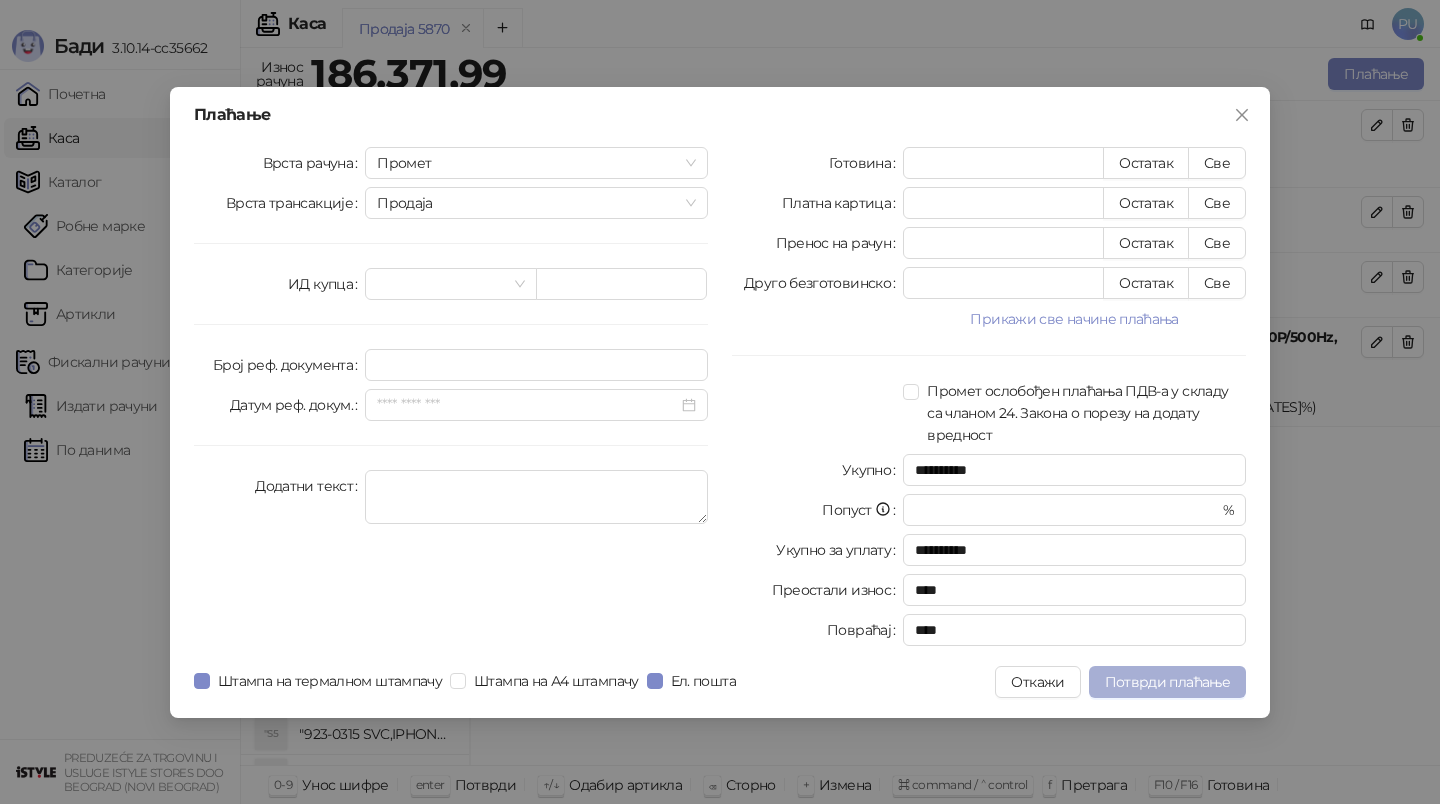 click on "Потврди плаћање" at bounding box center [1167, 682] 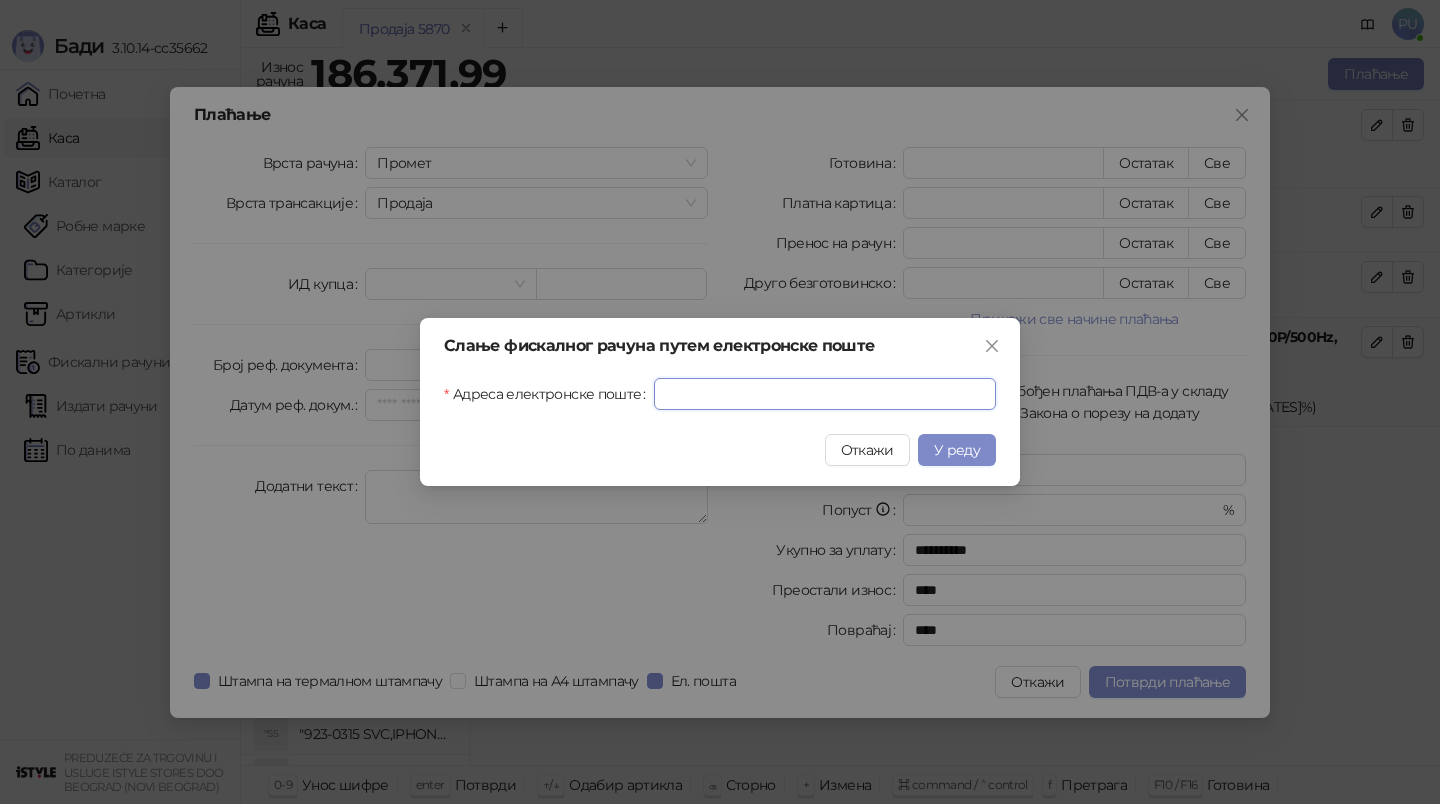 click on "Адреса електронске поште" at bounding box center (825, 394) 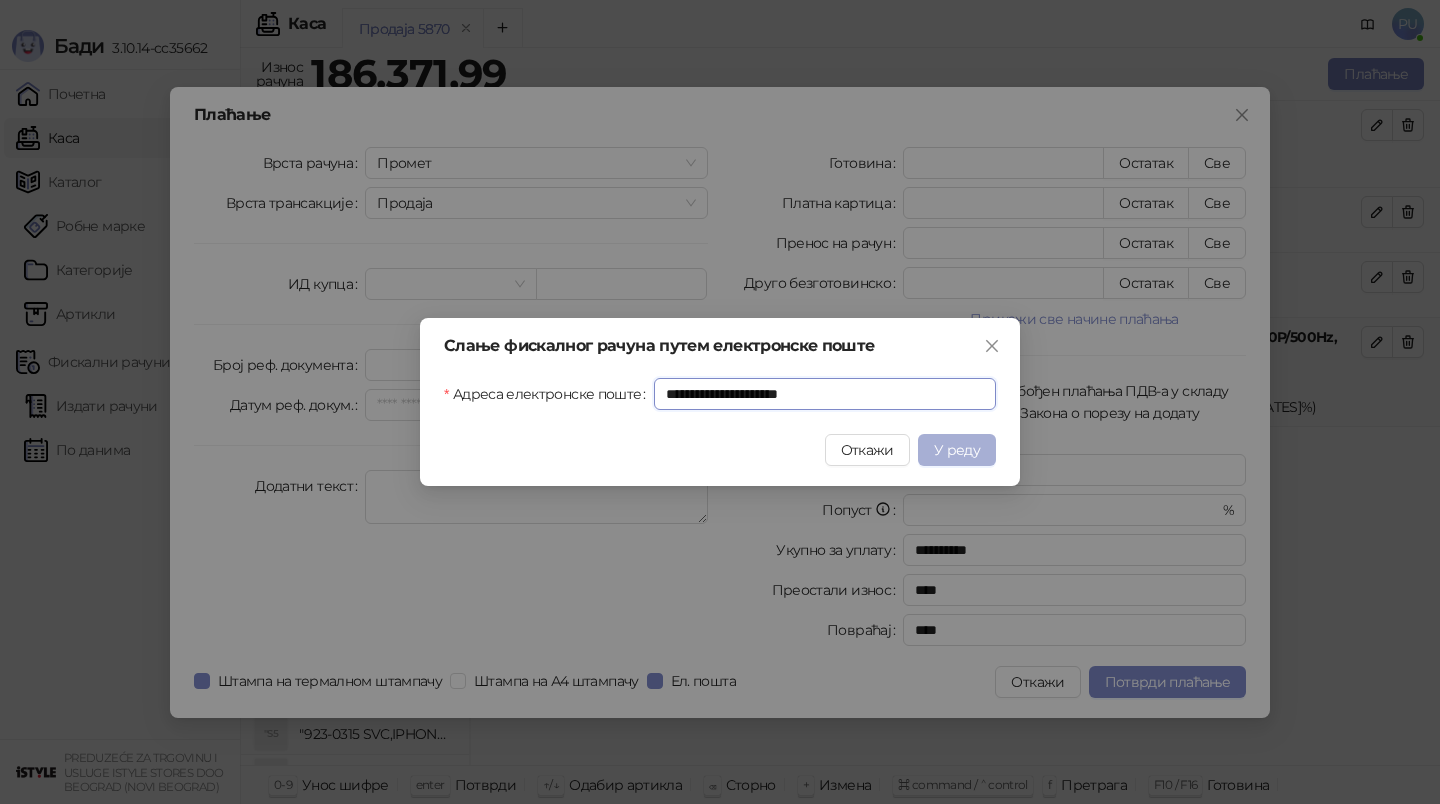 type on "**********" 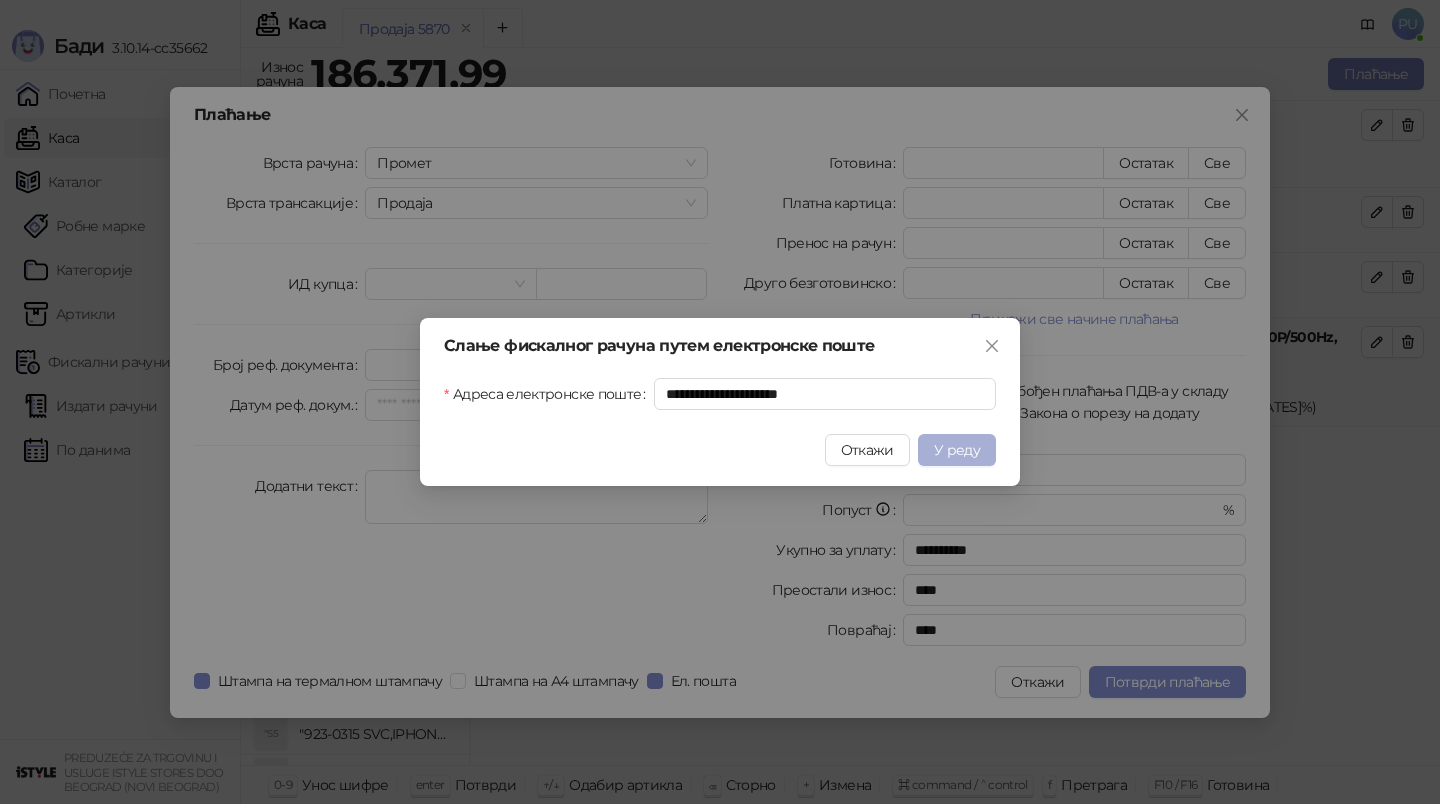 click on "У реду" at bounding box center (957, 450) 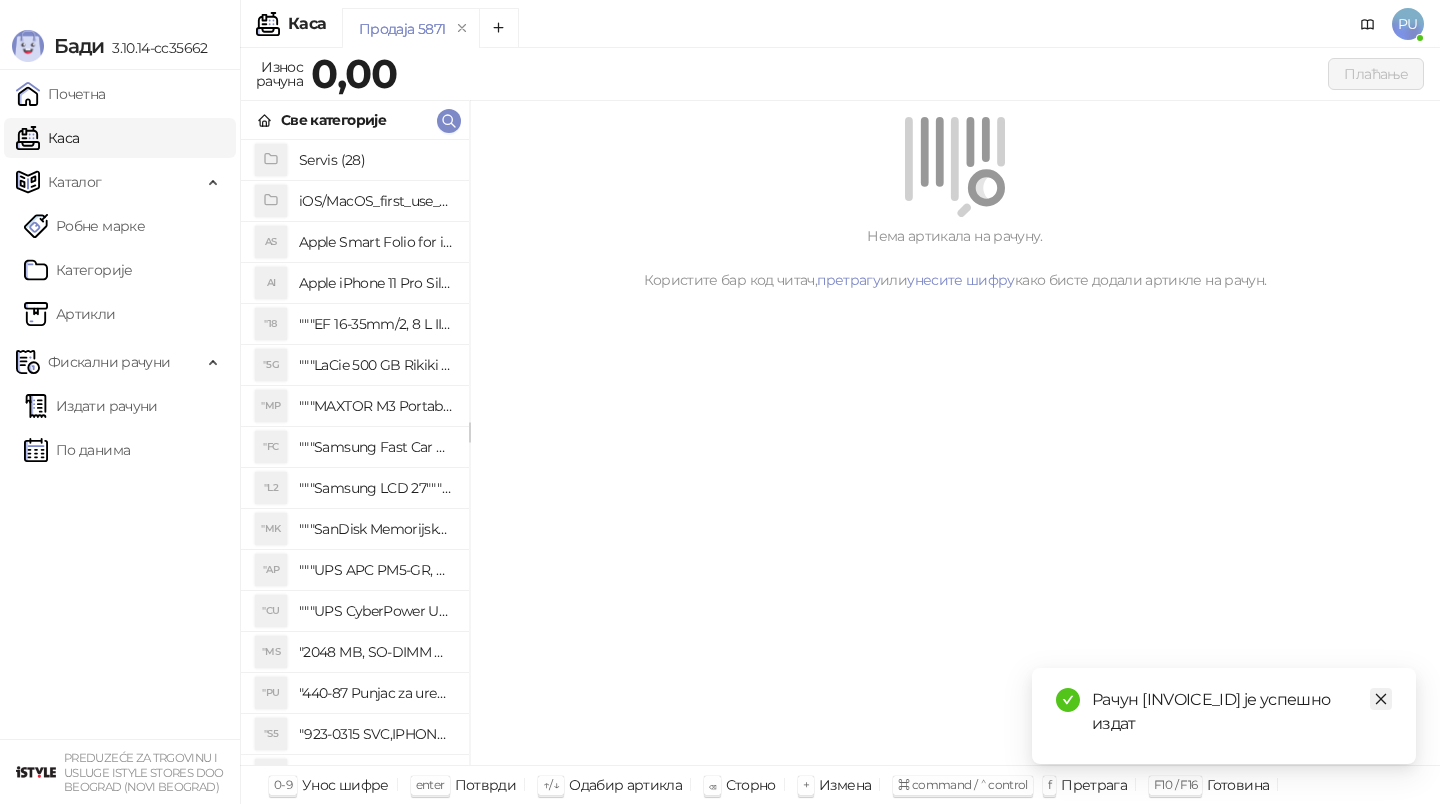 click 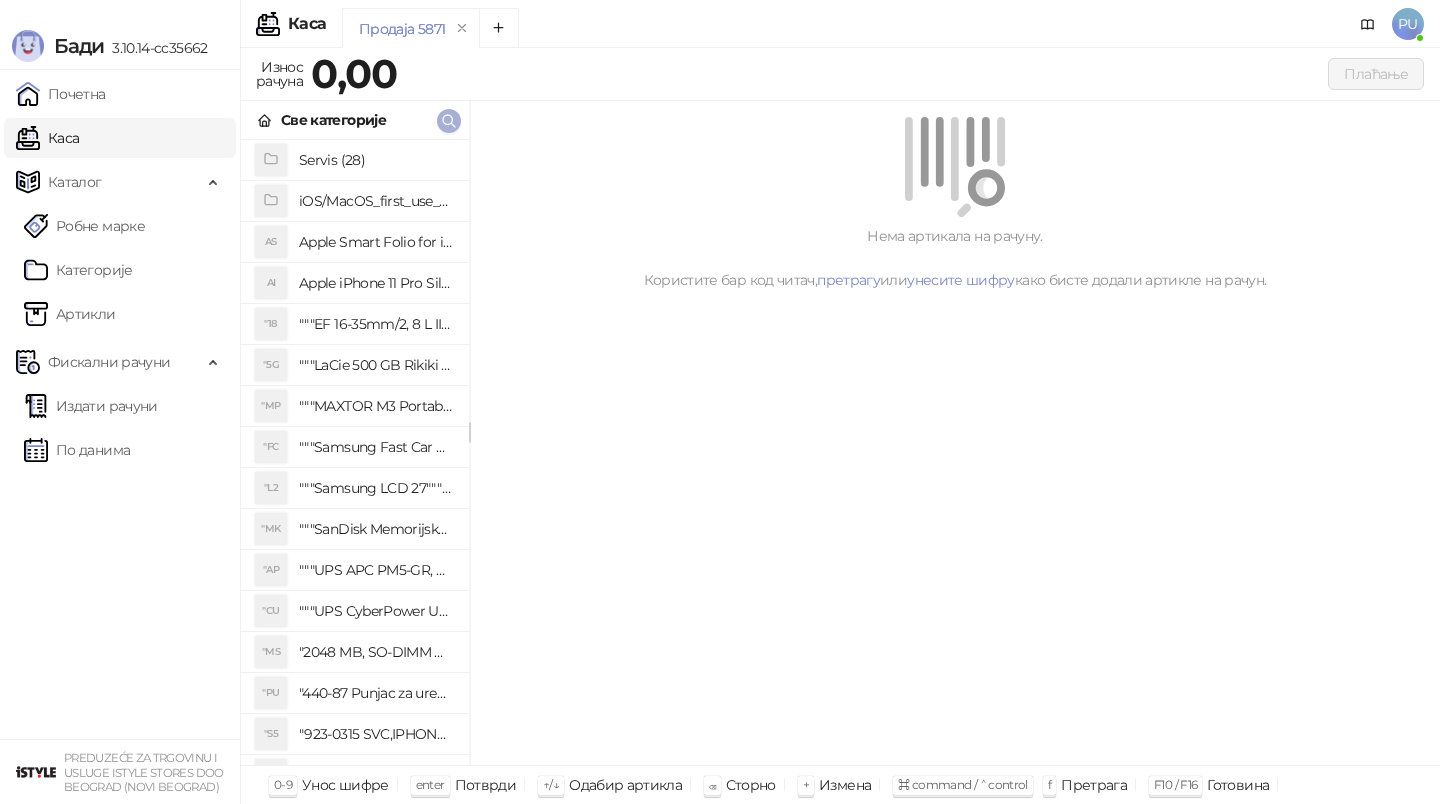 click 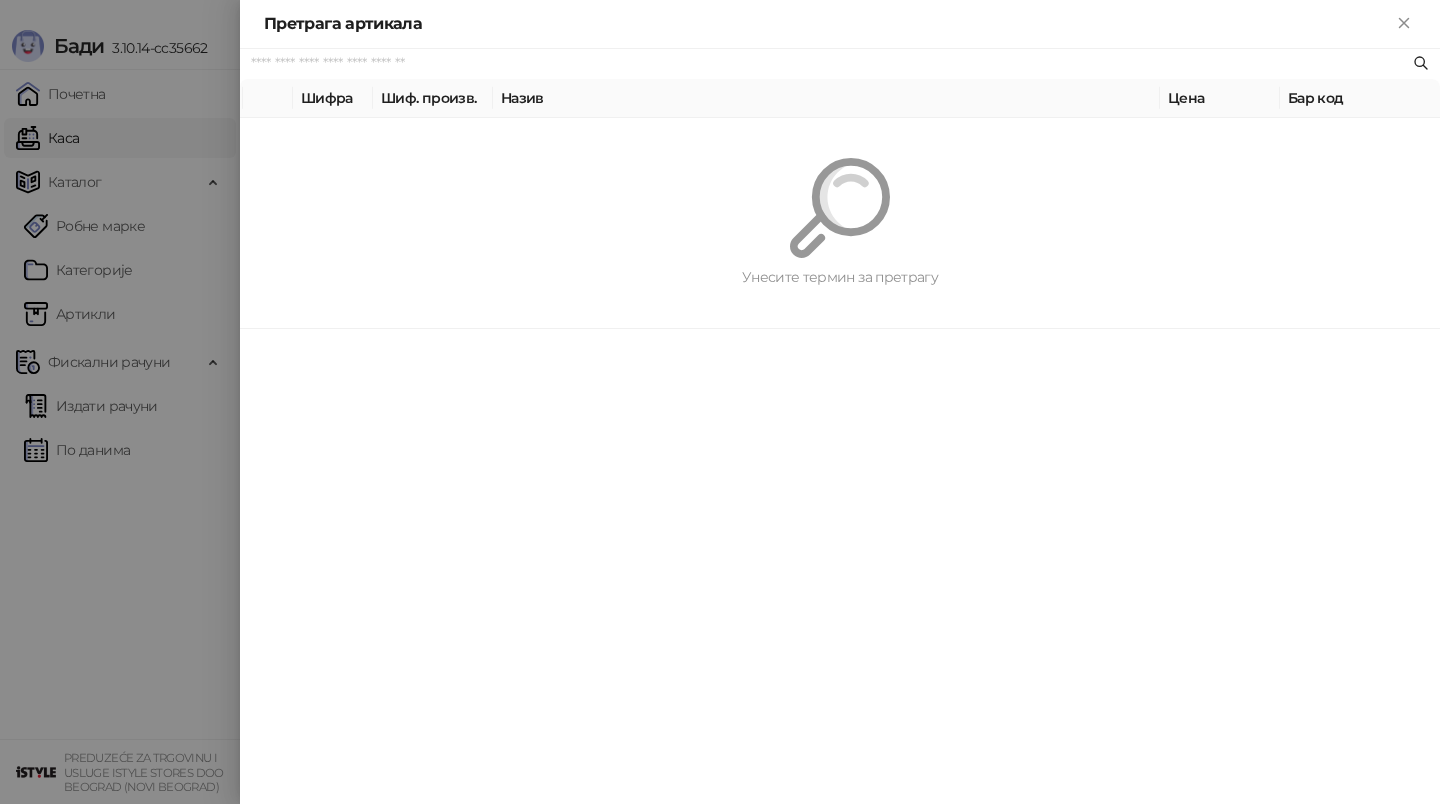 paste on "*********" 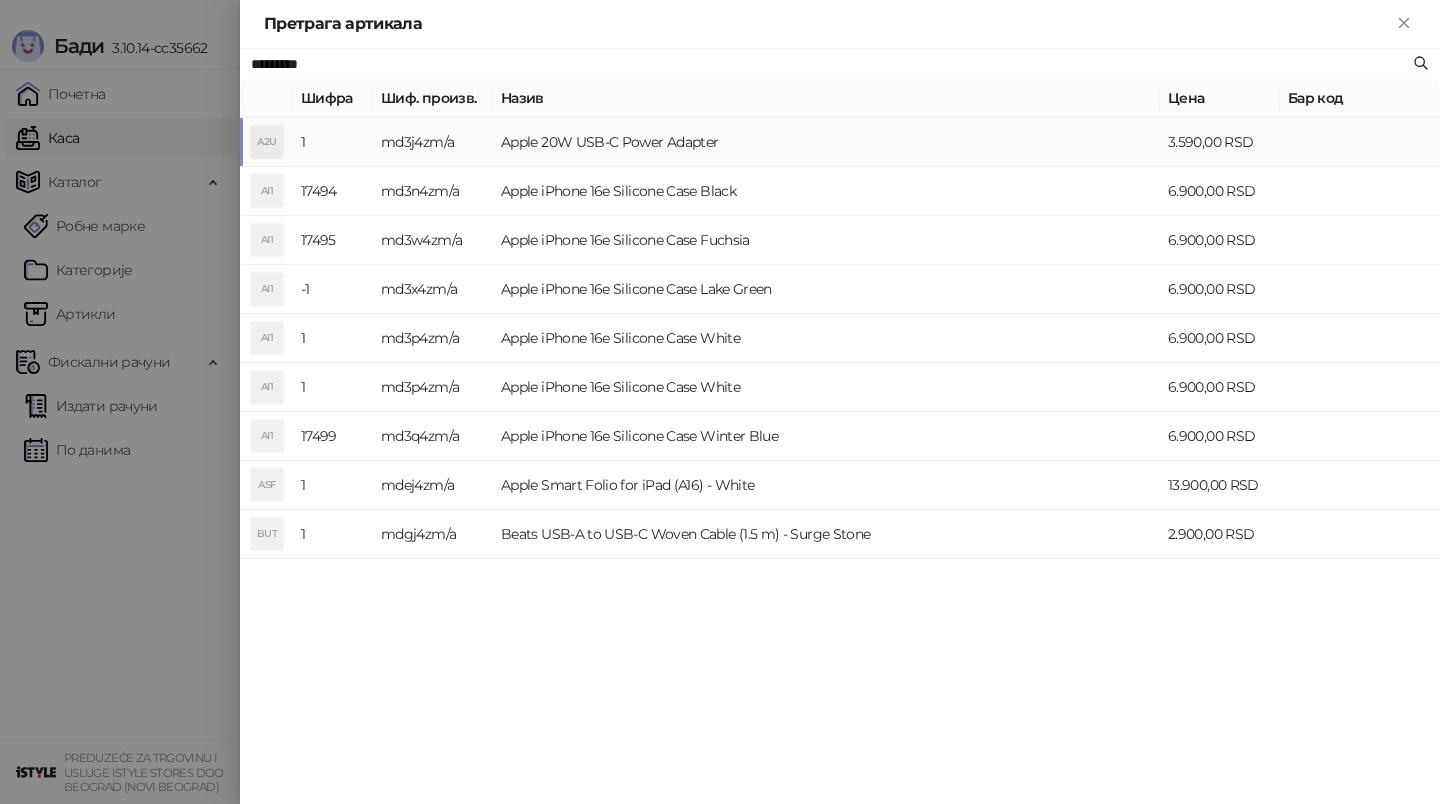 click on "Apple 20W USB-C Power Adapter" at bounding box center [826, 142] 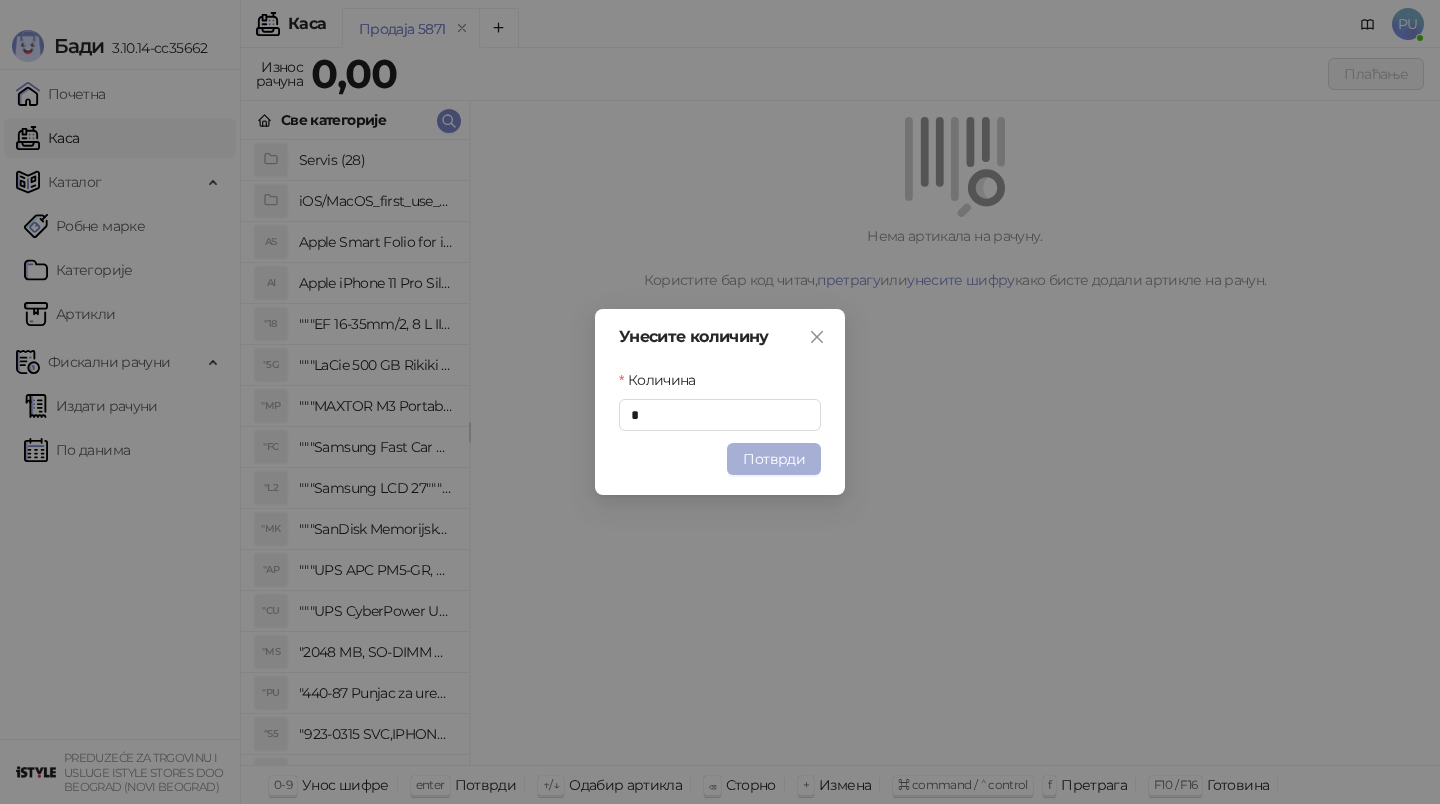 click on "Потврди" at bounding box center (774, 459) 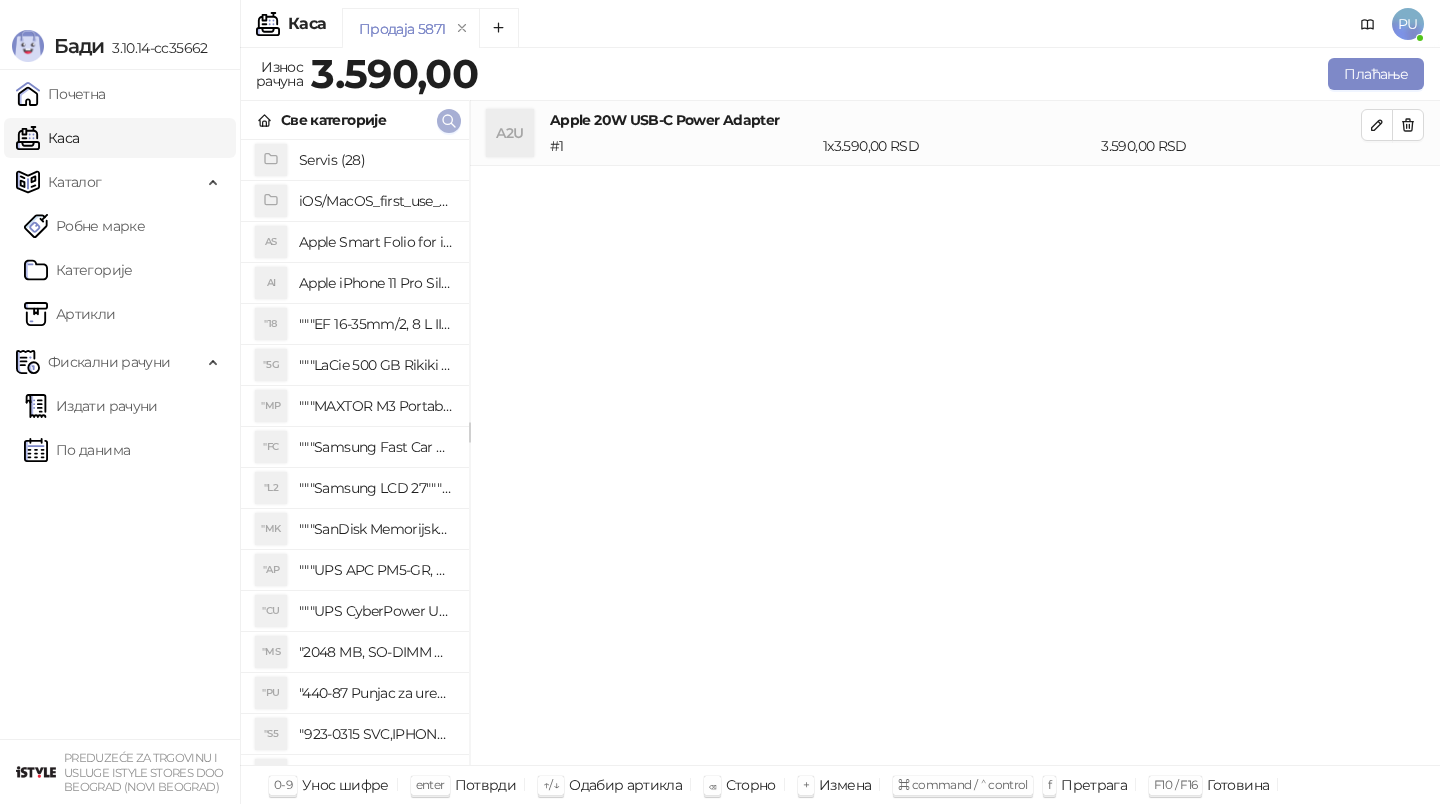 click at bounding box center (449, 121) 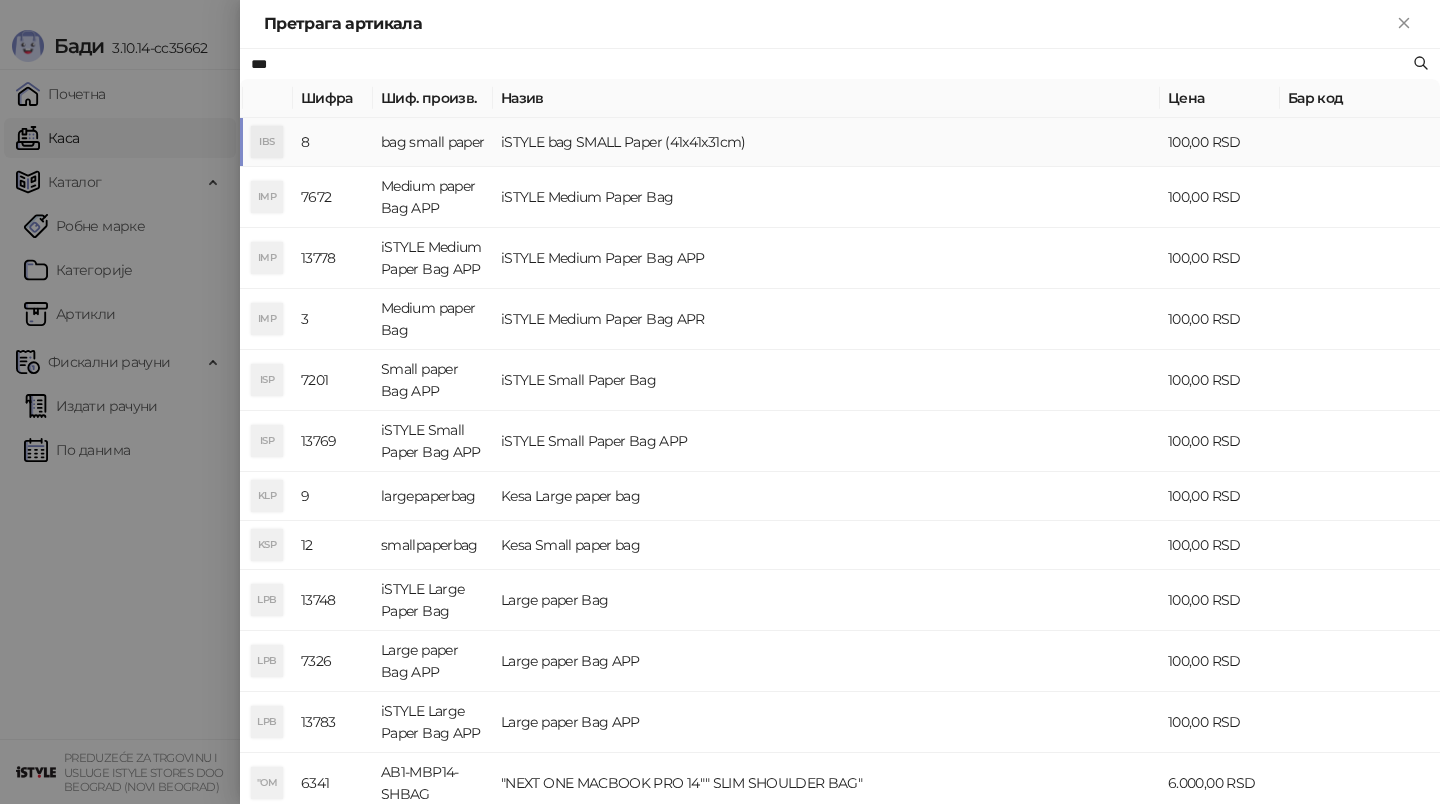 type on "***" 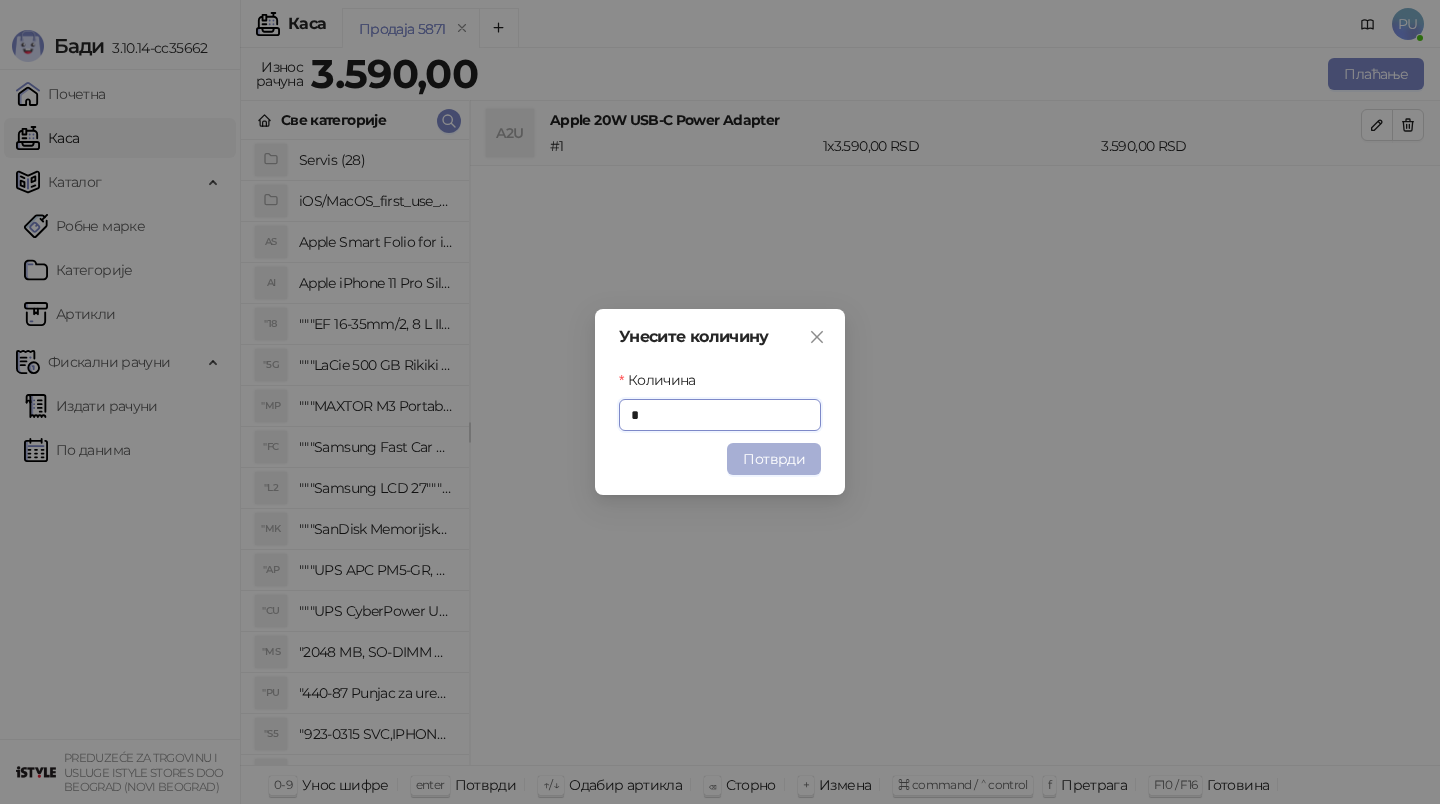 click on "Потврди" at bounding box center [774, 459] 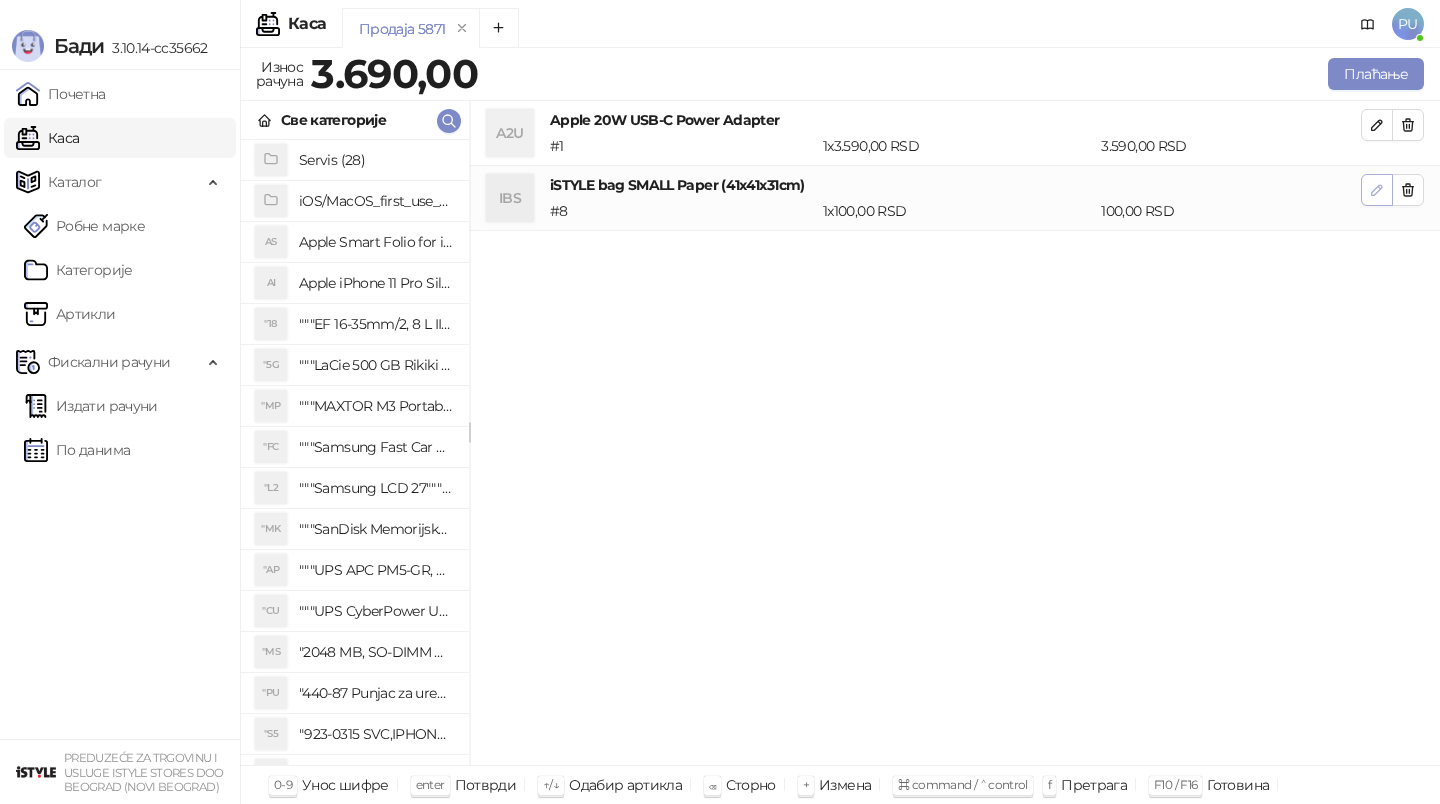 click 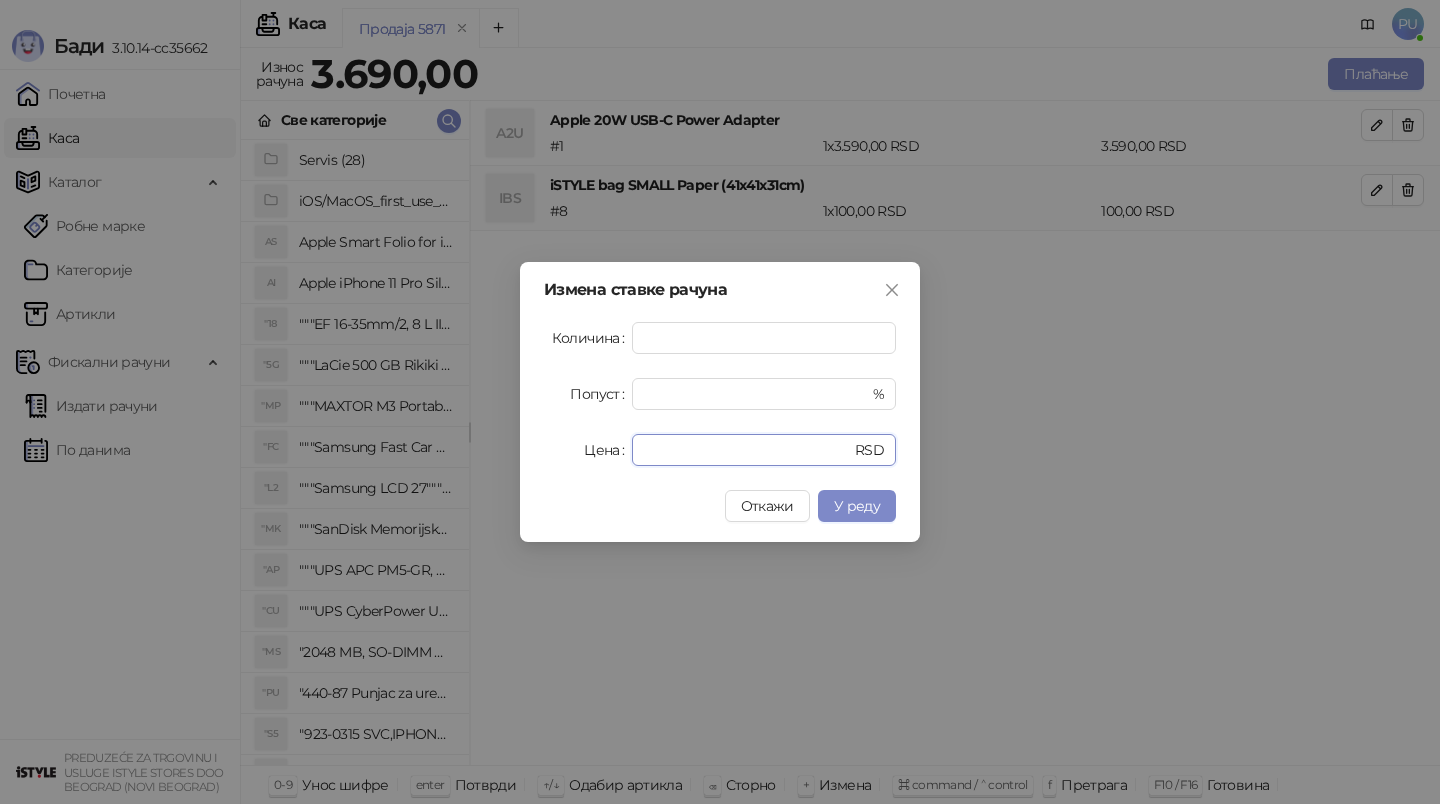 drag, startPoint x: 714, startPoint y: 446, endPoint x: 550, endPoint y: 446, distance: 164 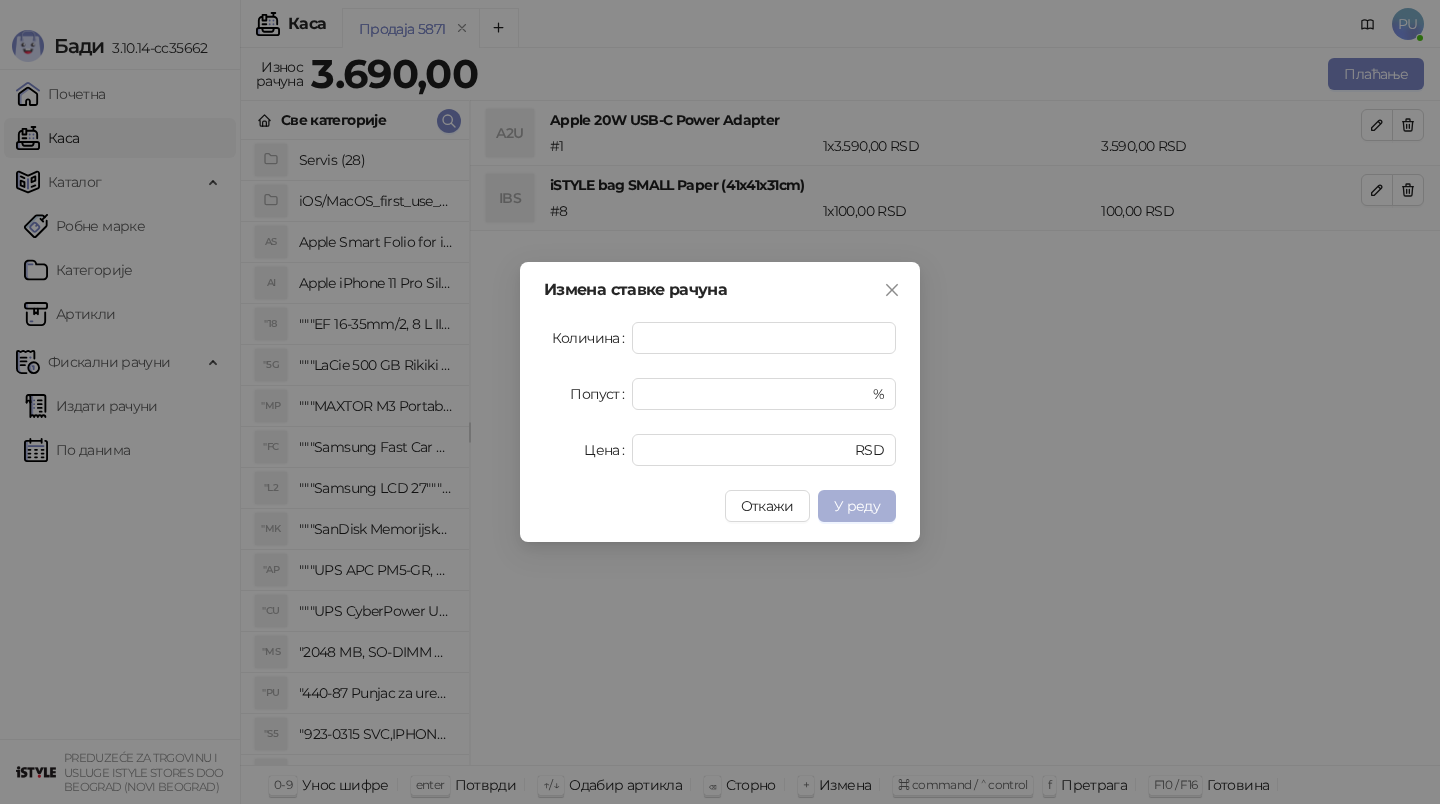 click on "У реду" at bounding box center (857, 506) 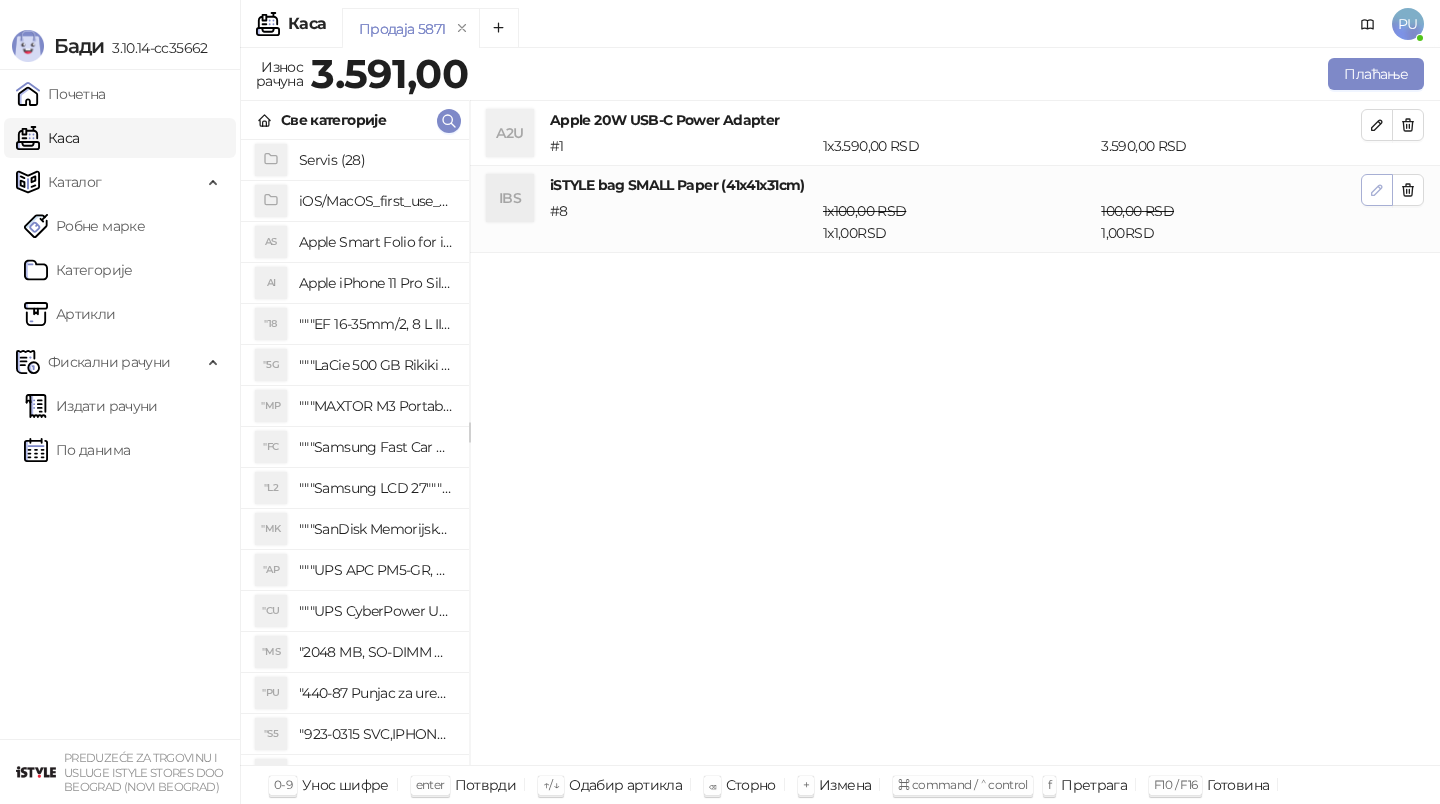 click 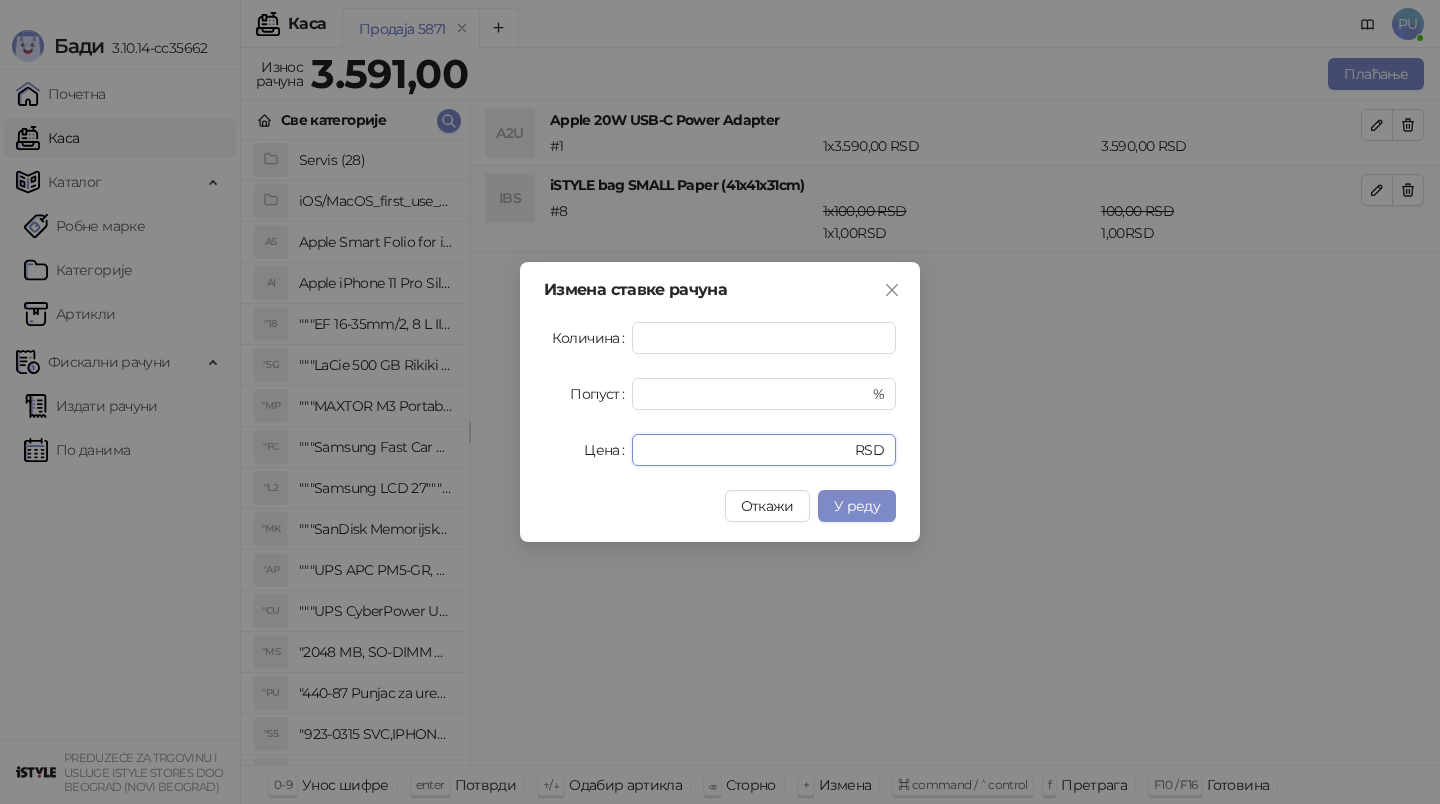 drag, startPoint x: 689, startPoint y: 451, endPoint x: 526, endPoint y: 451, distance: 163 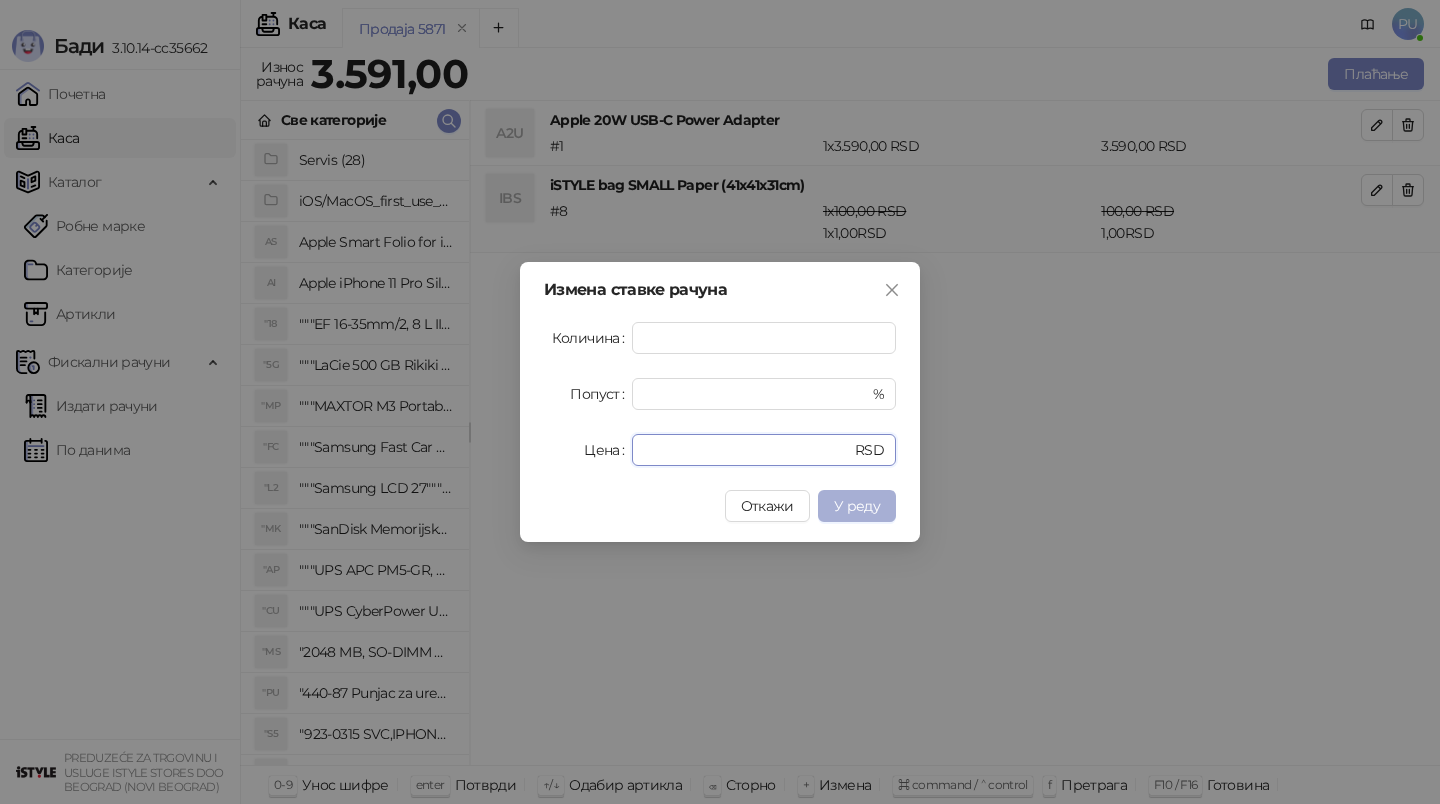 type on "**" 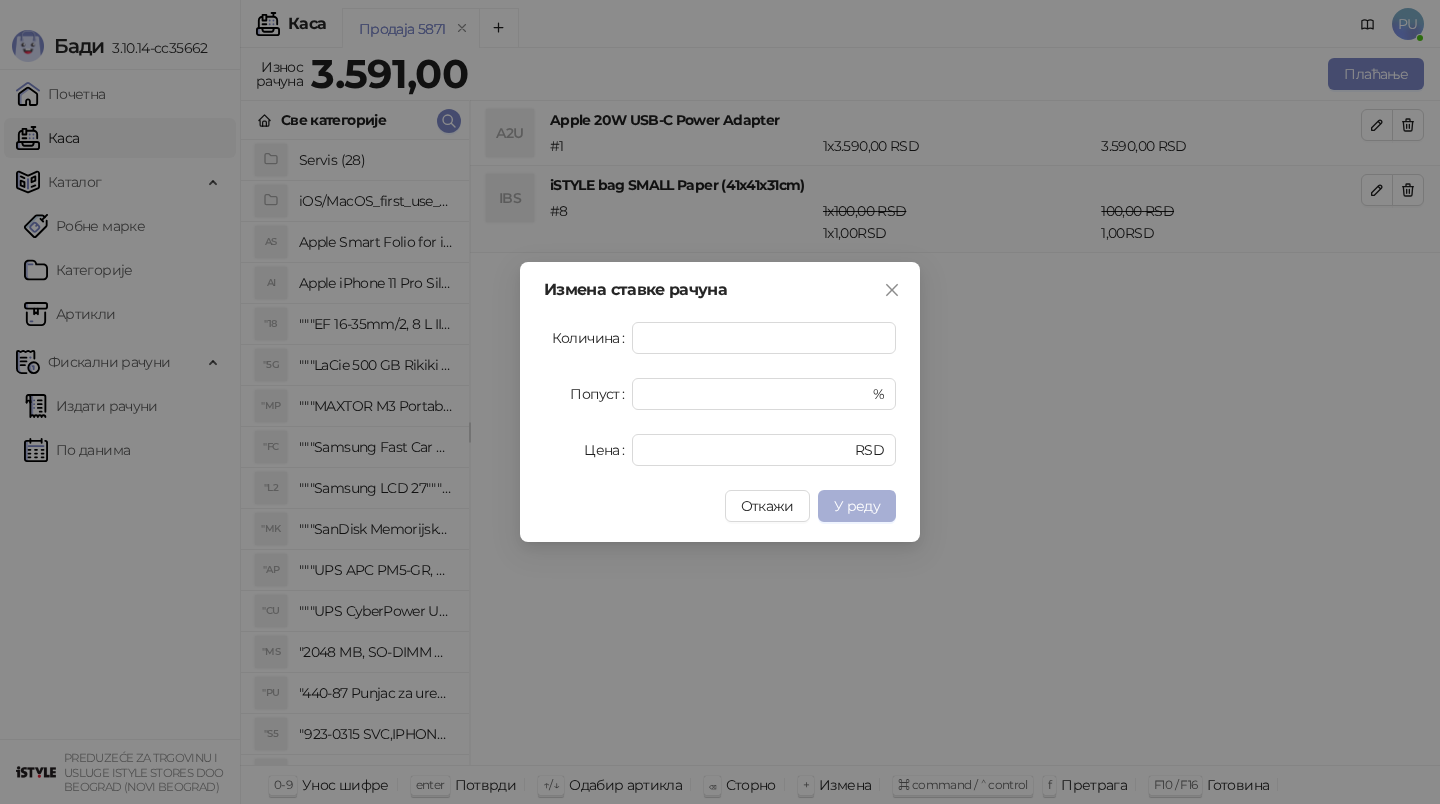 click on "У реду" at bounding box center (857, 506) 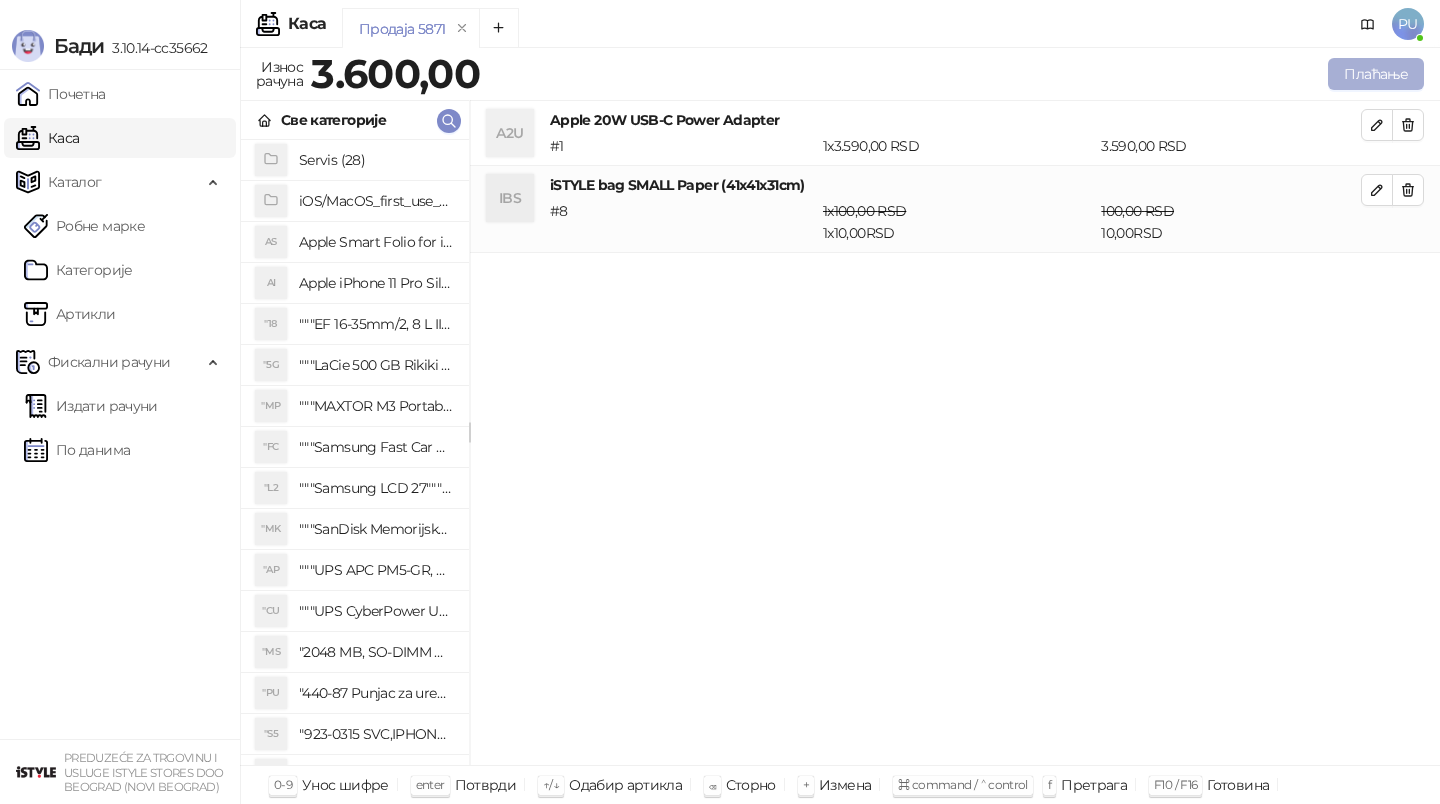 click on "Плаћање" at bounding box center (1376, 74) 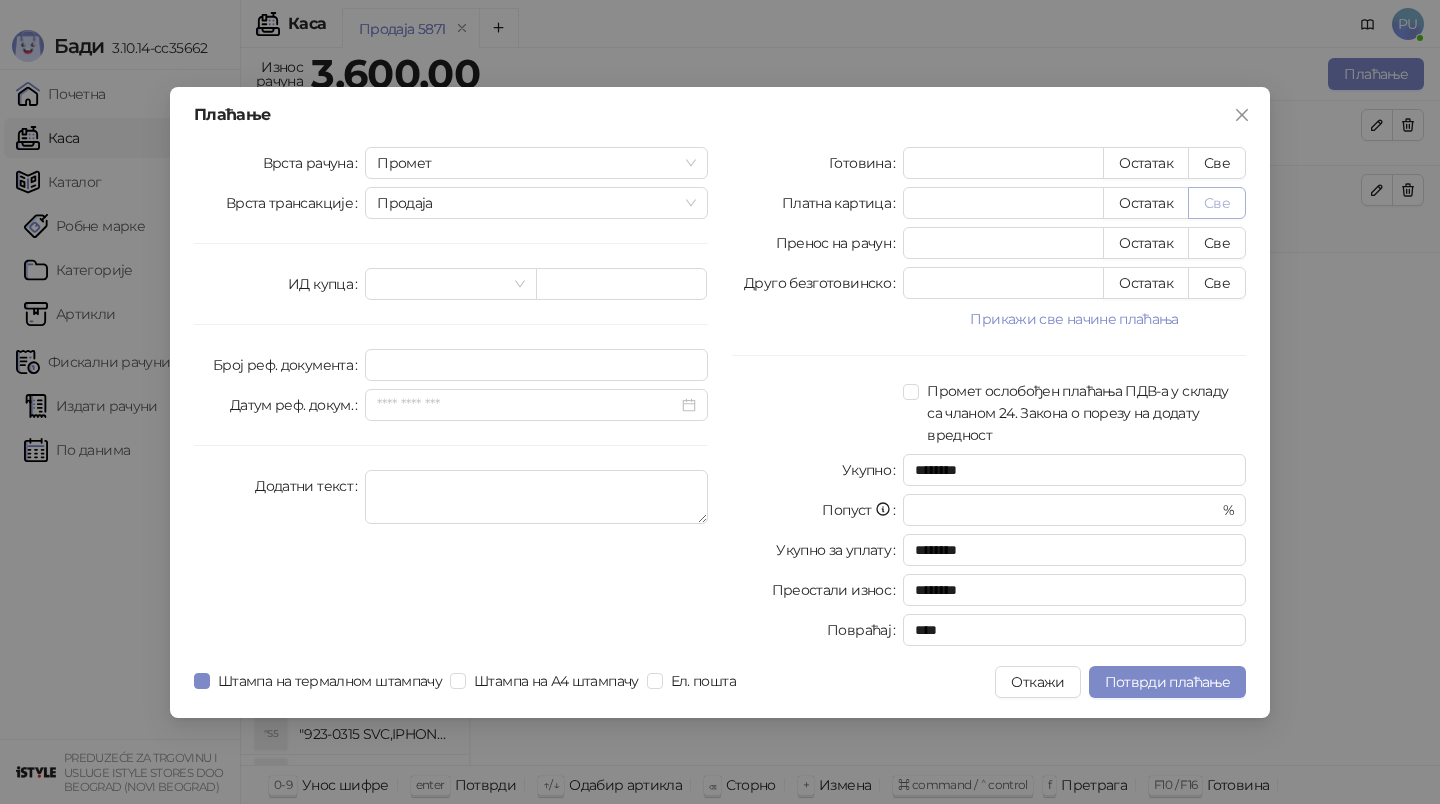 click on "Све" at bounding box center [1217, 203] 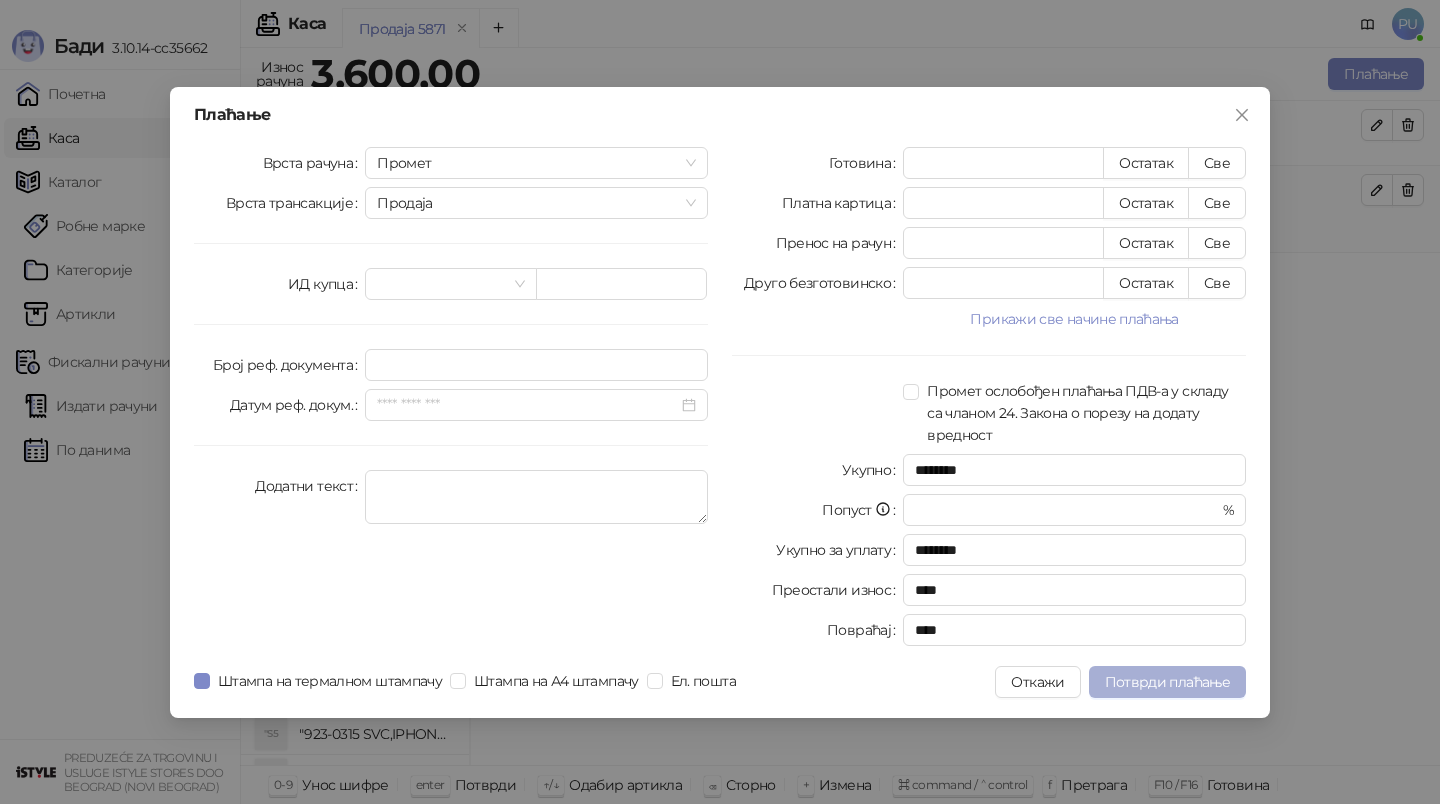 click on "Потврди плаћање" at bounding box center [1167, 682] 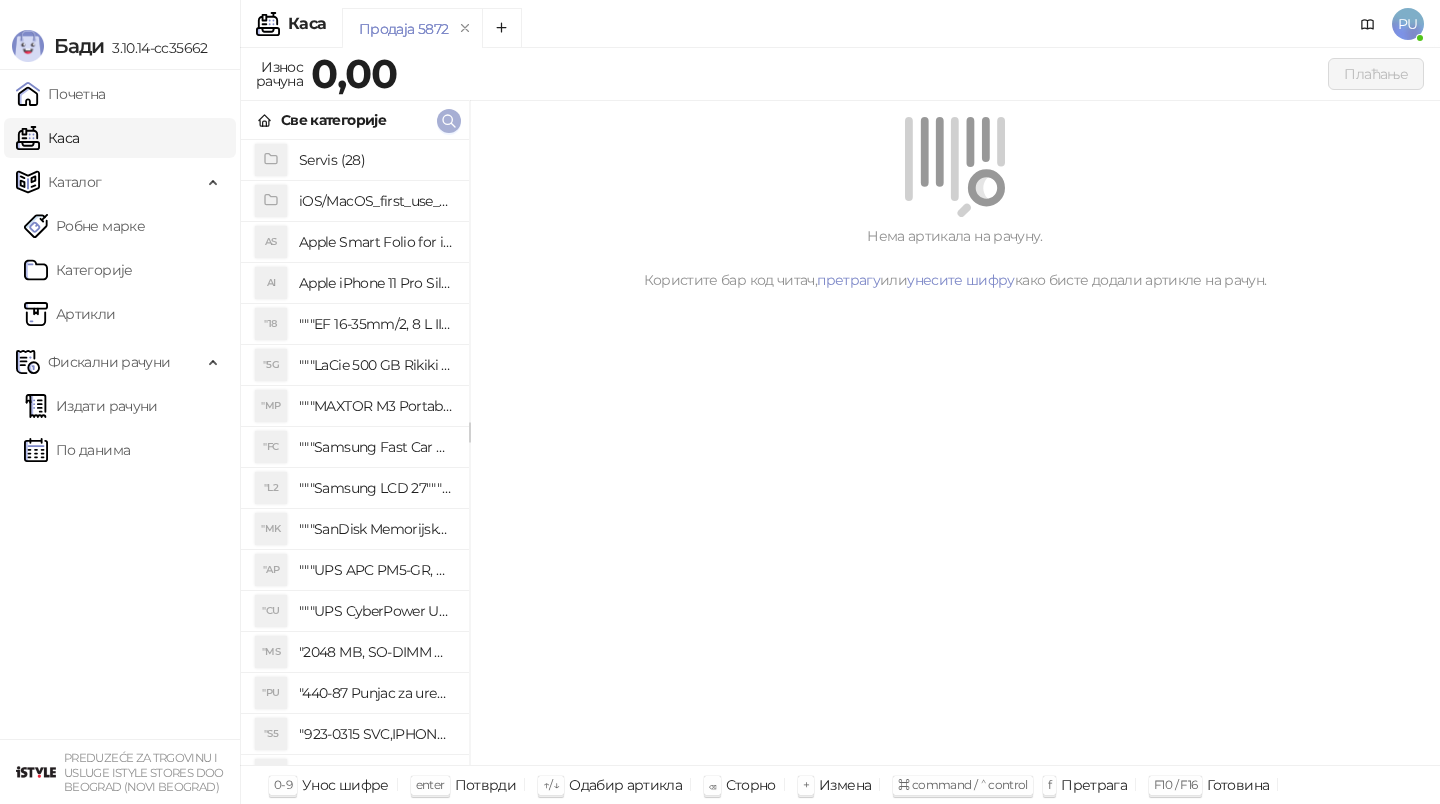 click 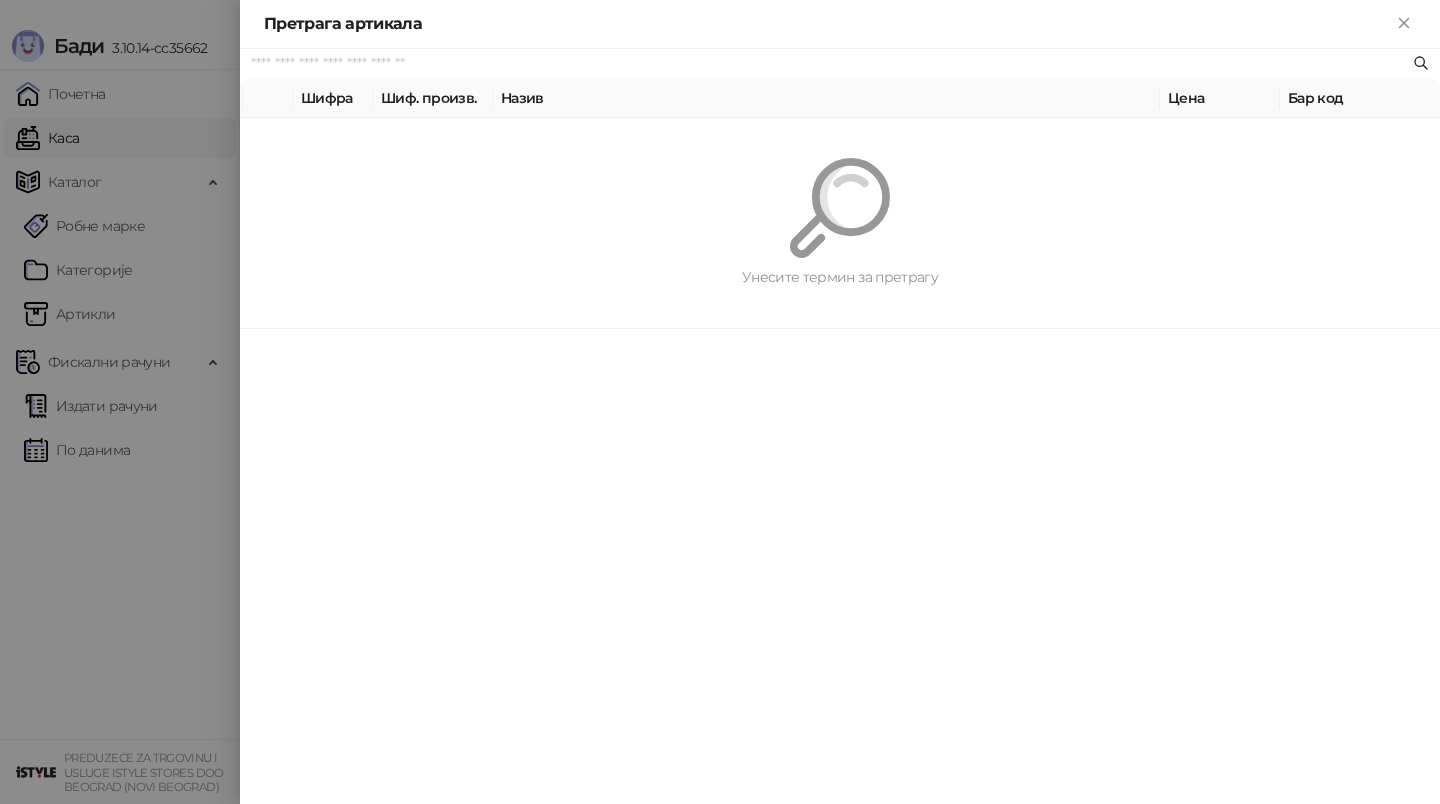 paste on "**********" 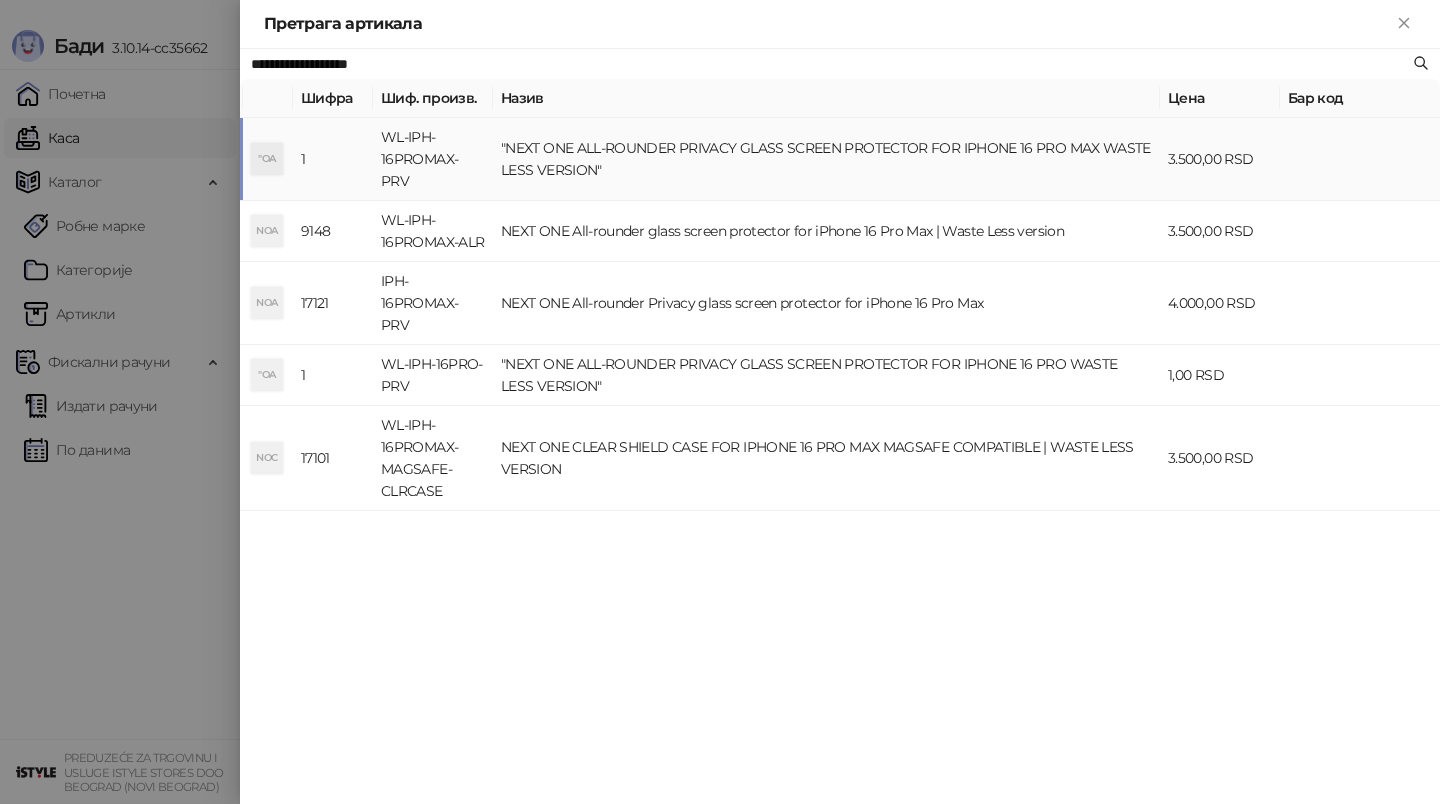 type on "**********" 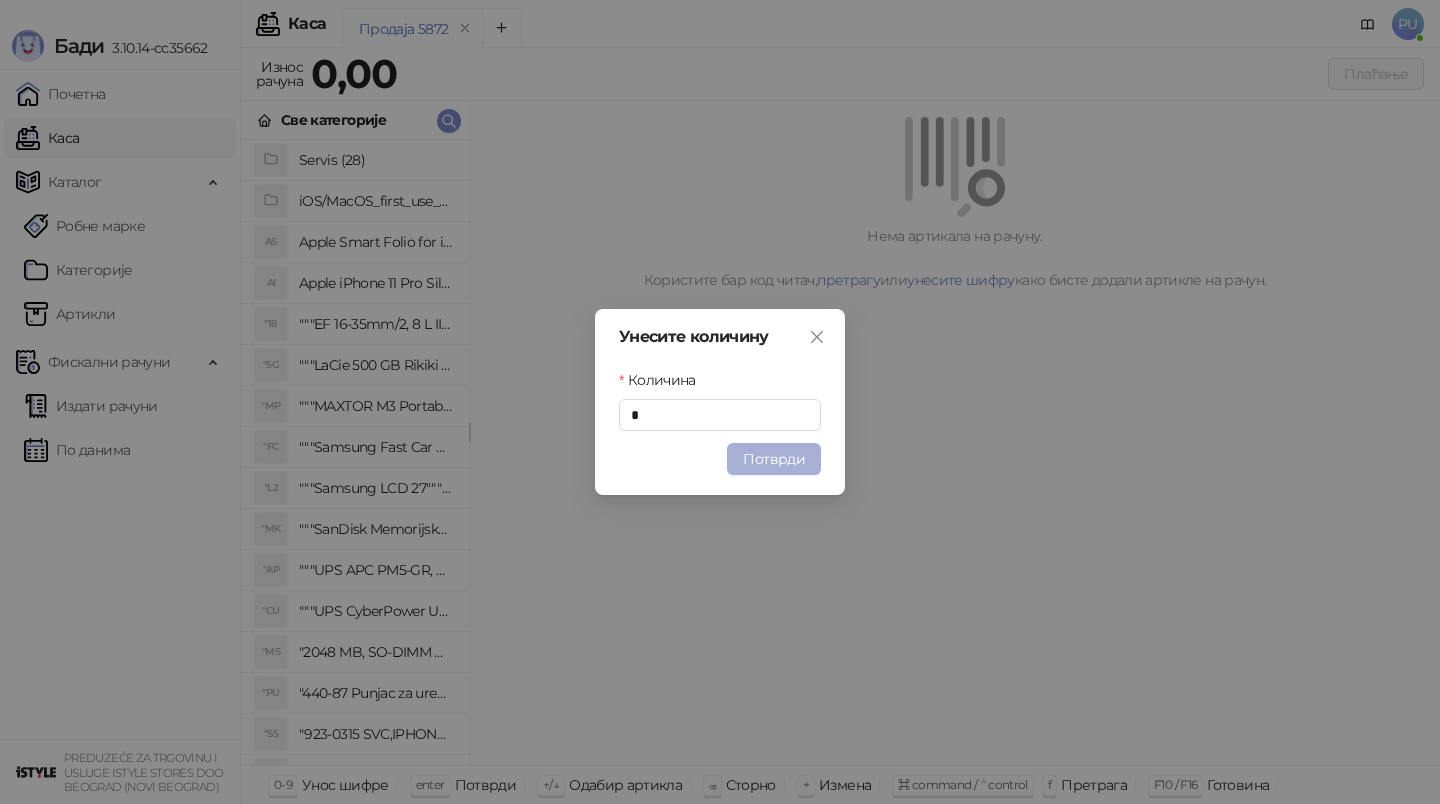 click on "Потврди" at bounding box center (774, 459) 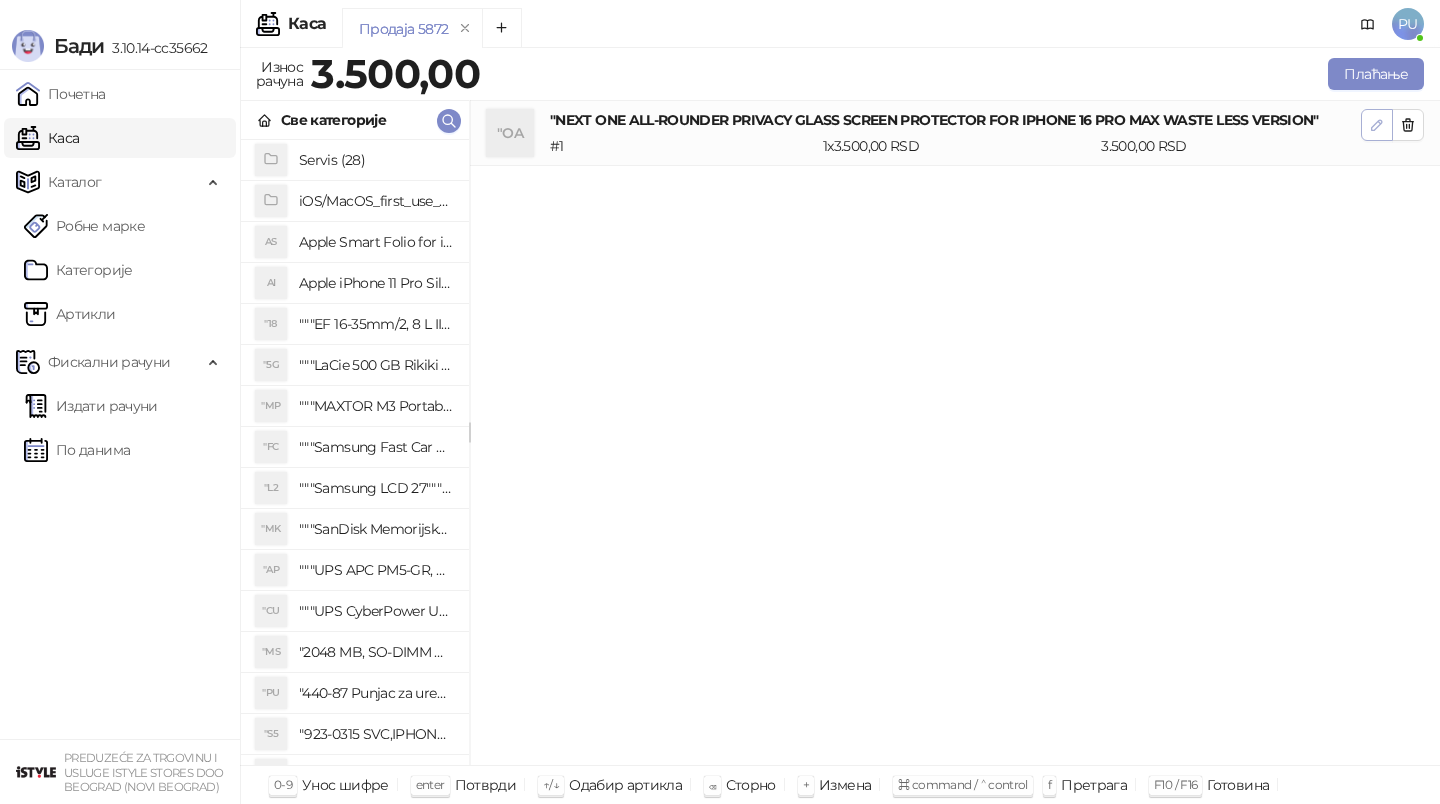click 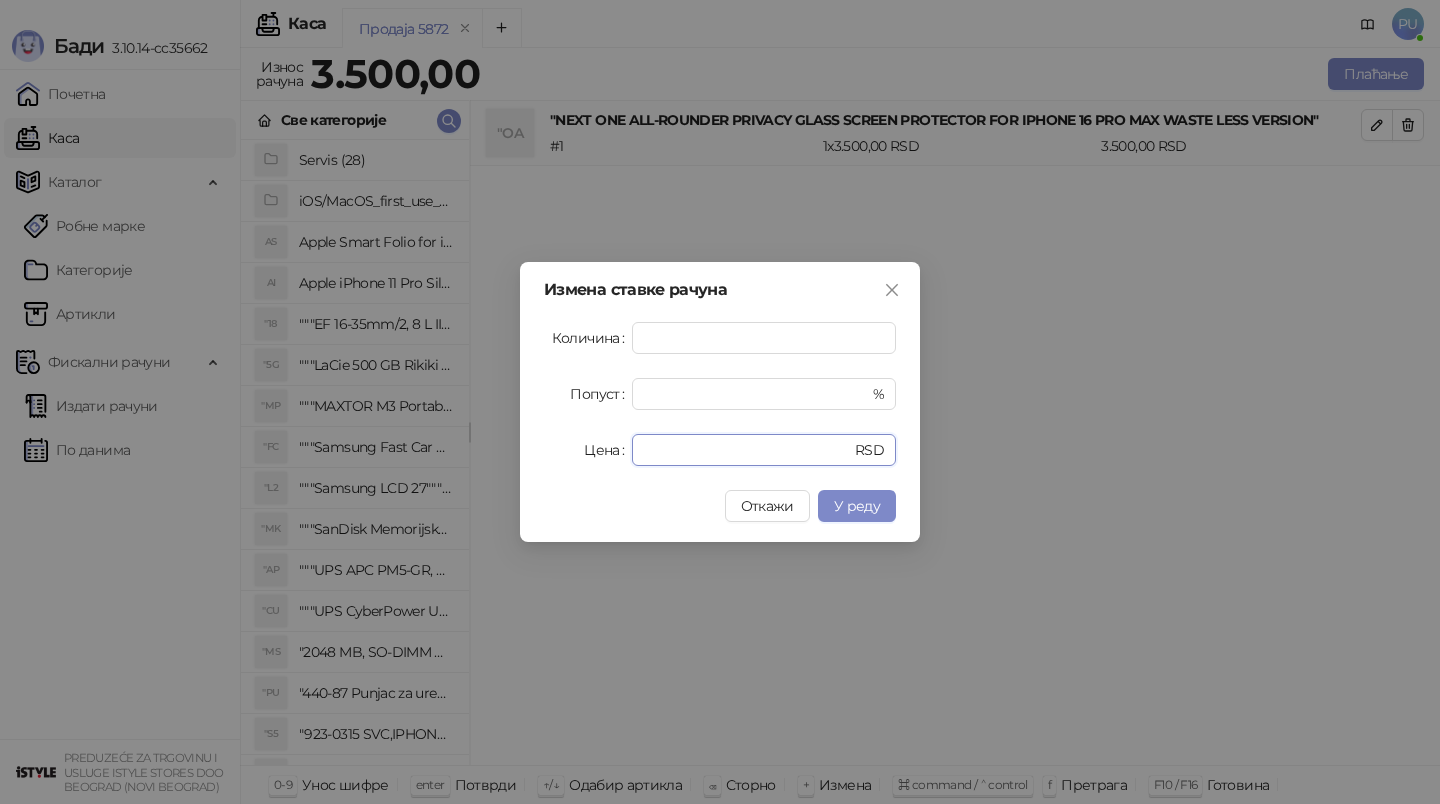 drag, startPoint x: 714, startPoint y: 443, endPoint x: 562, endPoint y: 443, distance: 152 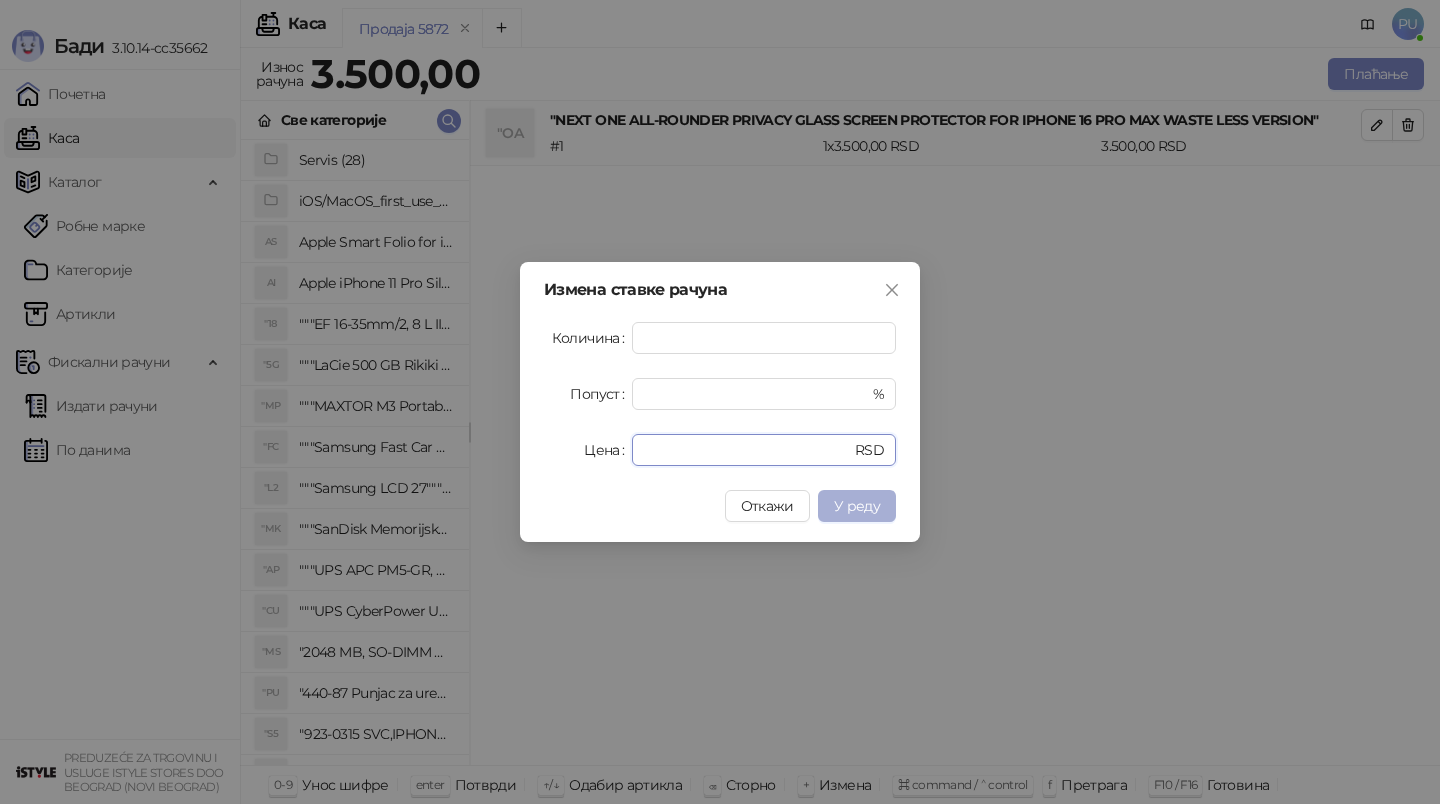 type on "*" 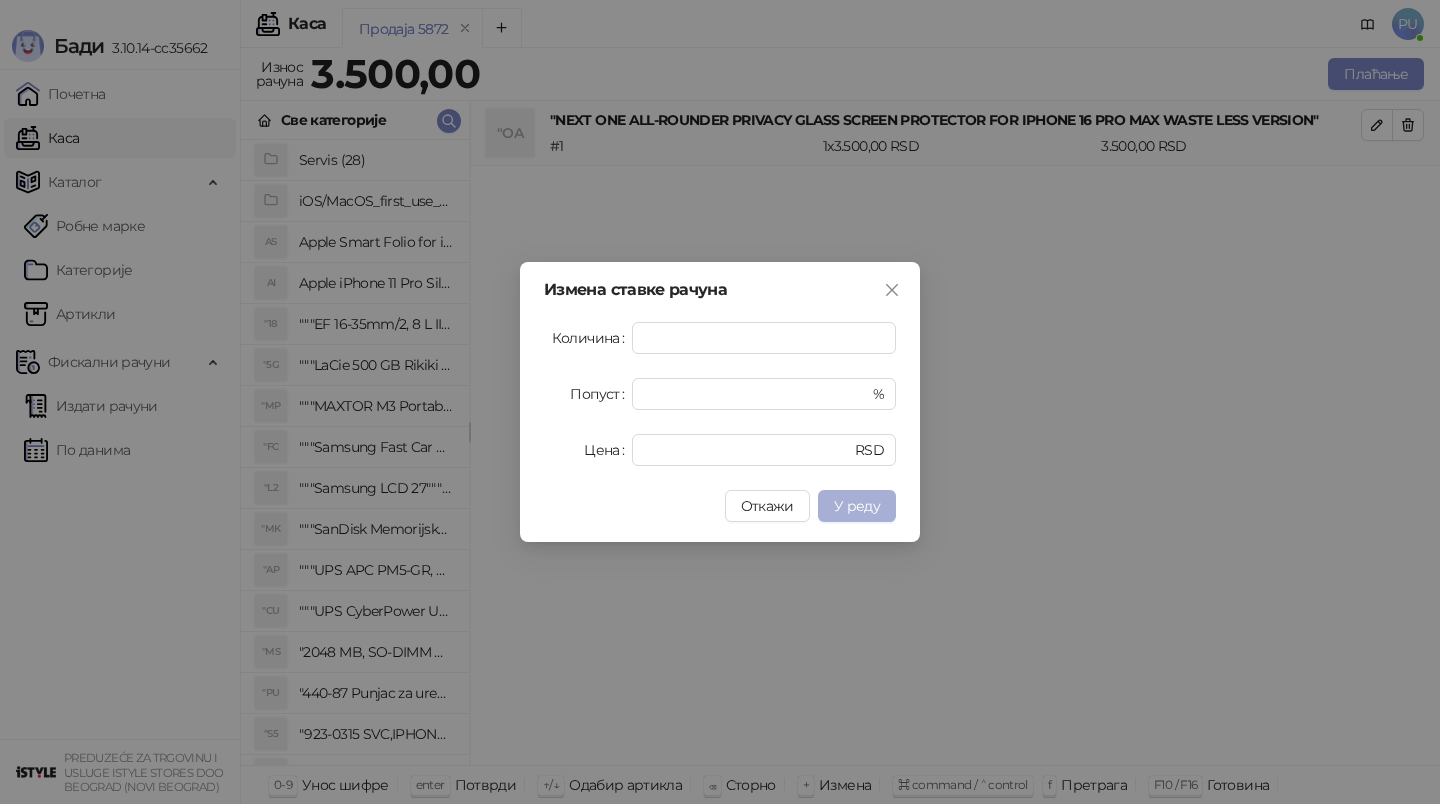 click on "У реду" at bounding box center (857, 506) 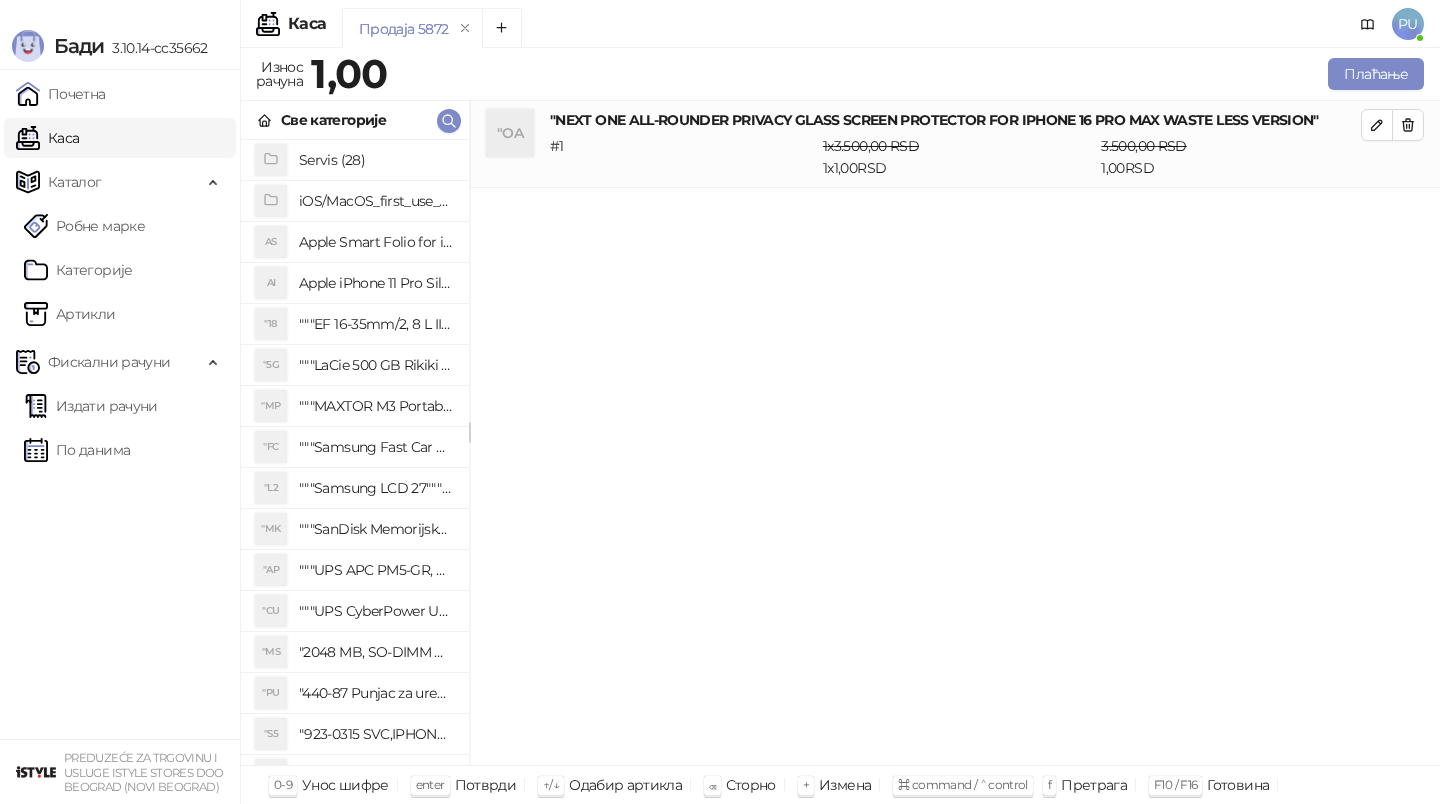 click on "Све категорије" at bounding box center (355, 120) 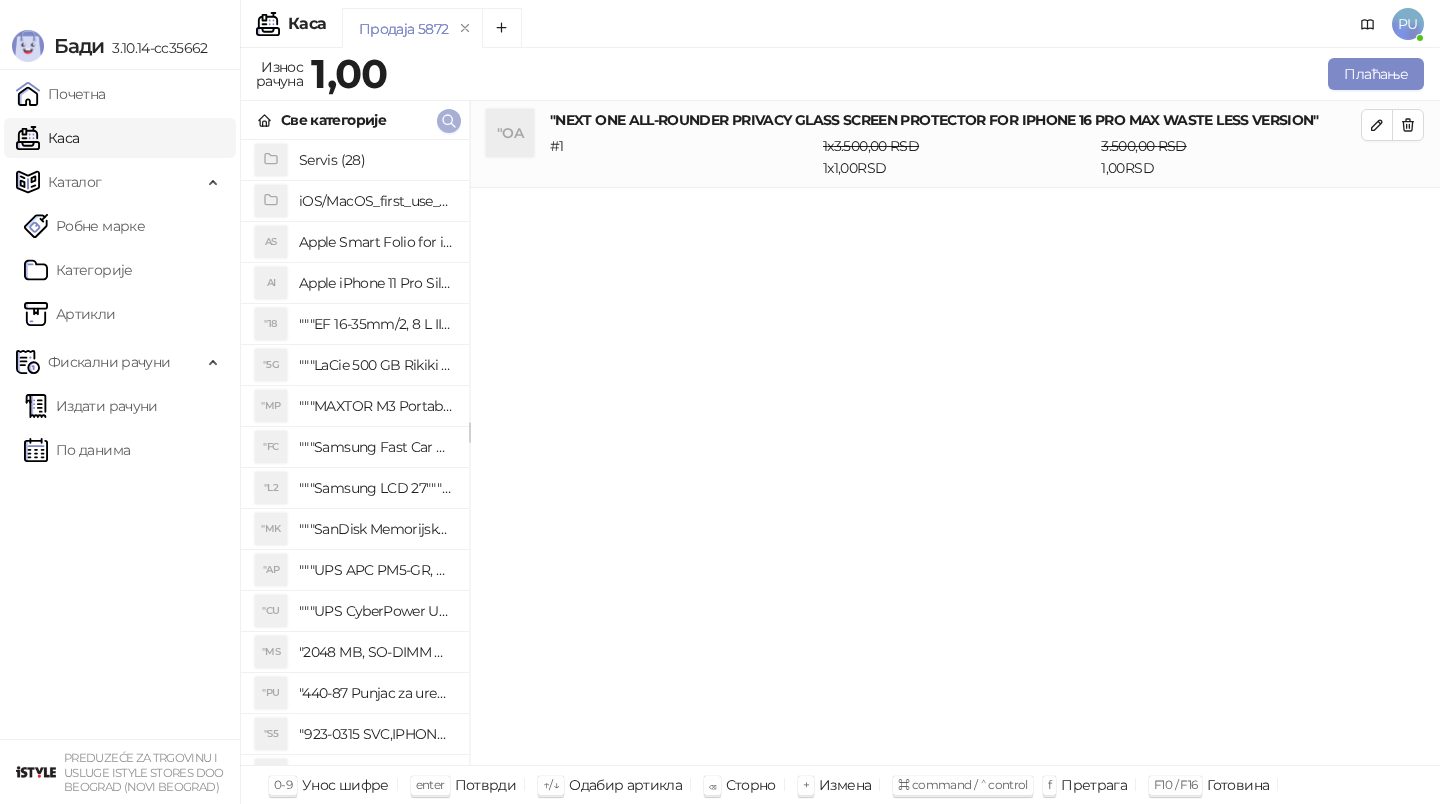 click 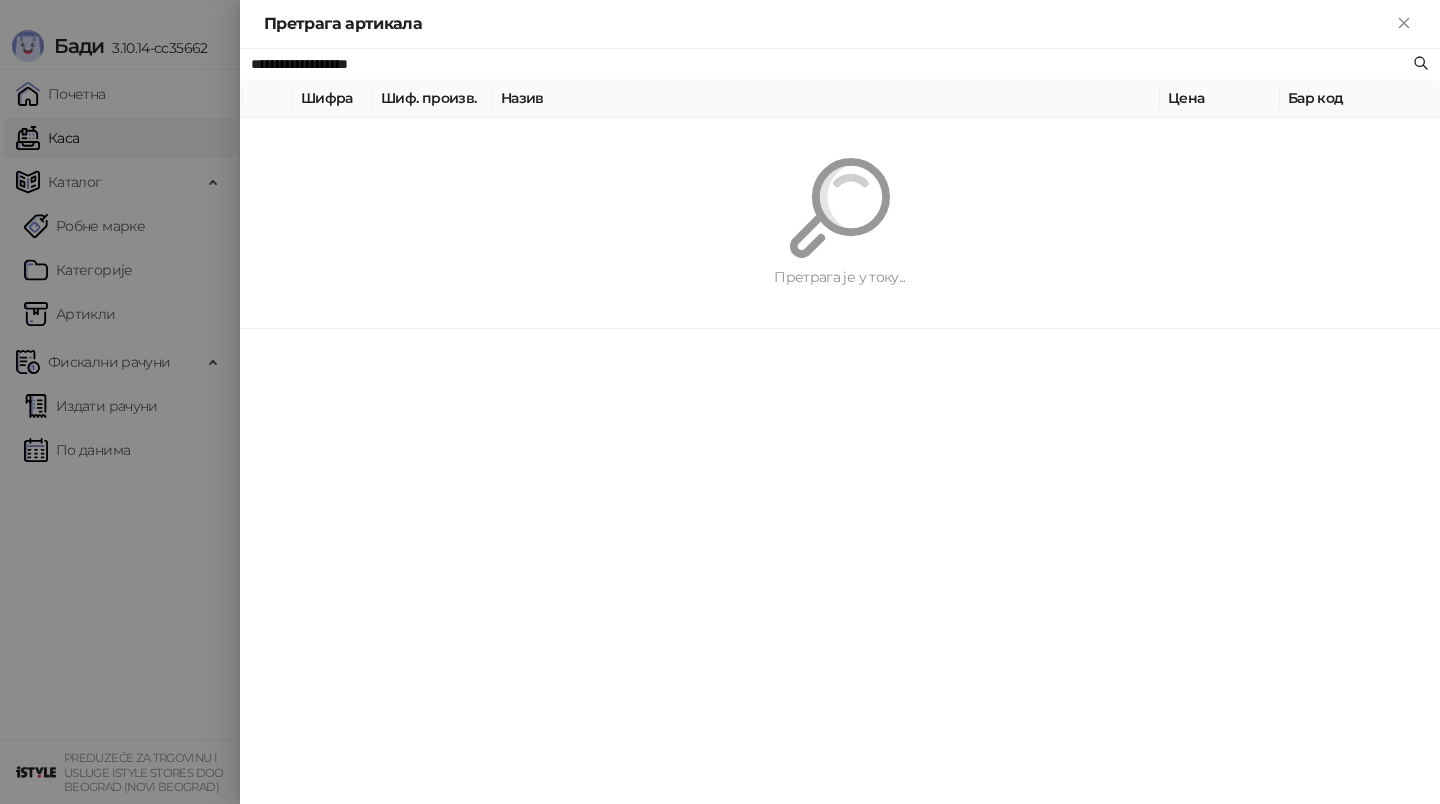 paste on "*********" 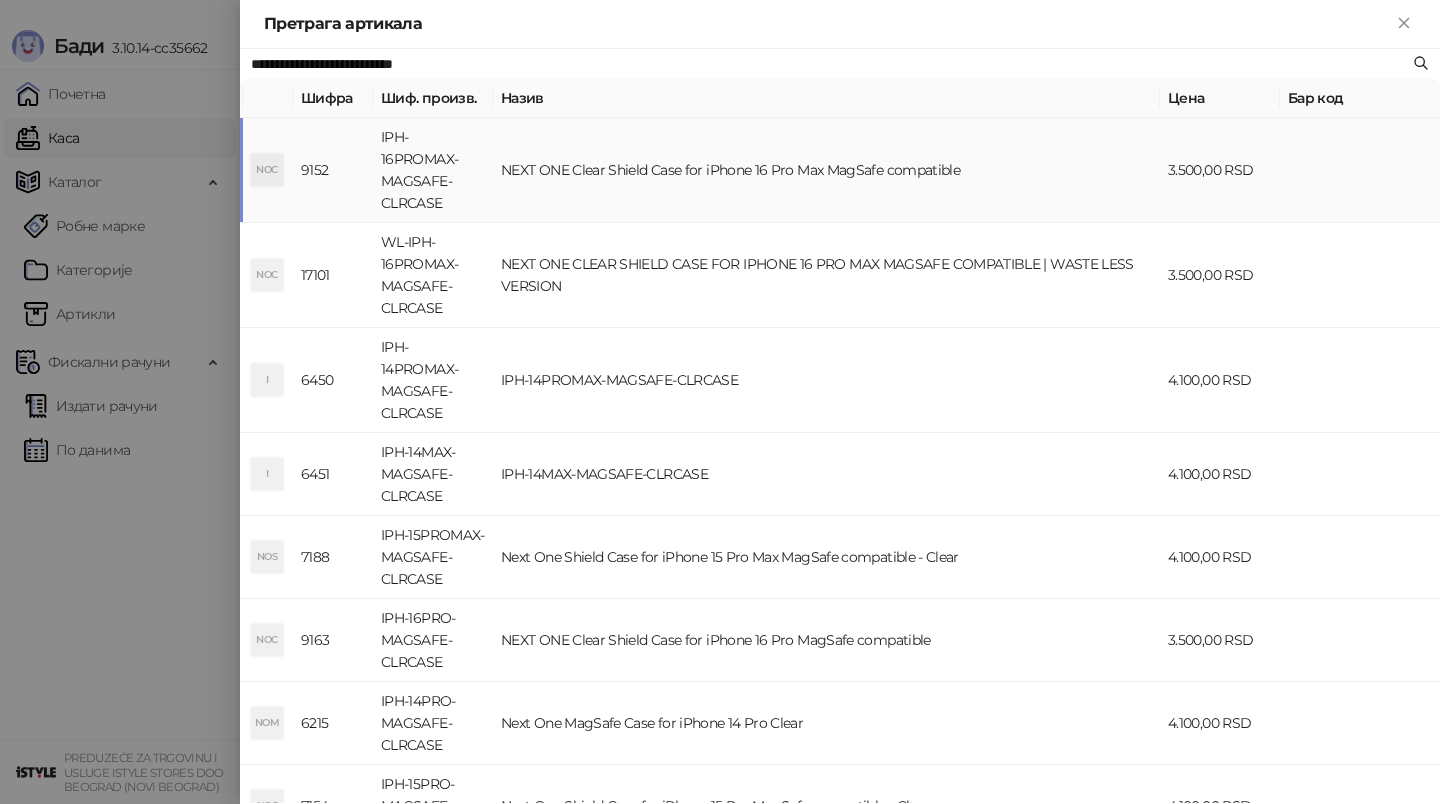 type on "**********" 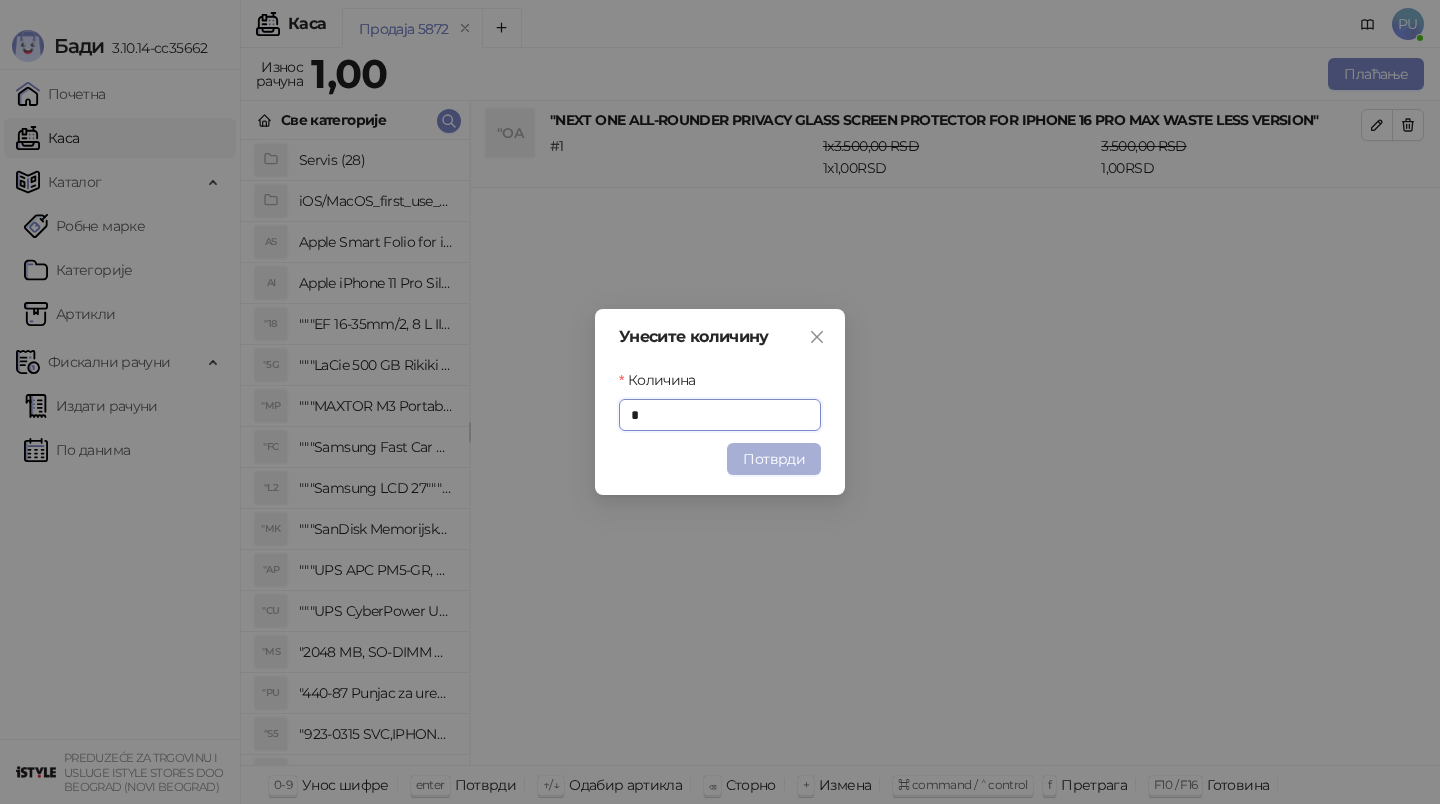 click on "Потврди" at bounding box center [774, 459] 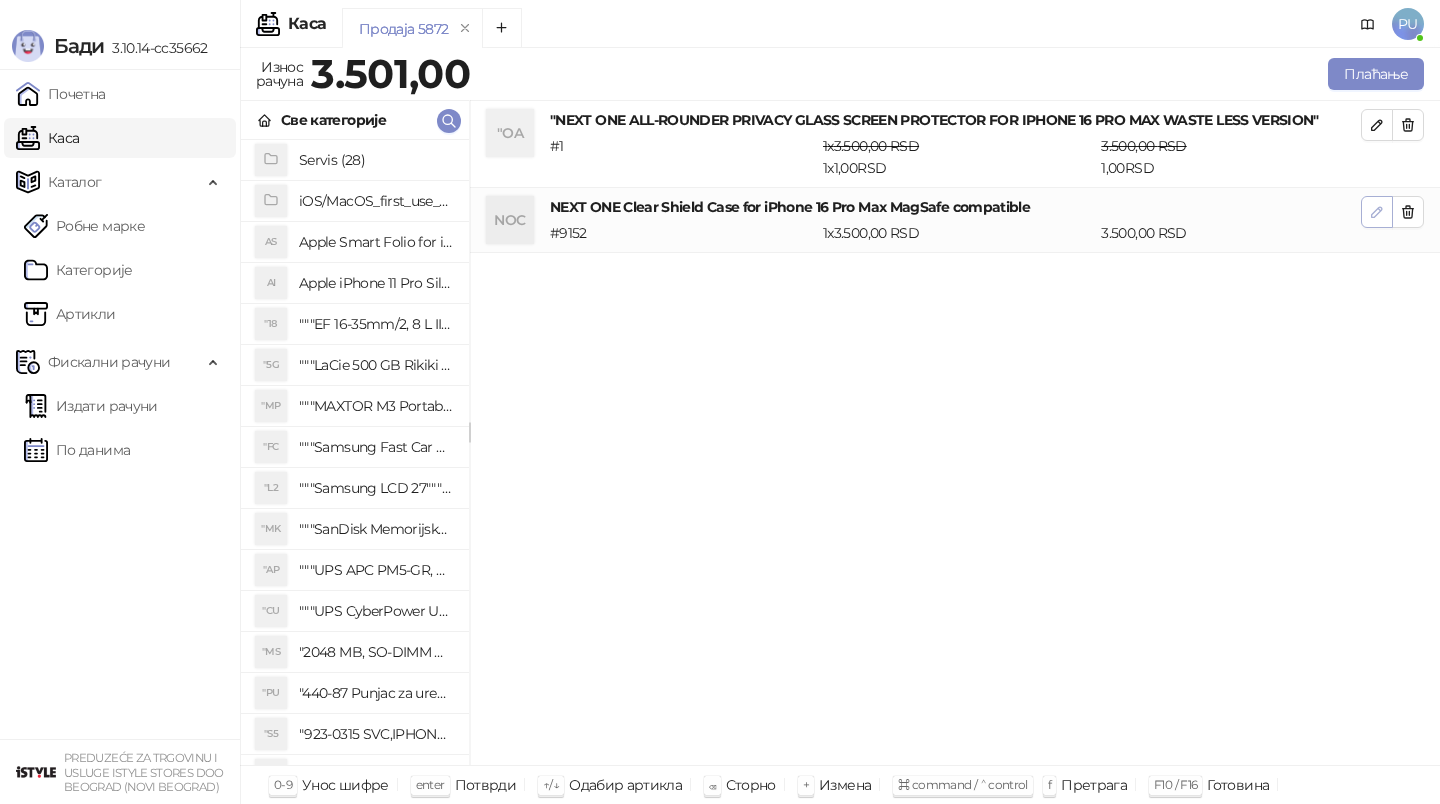click 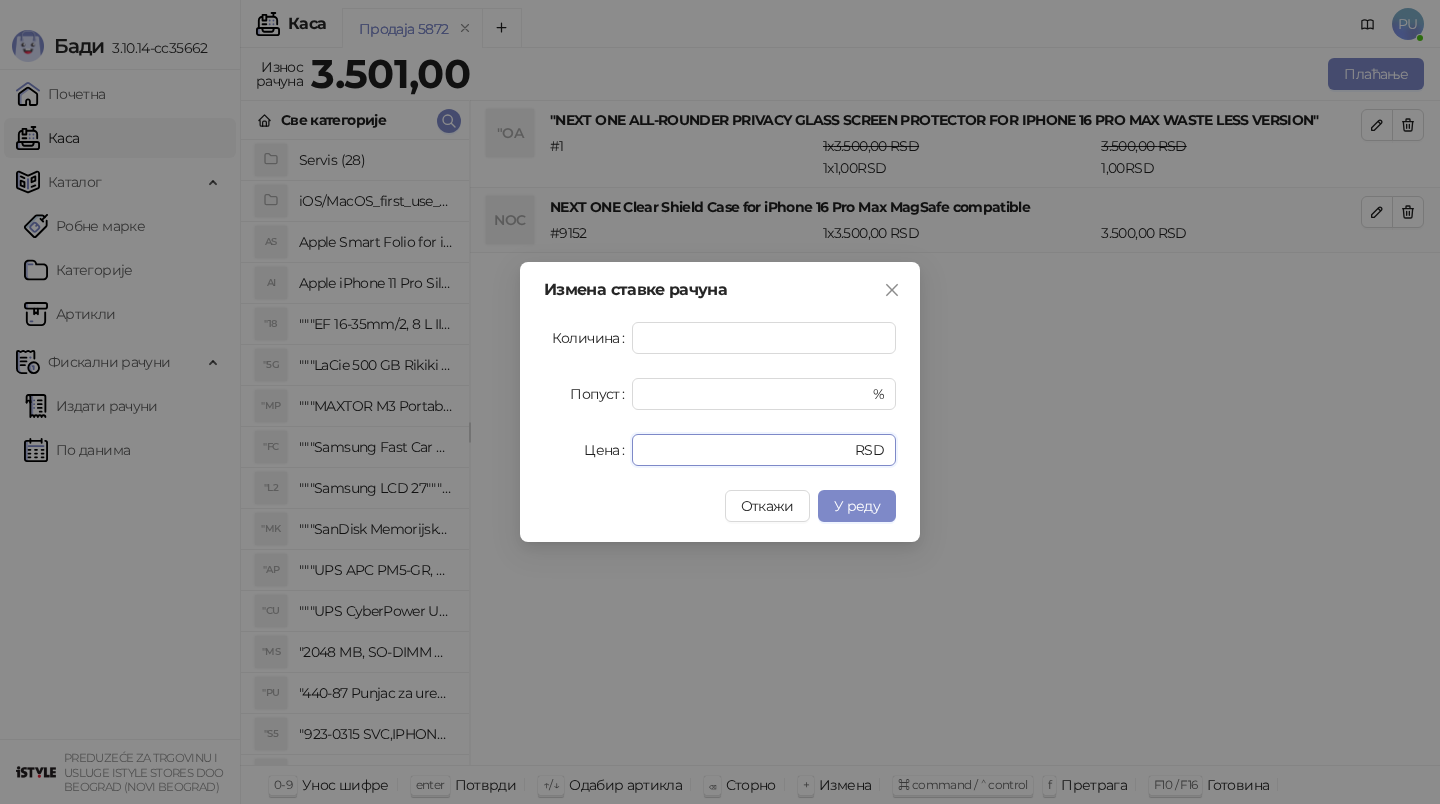 drag, startPoint x: 701, startPoint y: 445, endPoint x: 565, endPoint y: 445, distance: 136 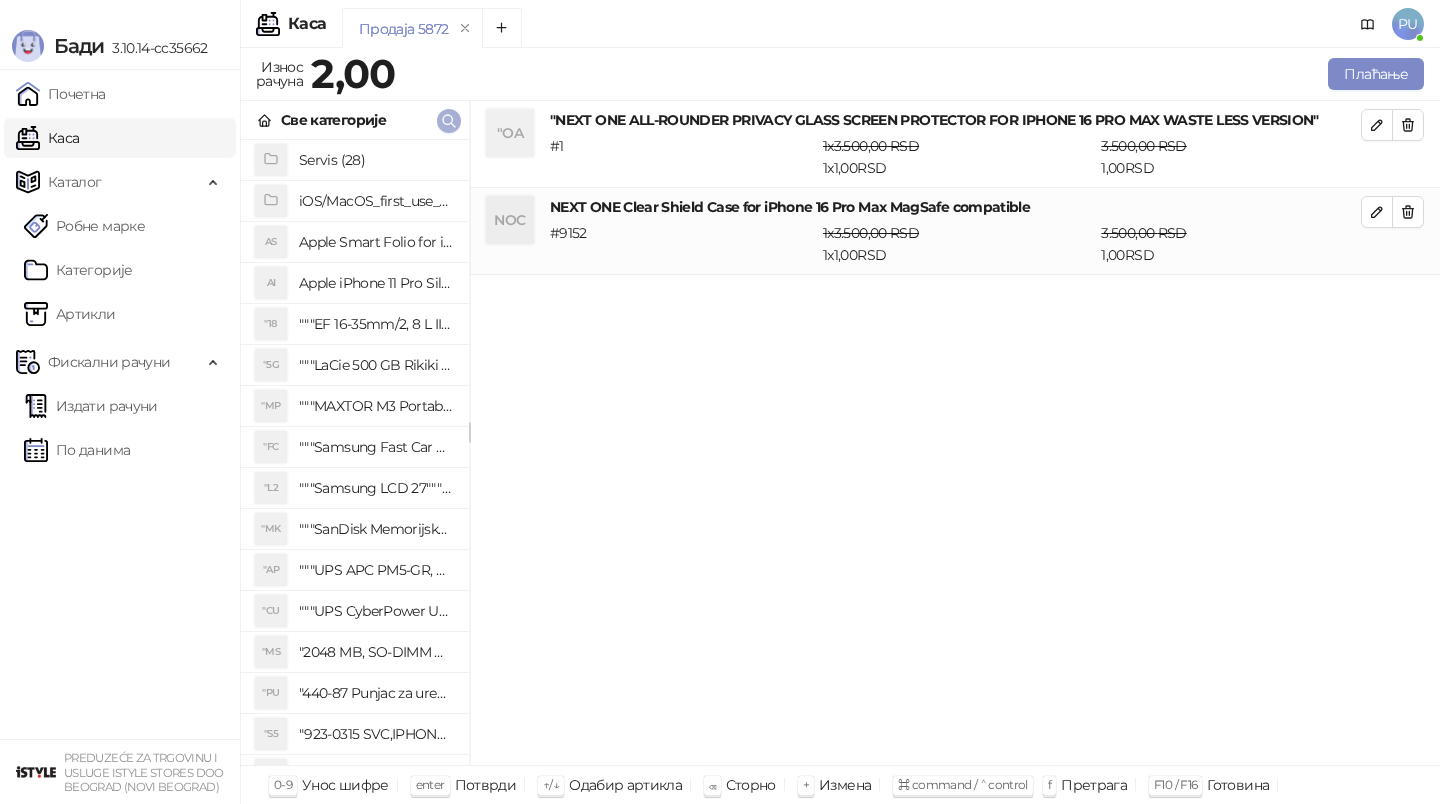 click 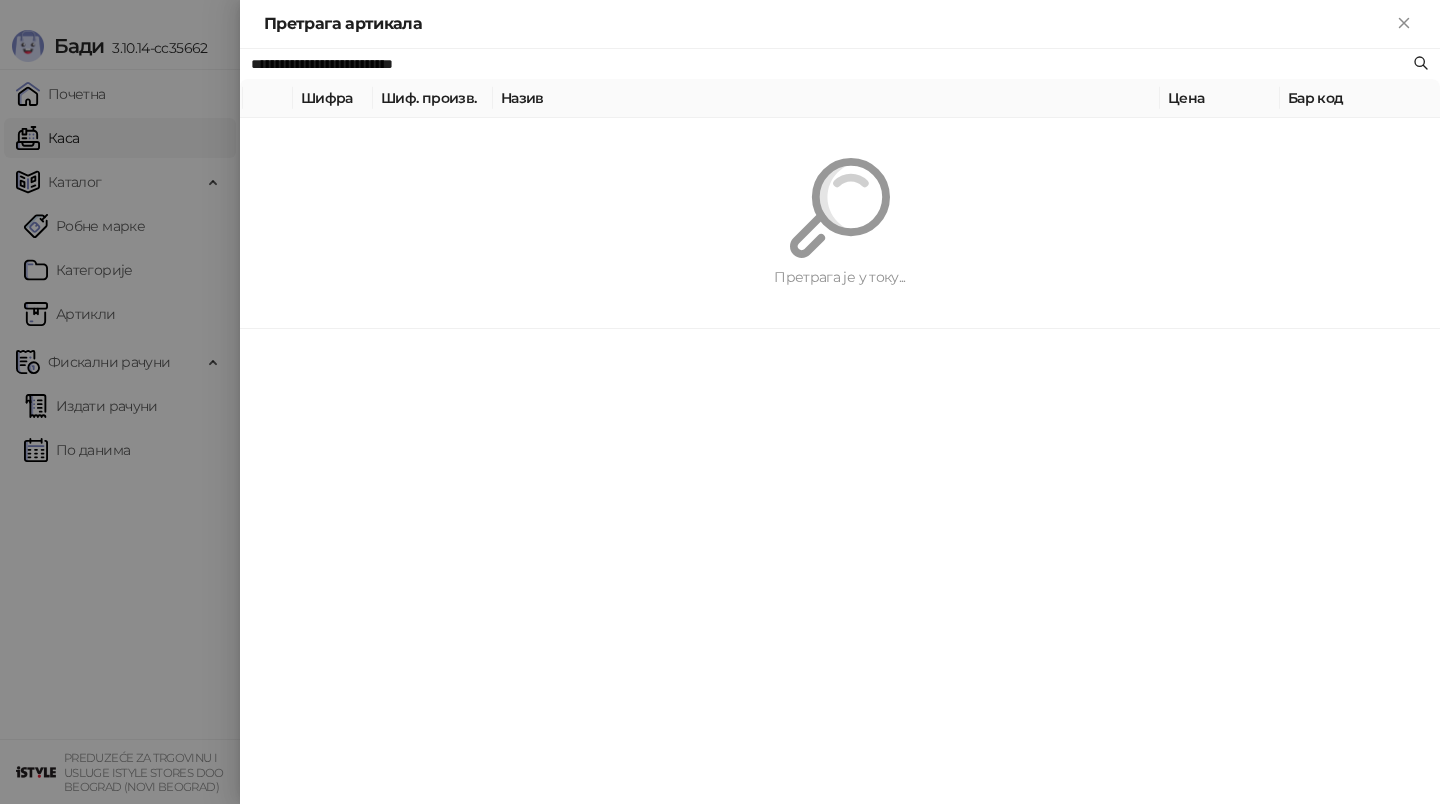 paste 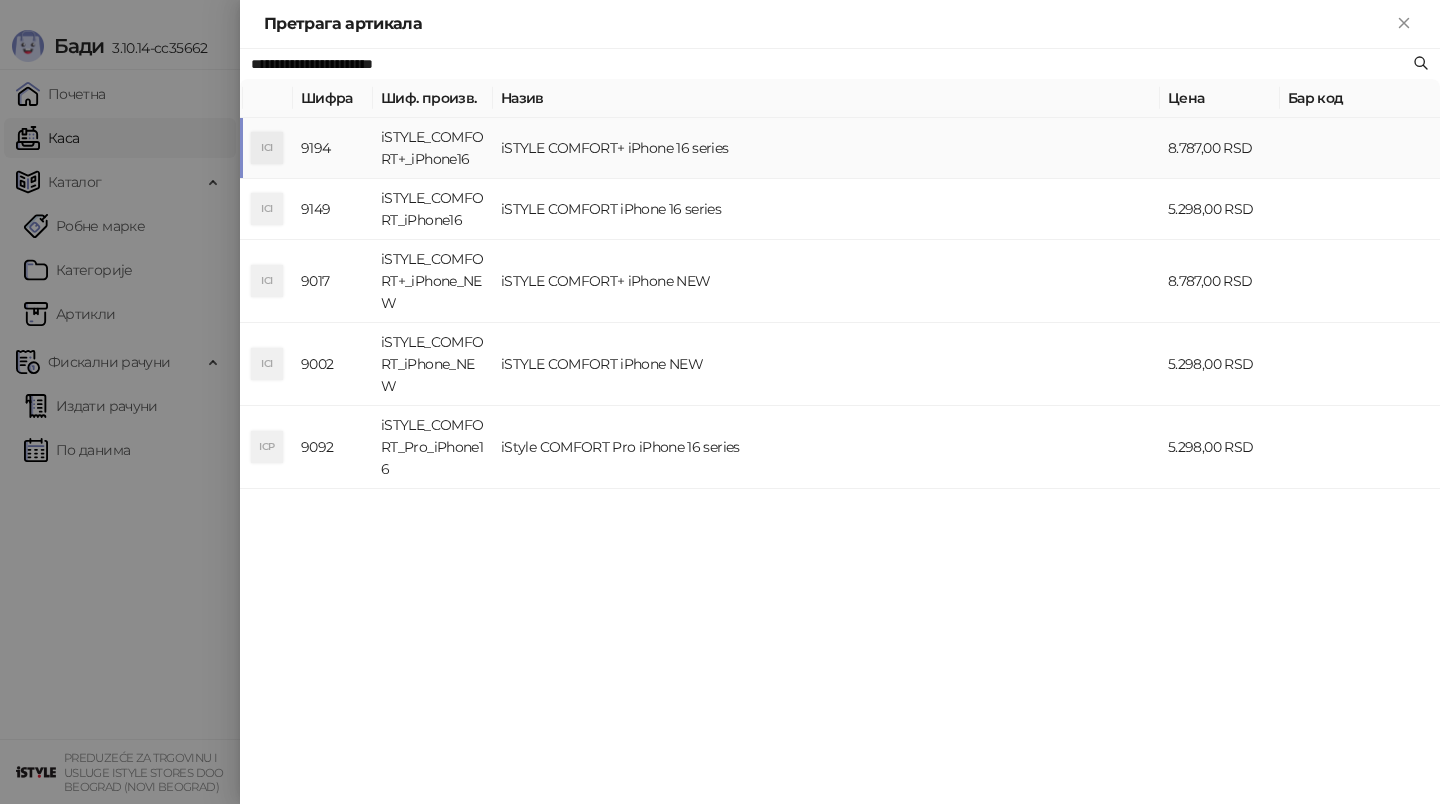 click on "iSTYLE COMFORT+ iPhone 16 series" at bounding box center [826, 148] 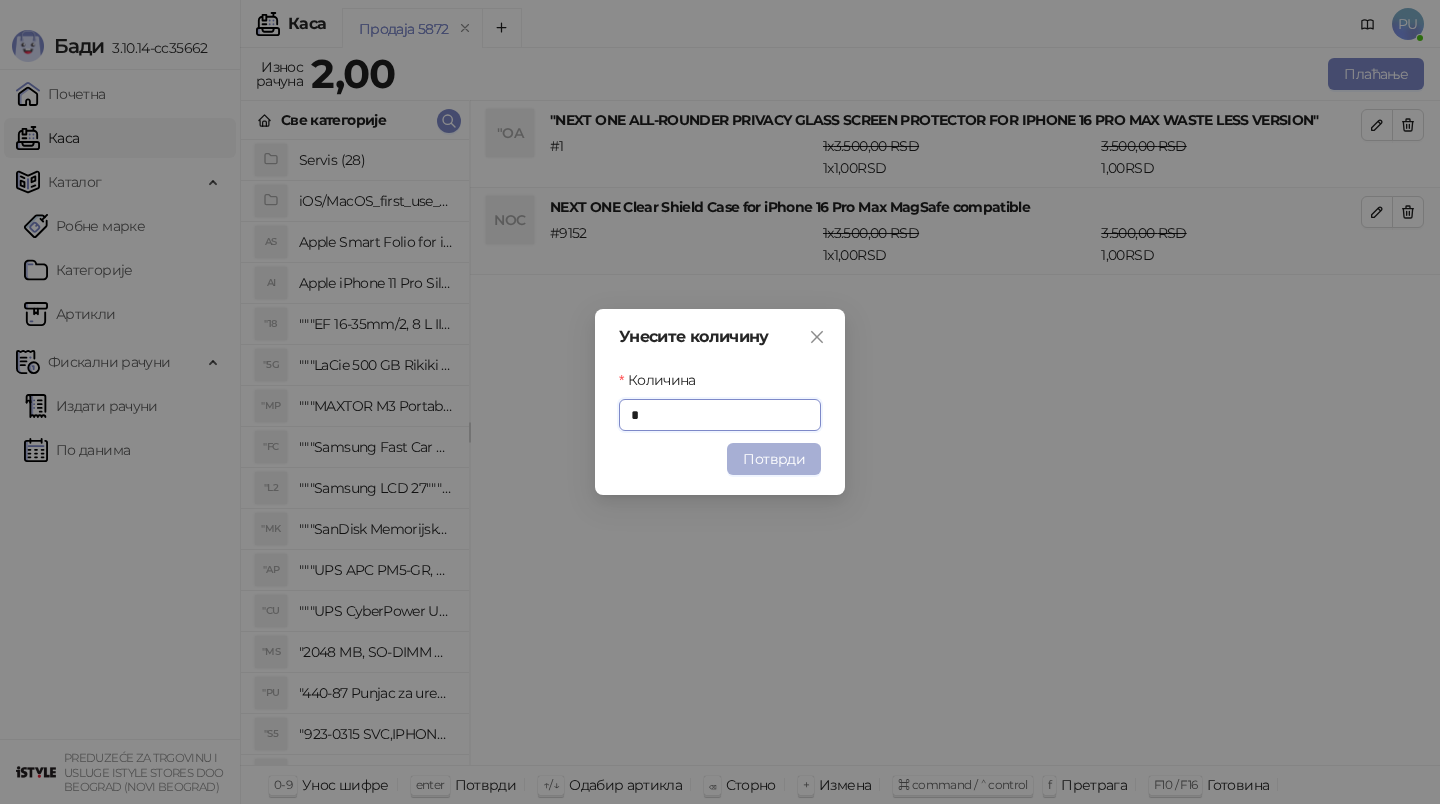 click on "Потврди" at bounding box center [774, 459] 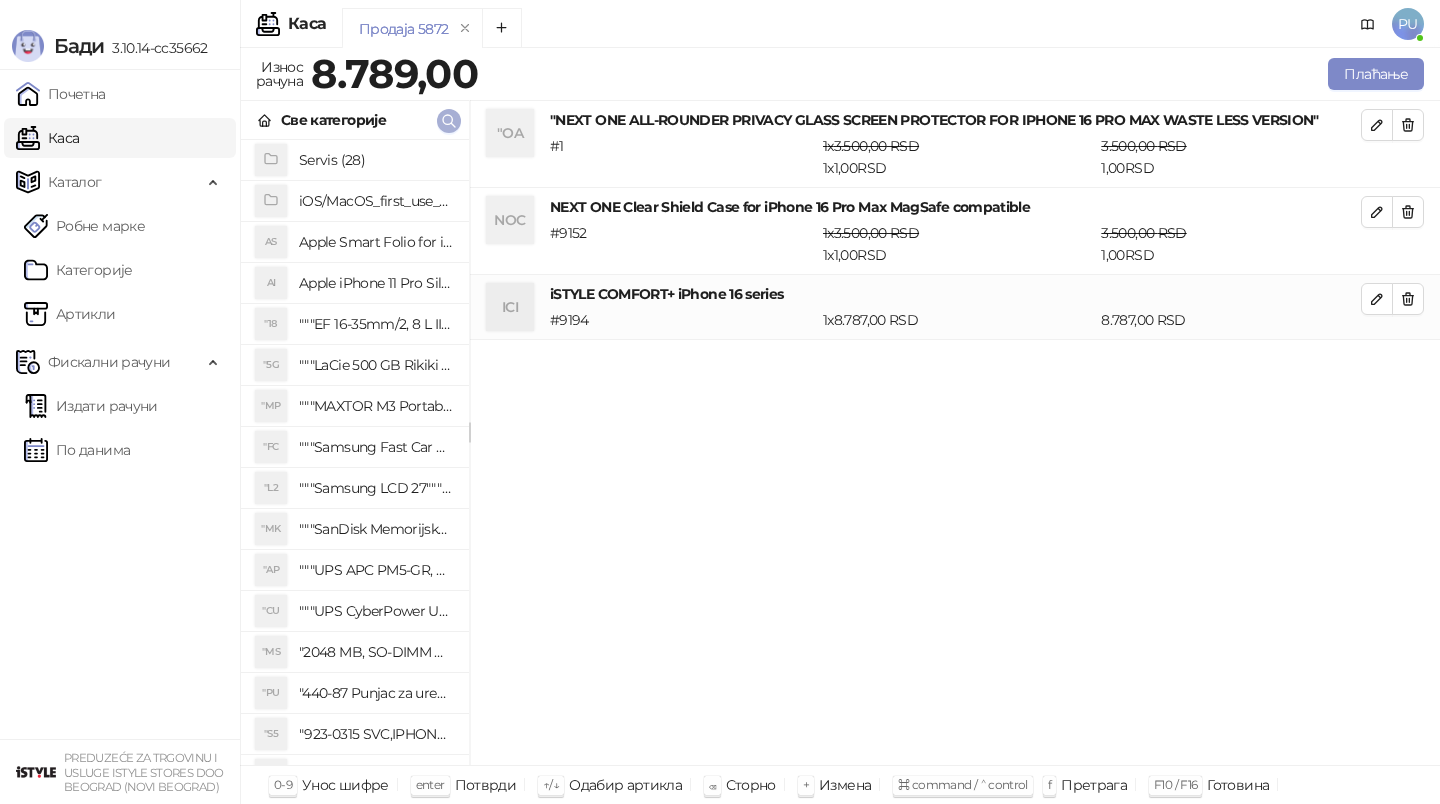 click 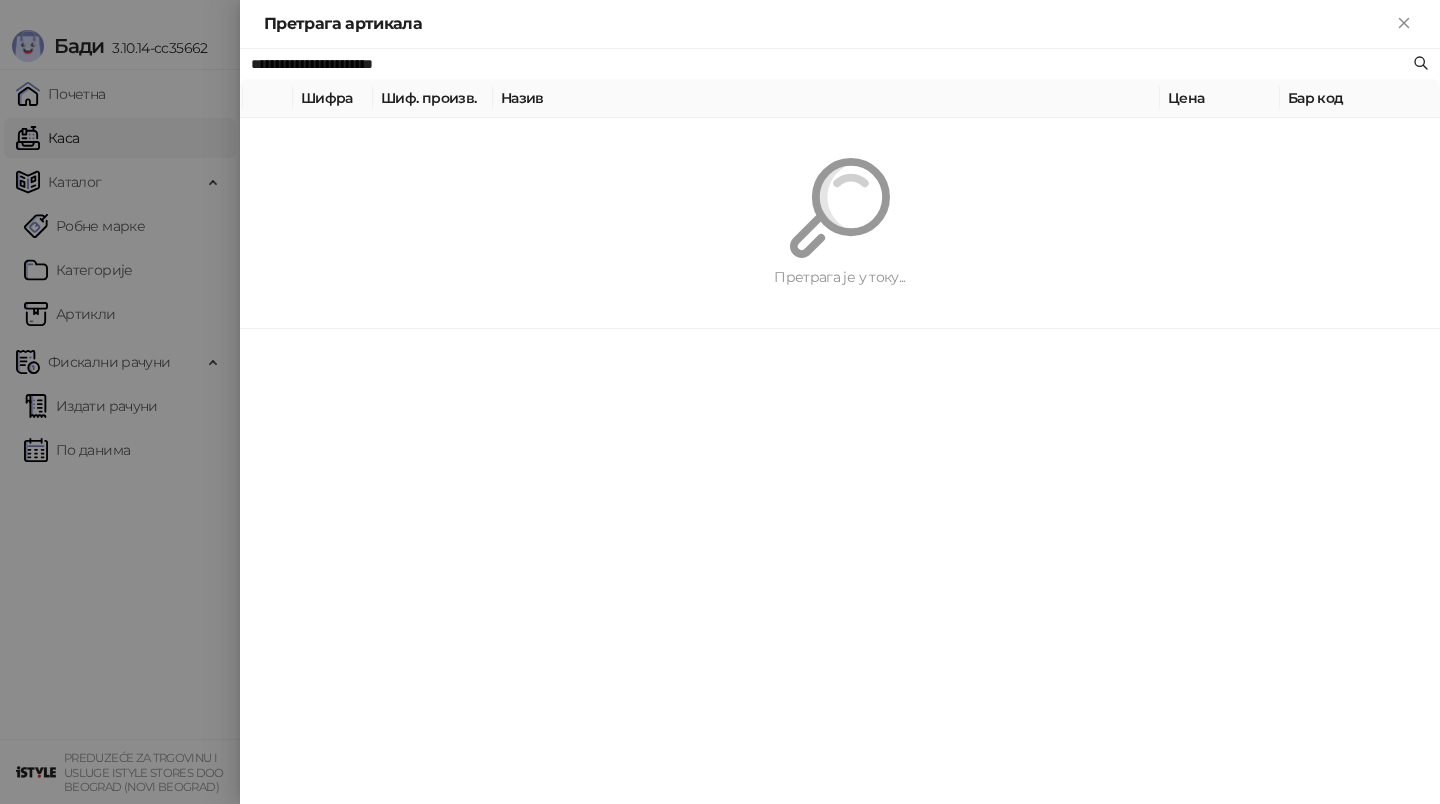 paste 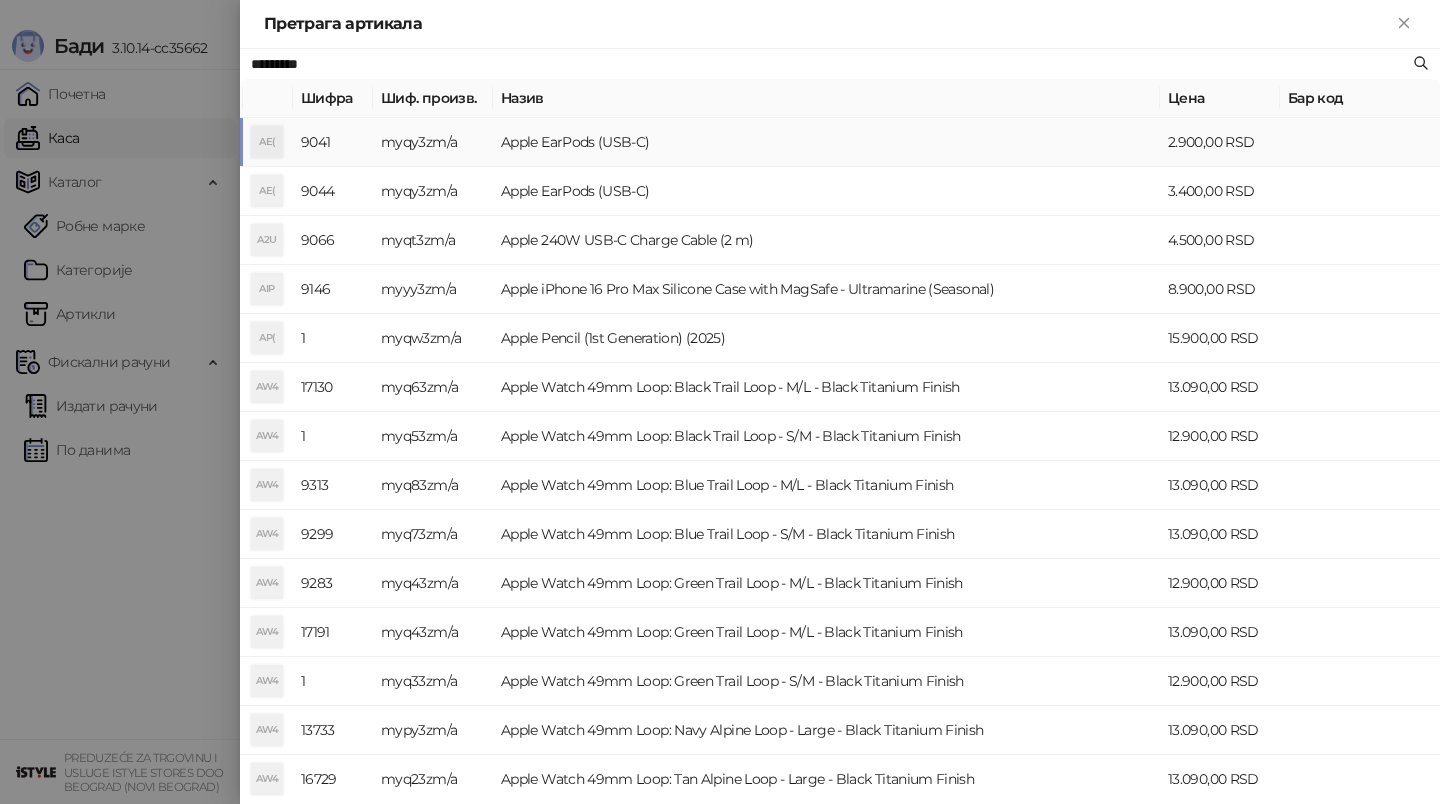 click on "Apple EarPods (USB-C)" at bounding box center (826, 142) 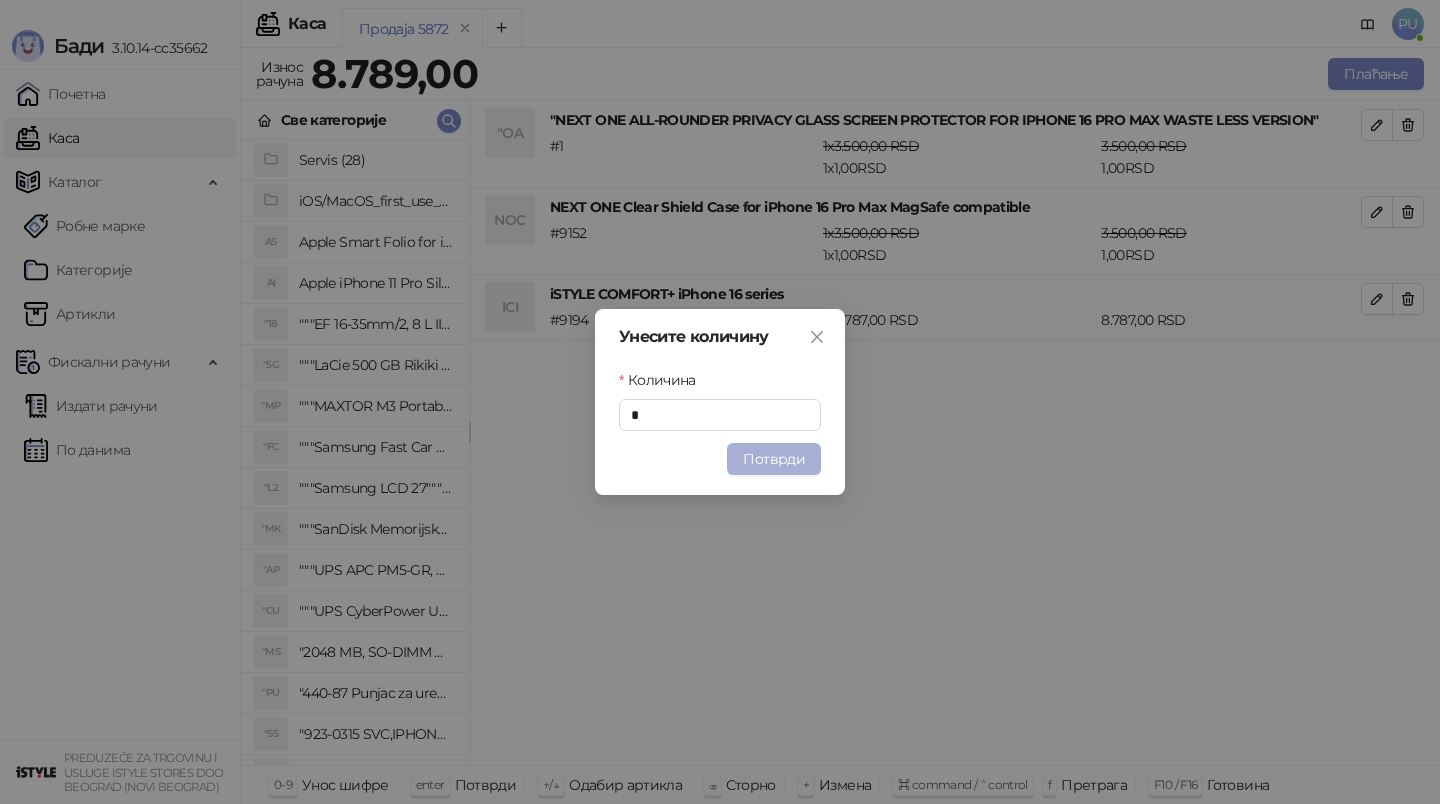 click on "Потврди" at bounding box center (774, 459) 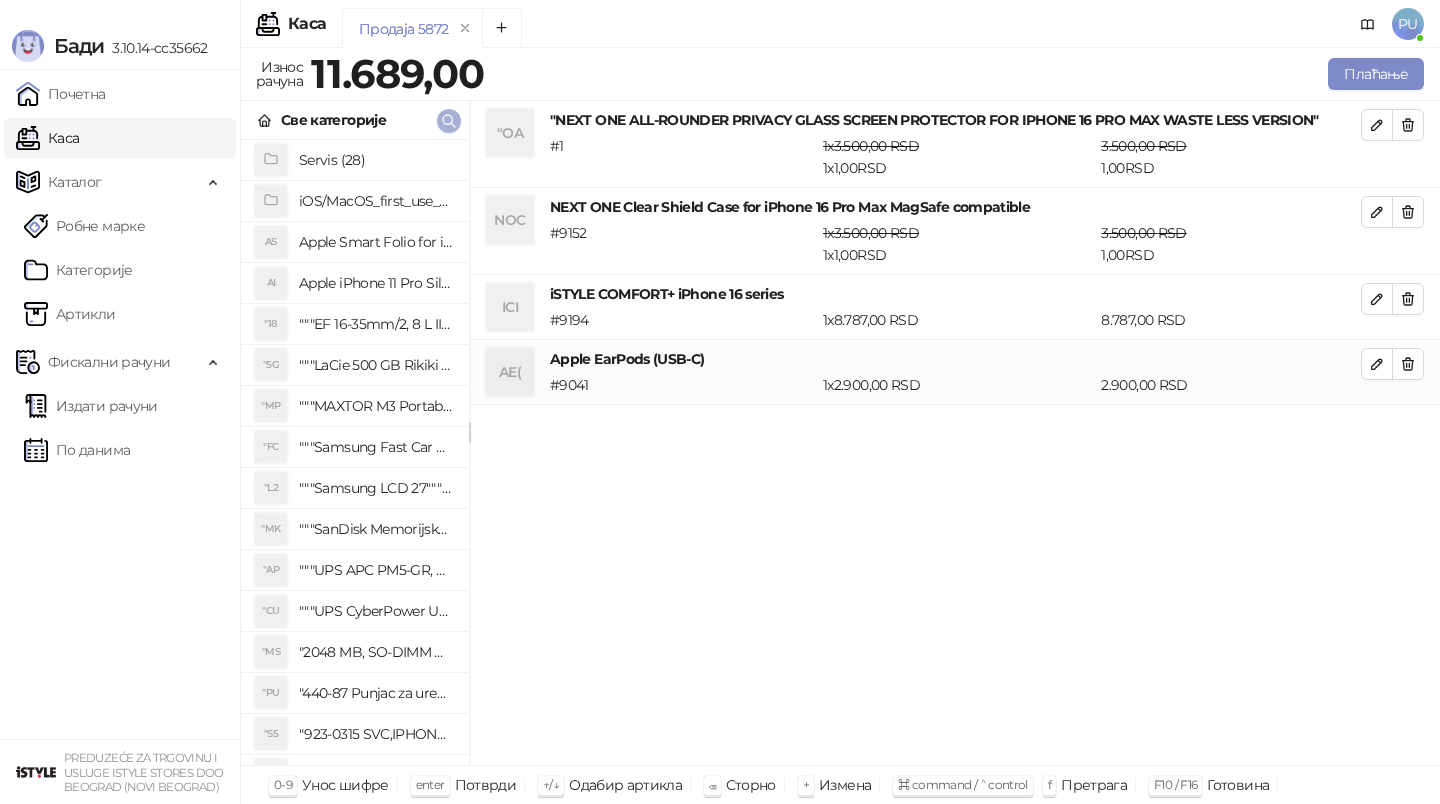 click at bounding box center (449, 121) 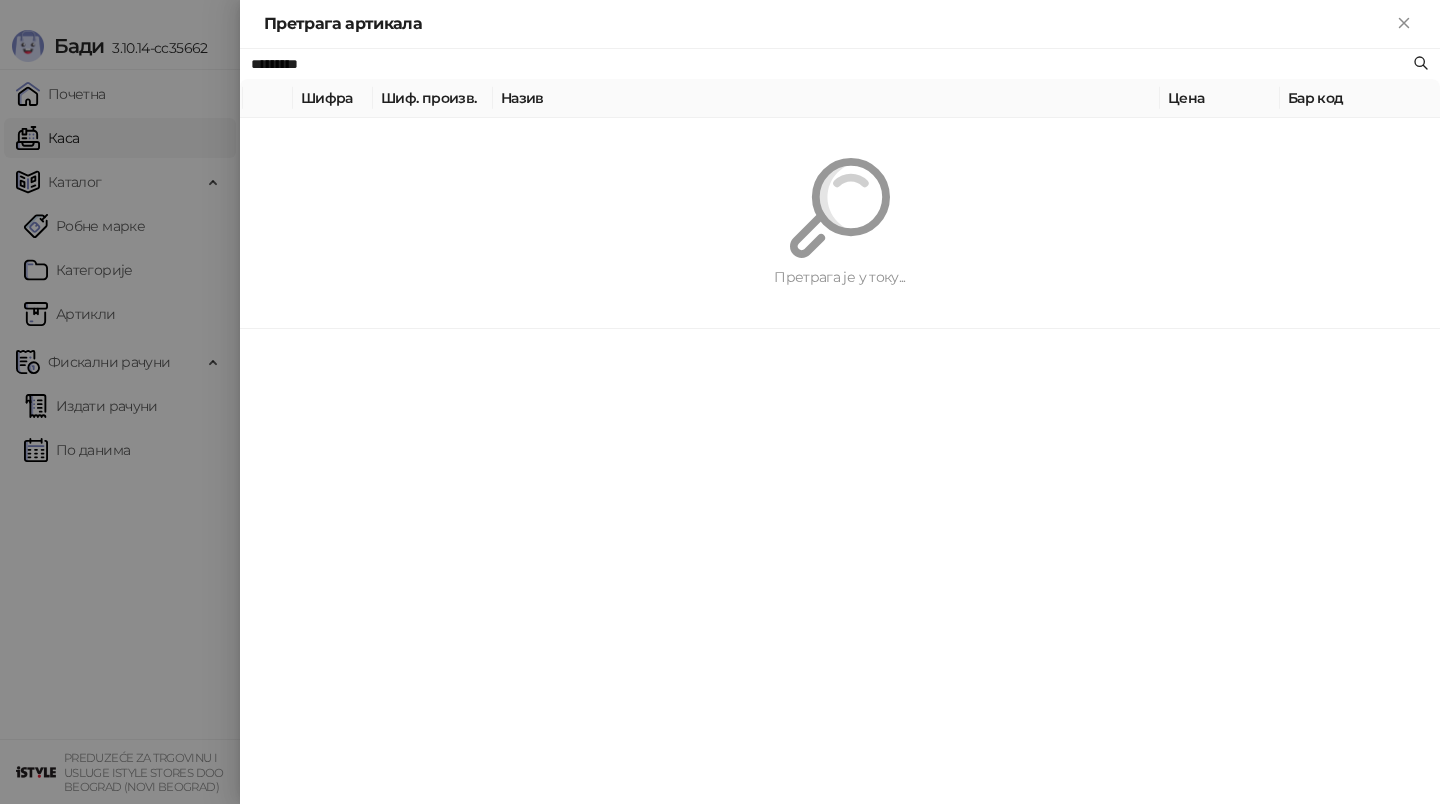 paste on "**********" 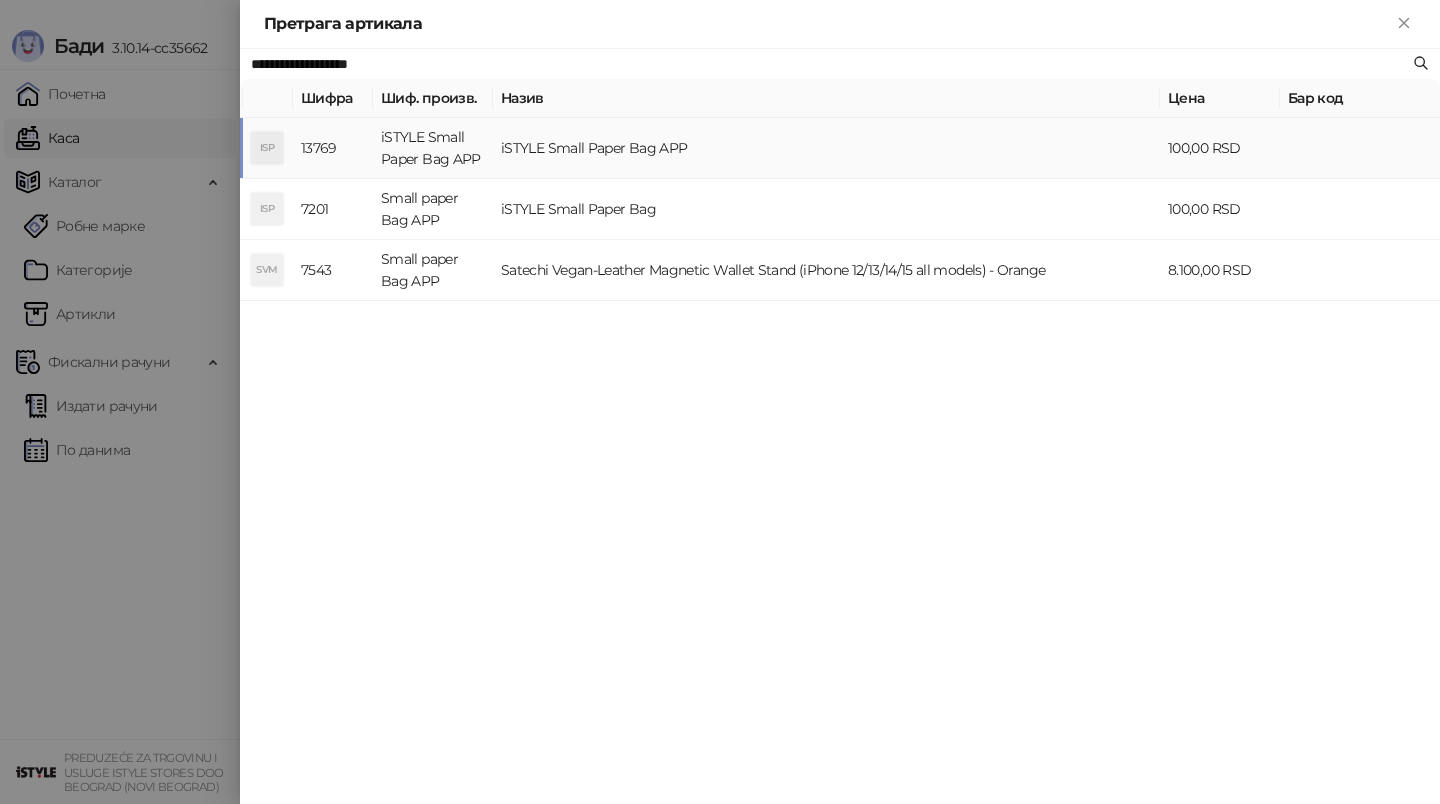 type on "**********" 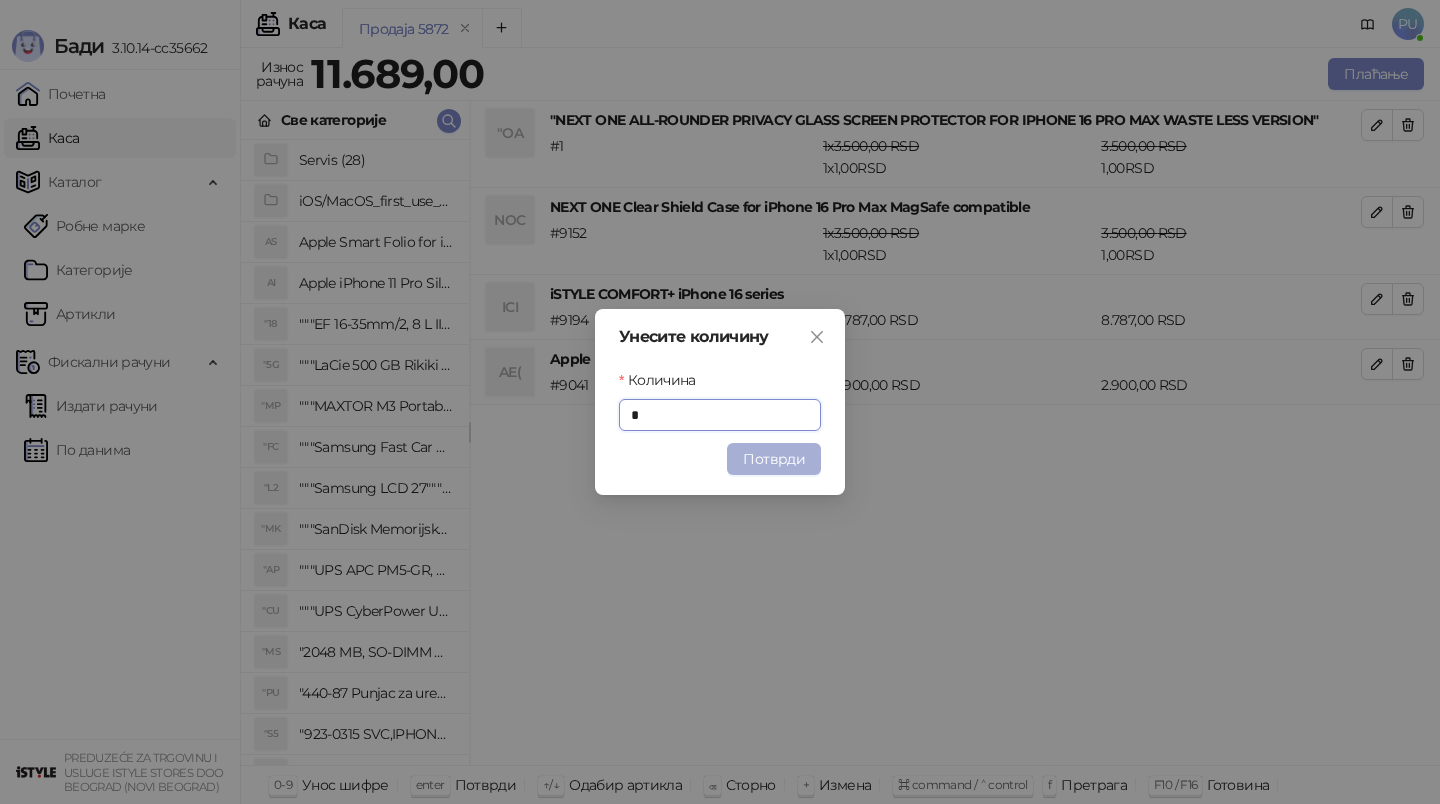 click on "Потврди" at bounding box center [774, 459] 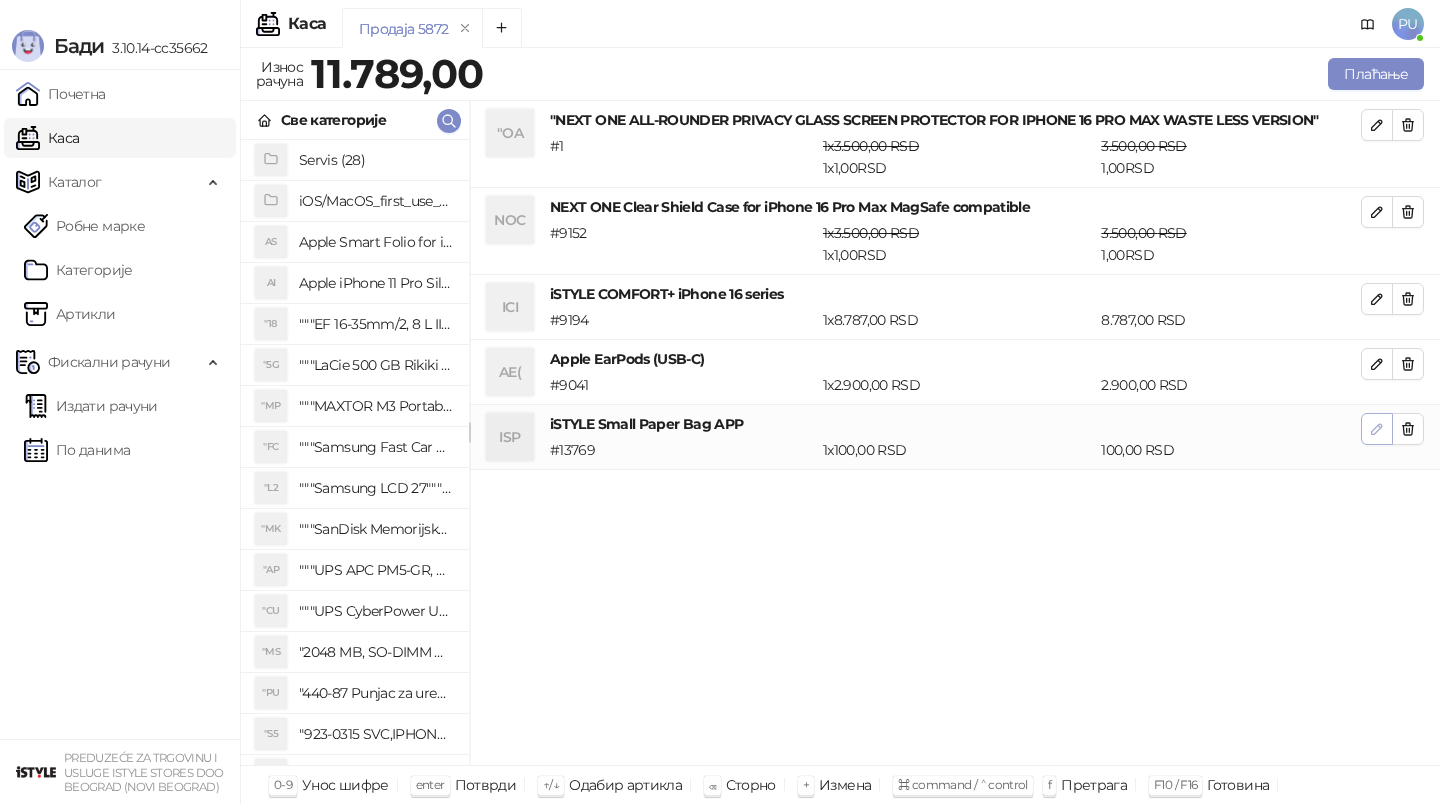 click 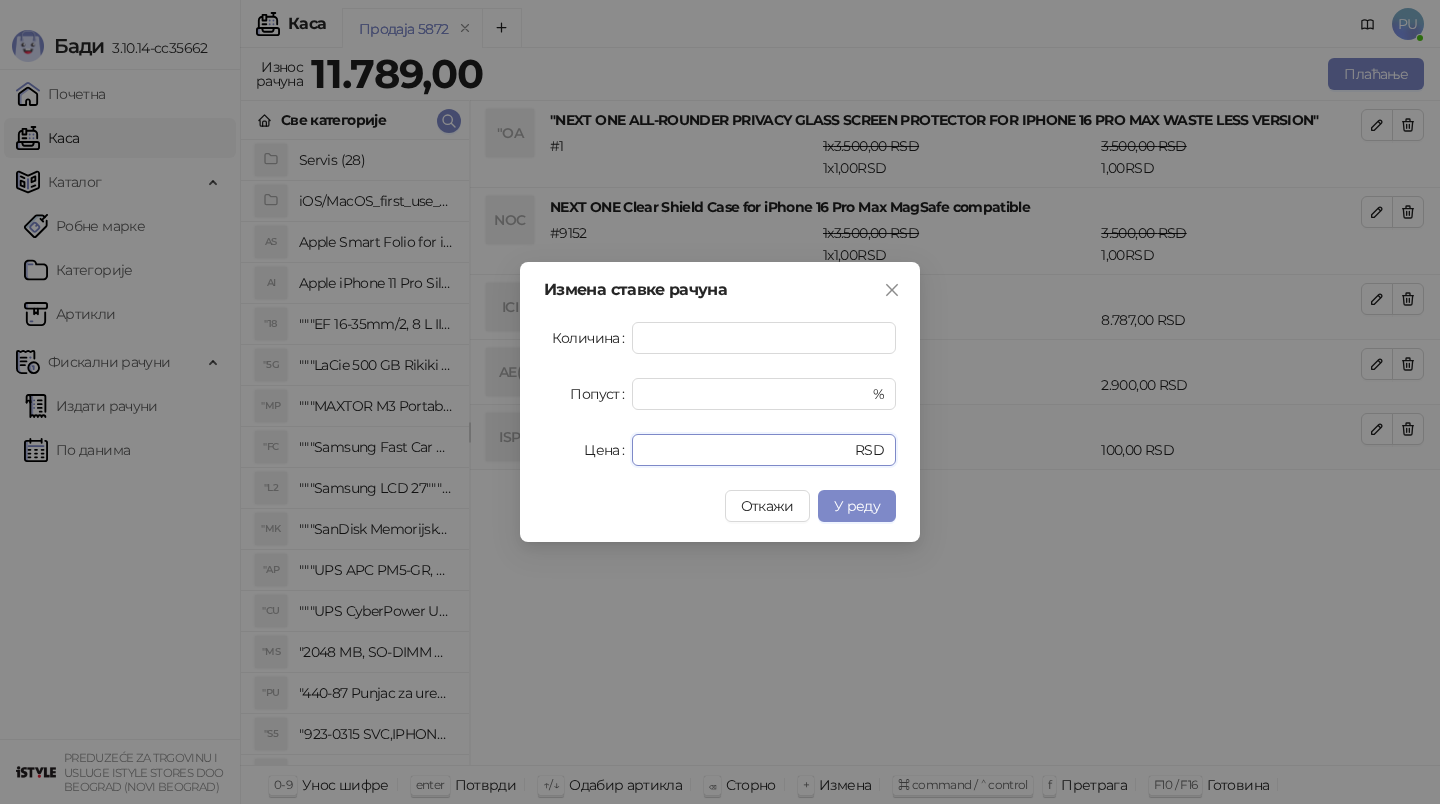 drag, startPoint x: 703, startPoint y: 441, endPoint x: 564, endPoint y: 441, distance: 139 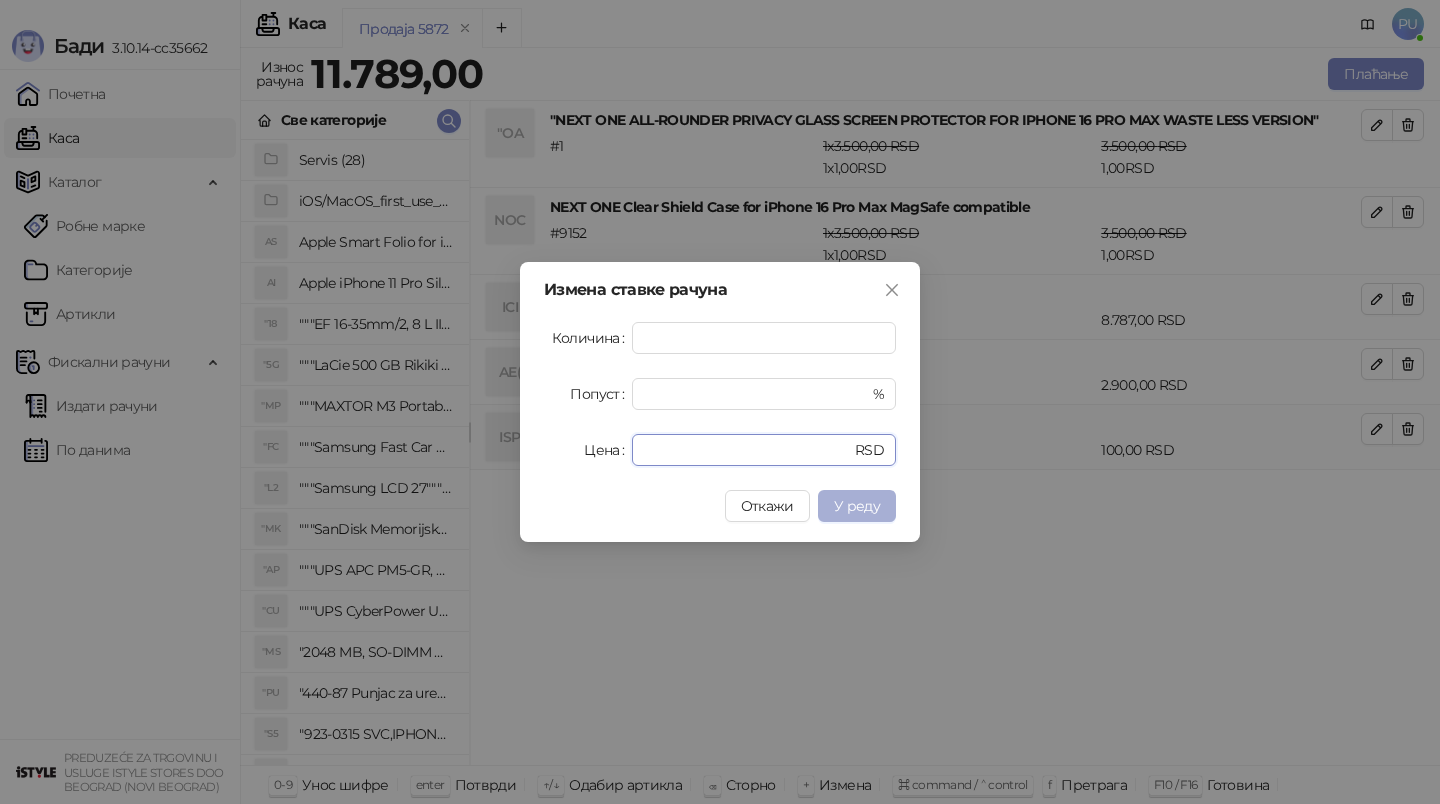 type on "*" 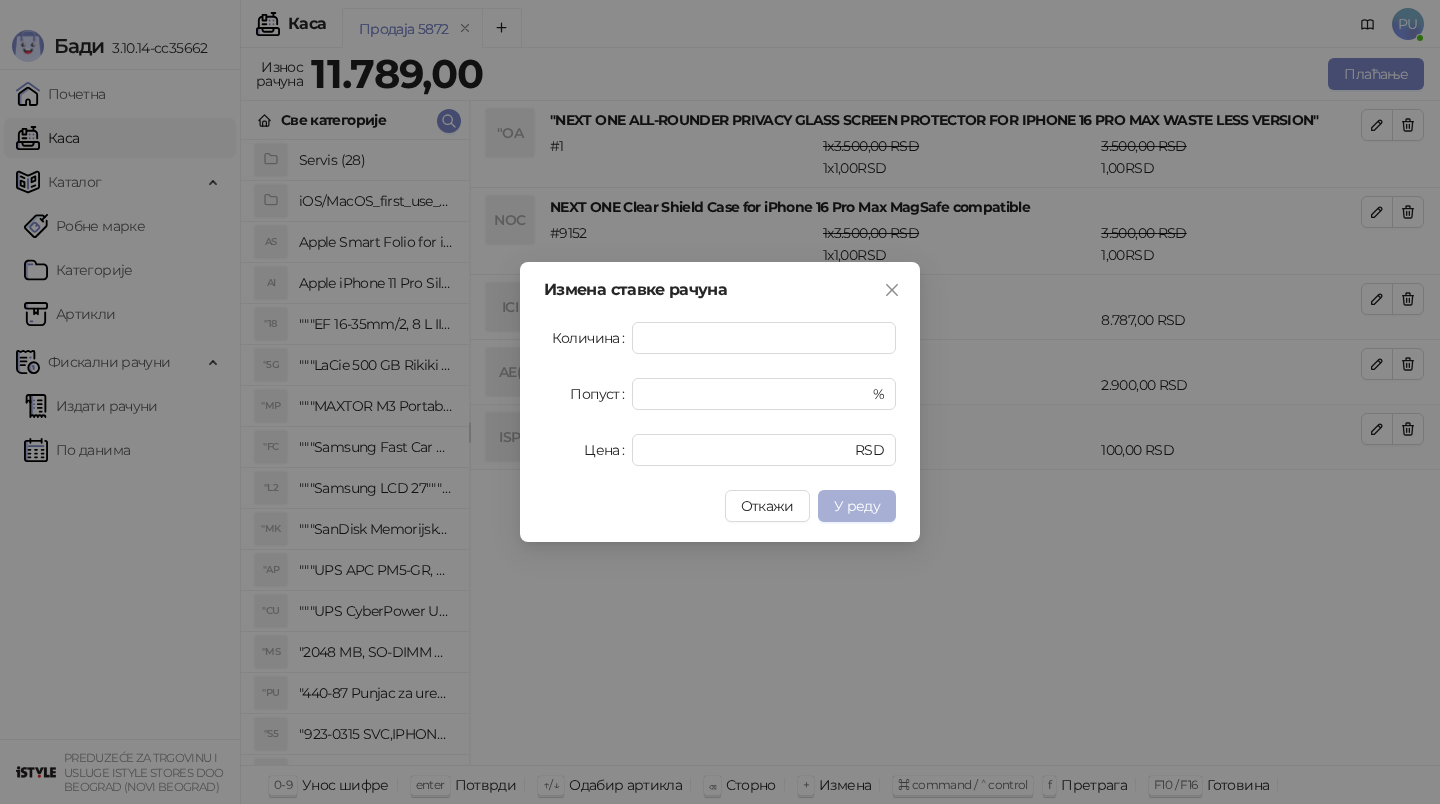 click on "У реду" at bounding box center (857, 506) 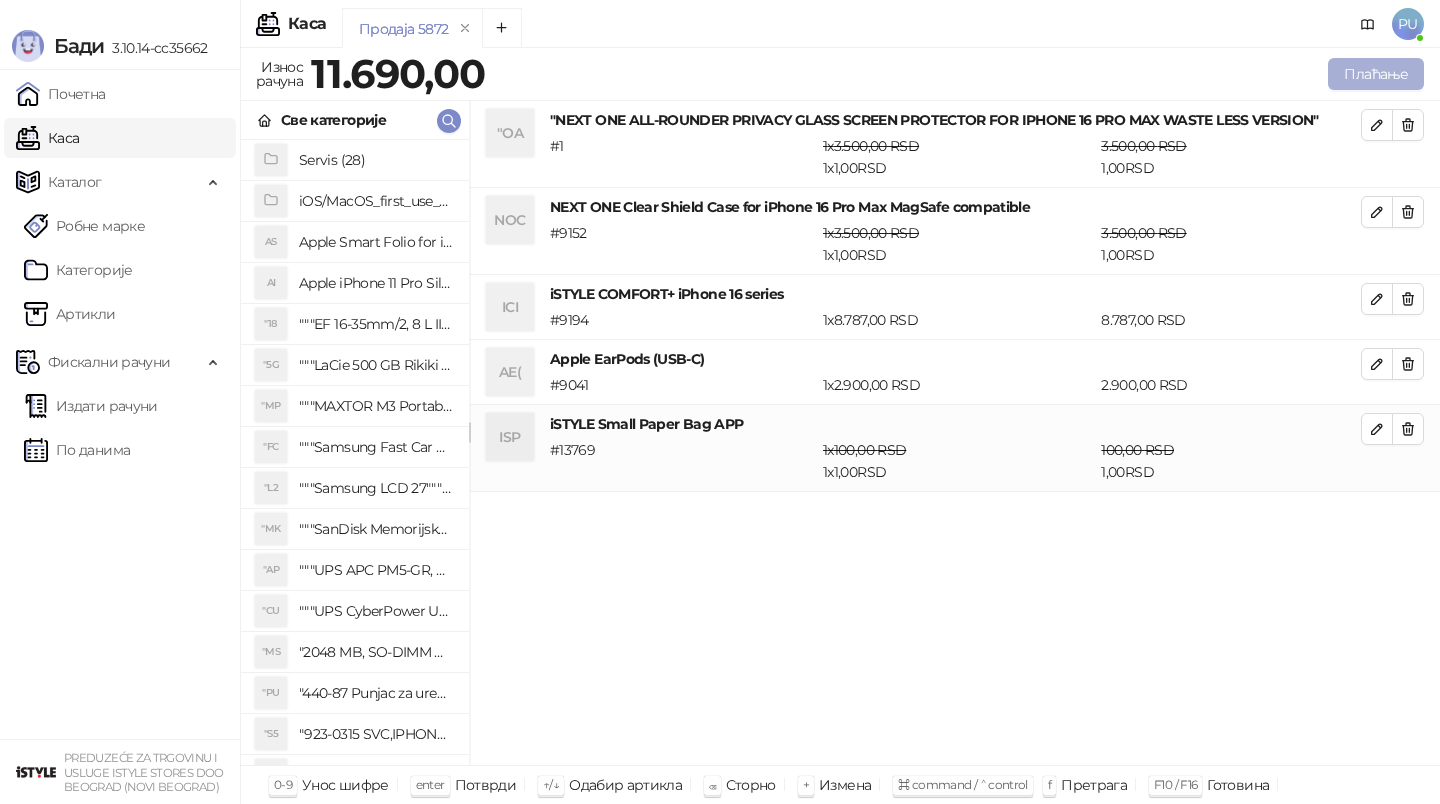 click on "Плаћање" at bounding box center [1376, 74] 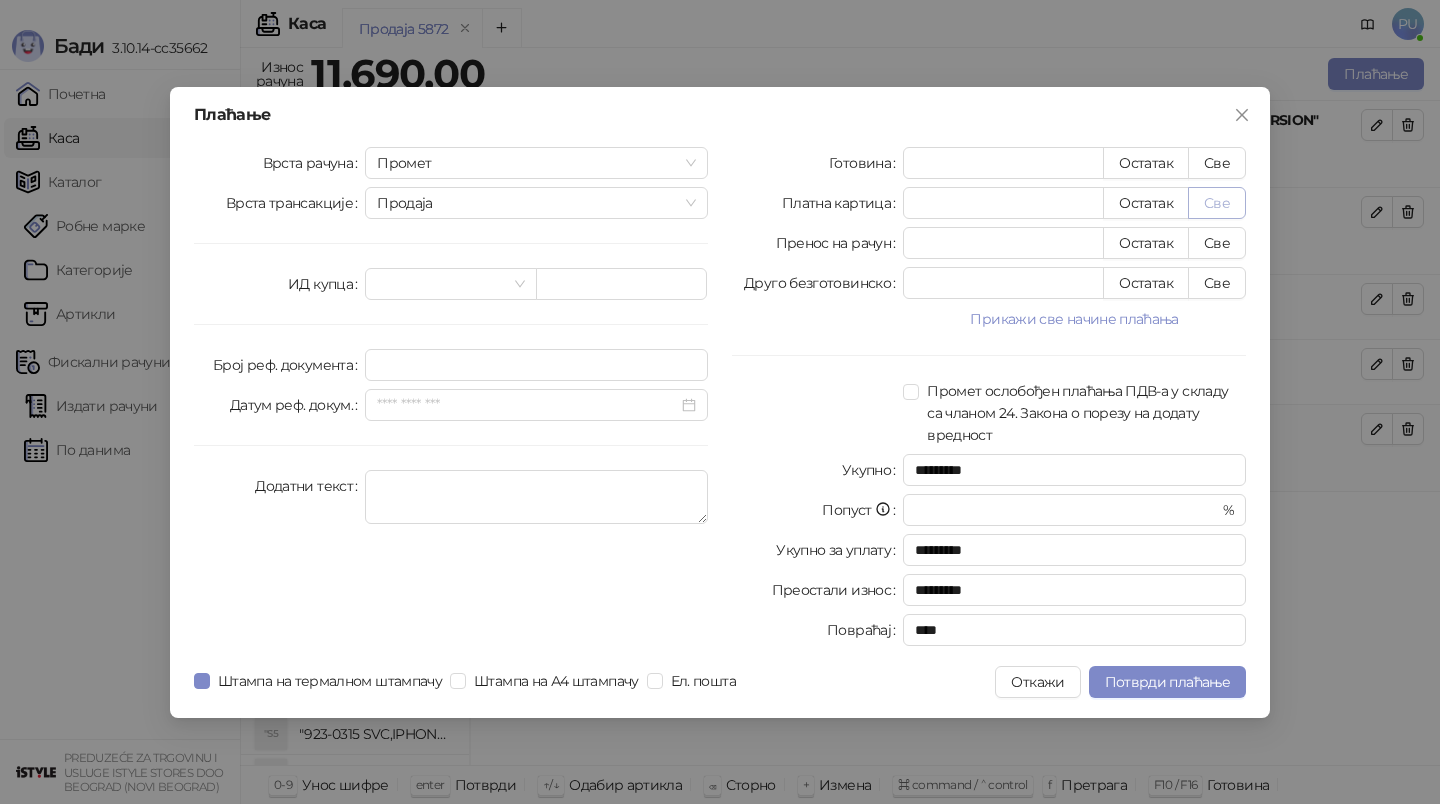 click on "Све" at bounding box center (1217, 203) 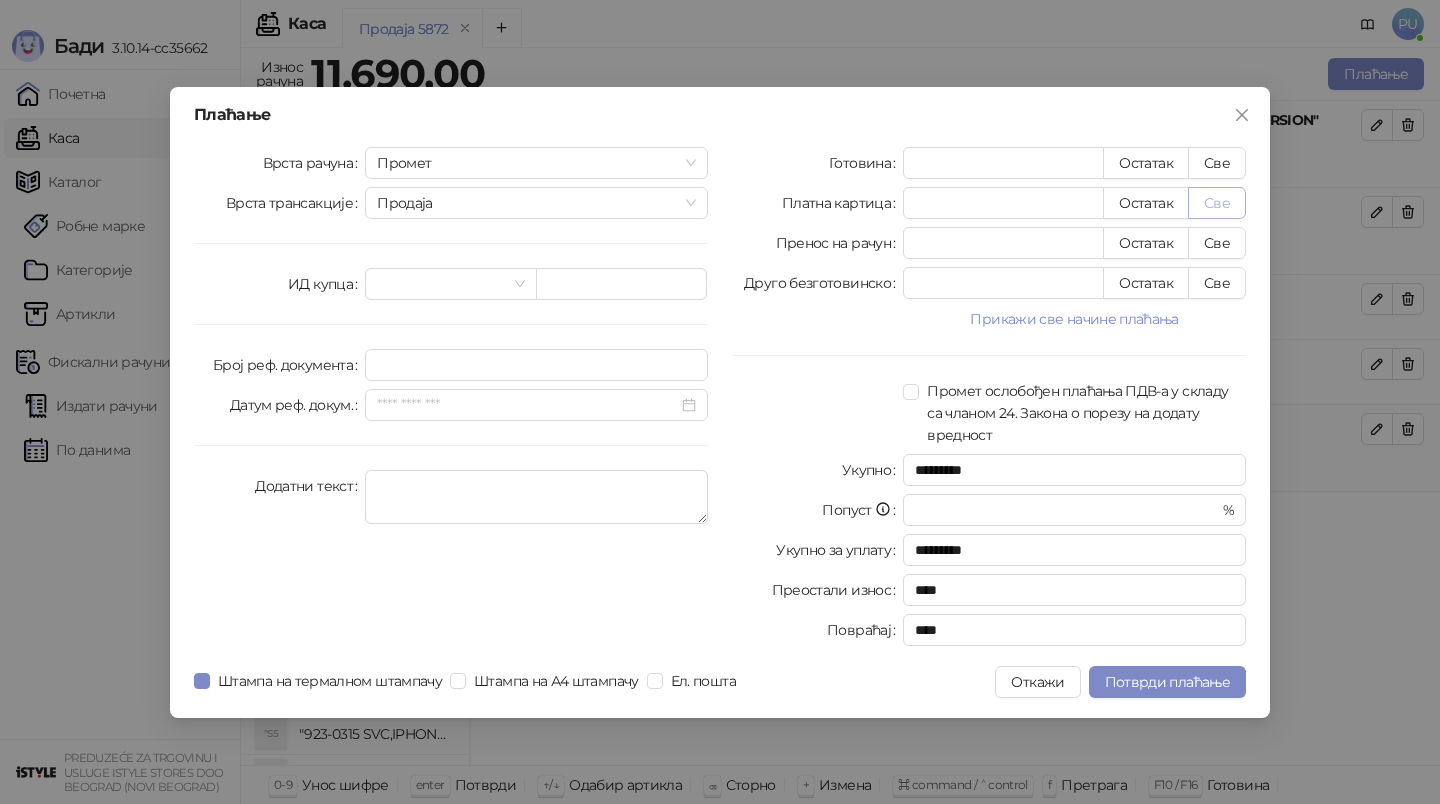 type on "*****" 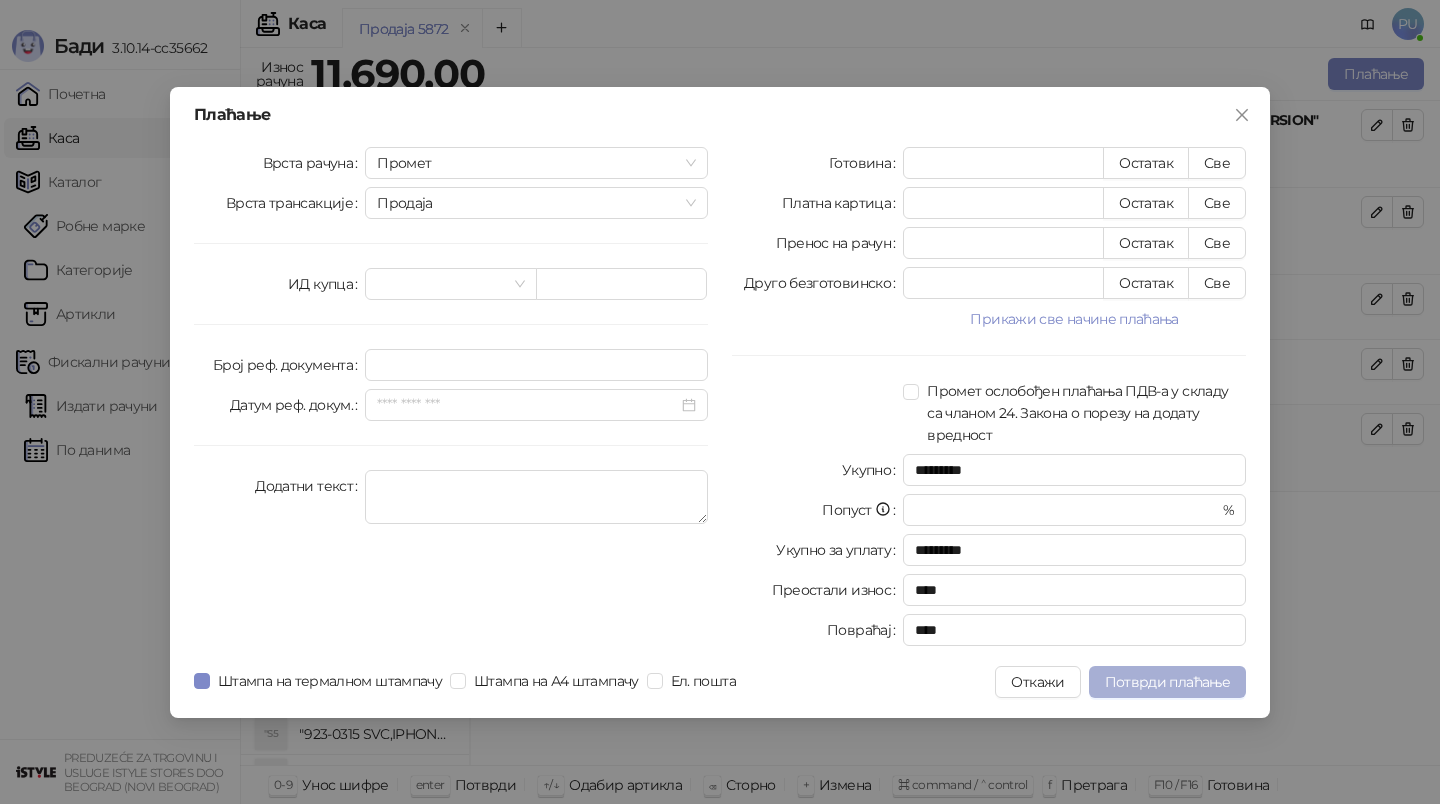 click on "Потврди плаћање" at bounding box center (1167, 682) 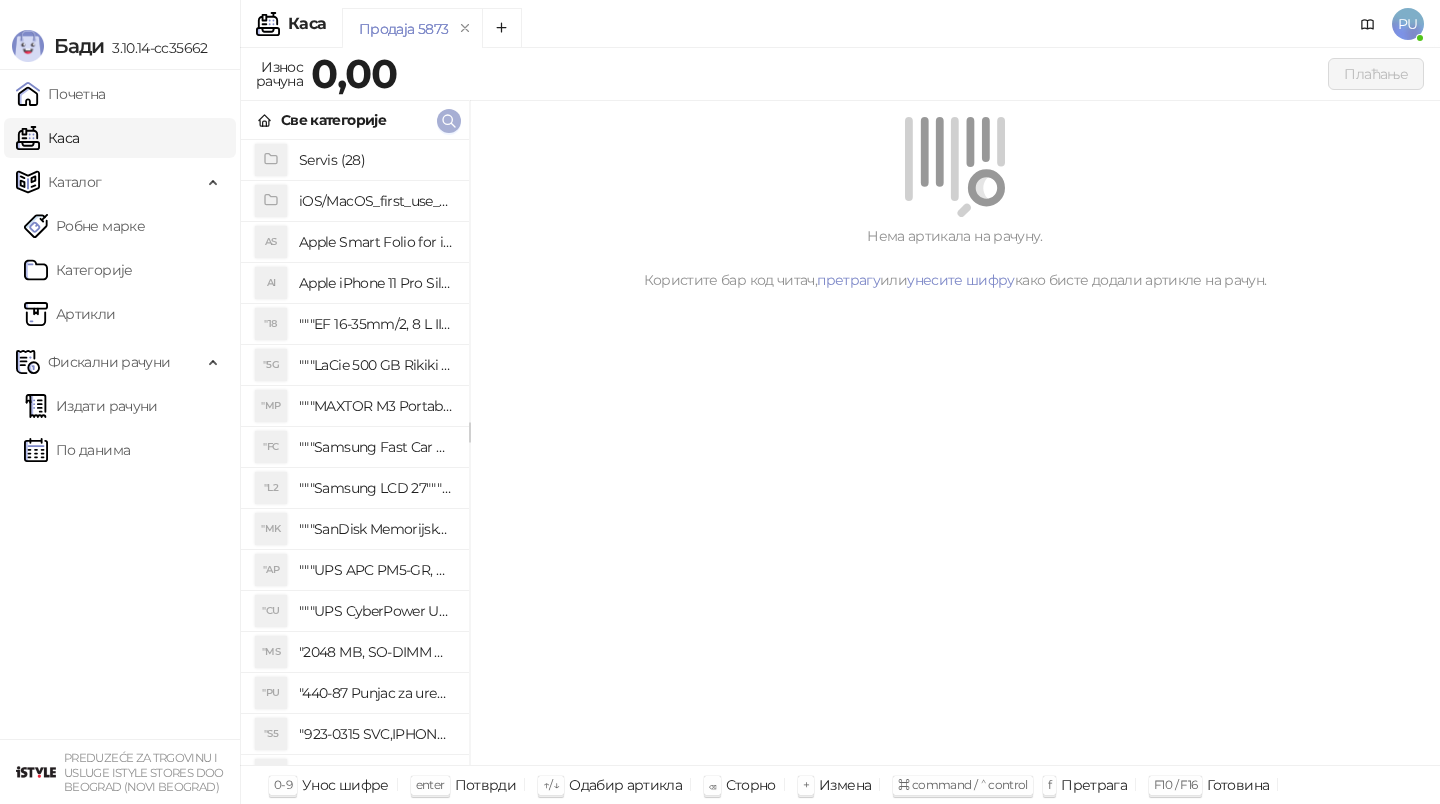 click 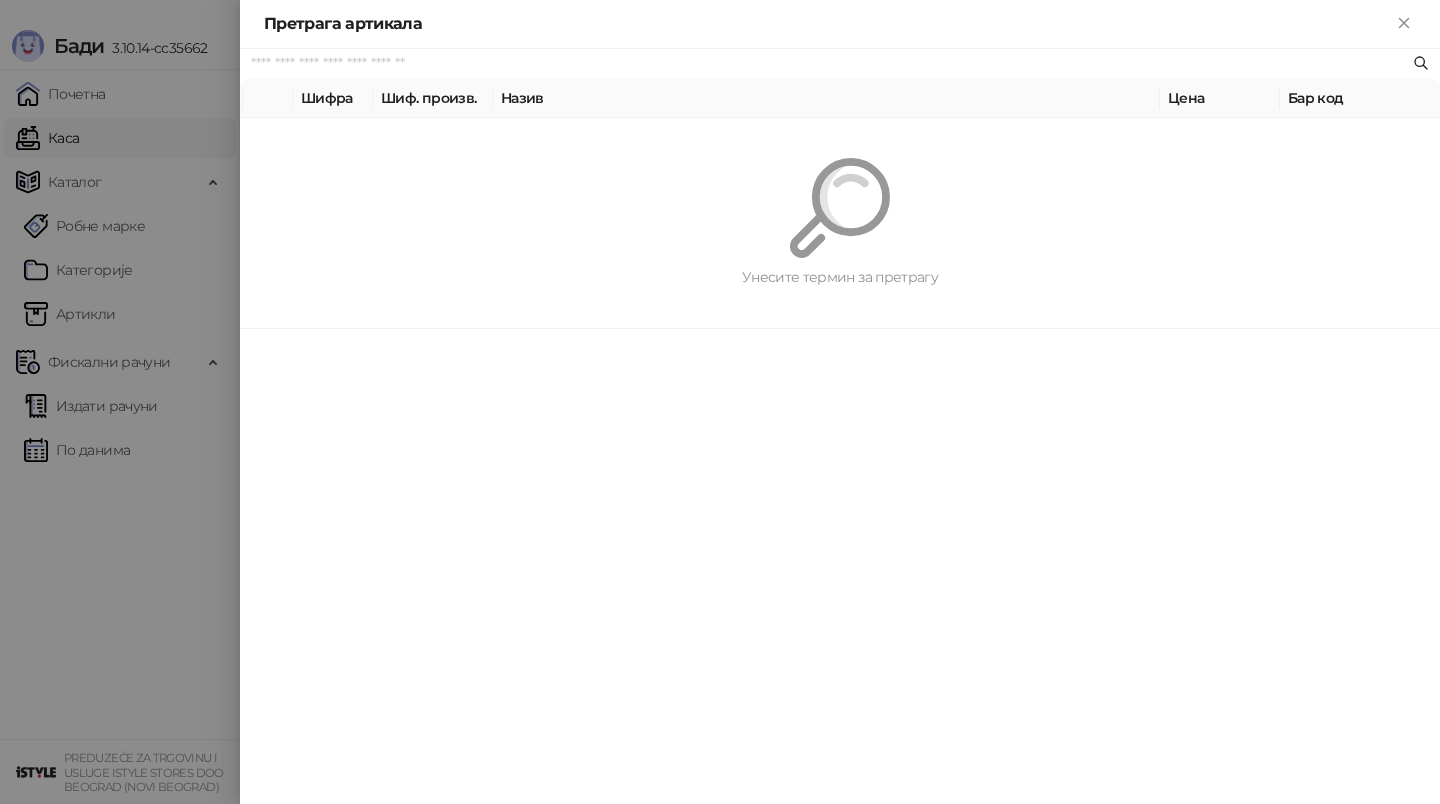 paste on "*********" 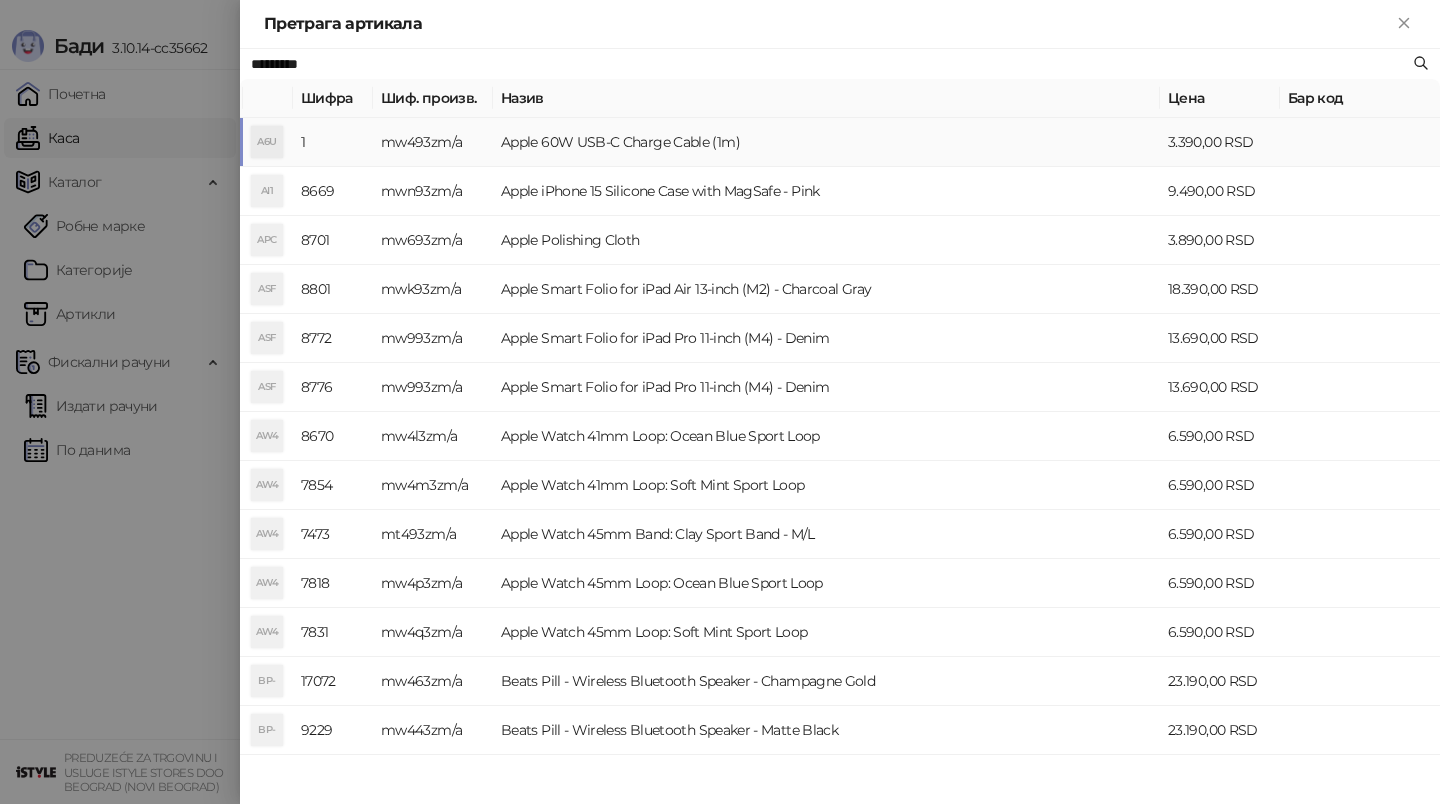 click on "Apple 60W USB-C Charge Cable (1m)" at bounding box center (826, 142) 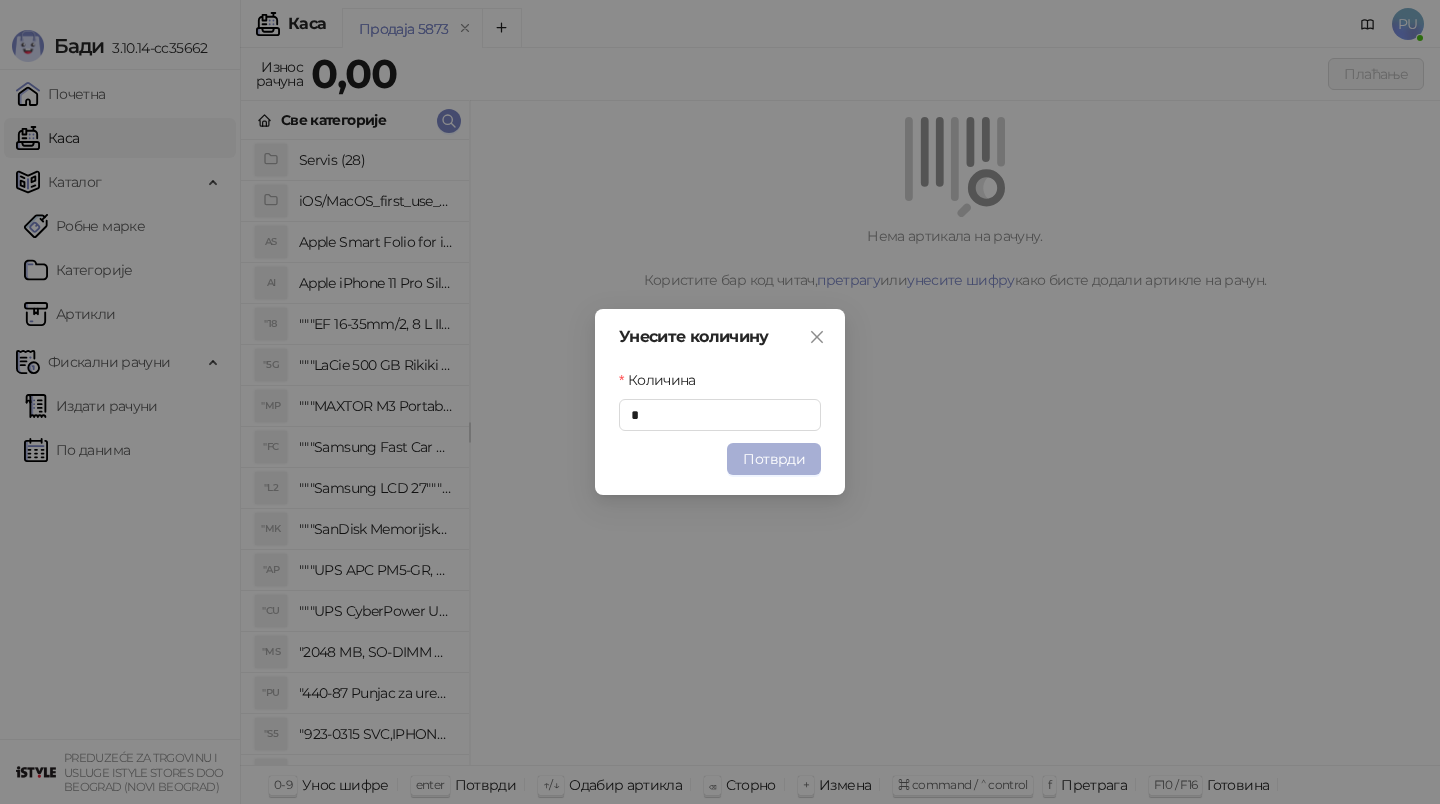 click on "Потврди" at bounding box center (774, 459) 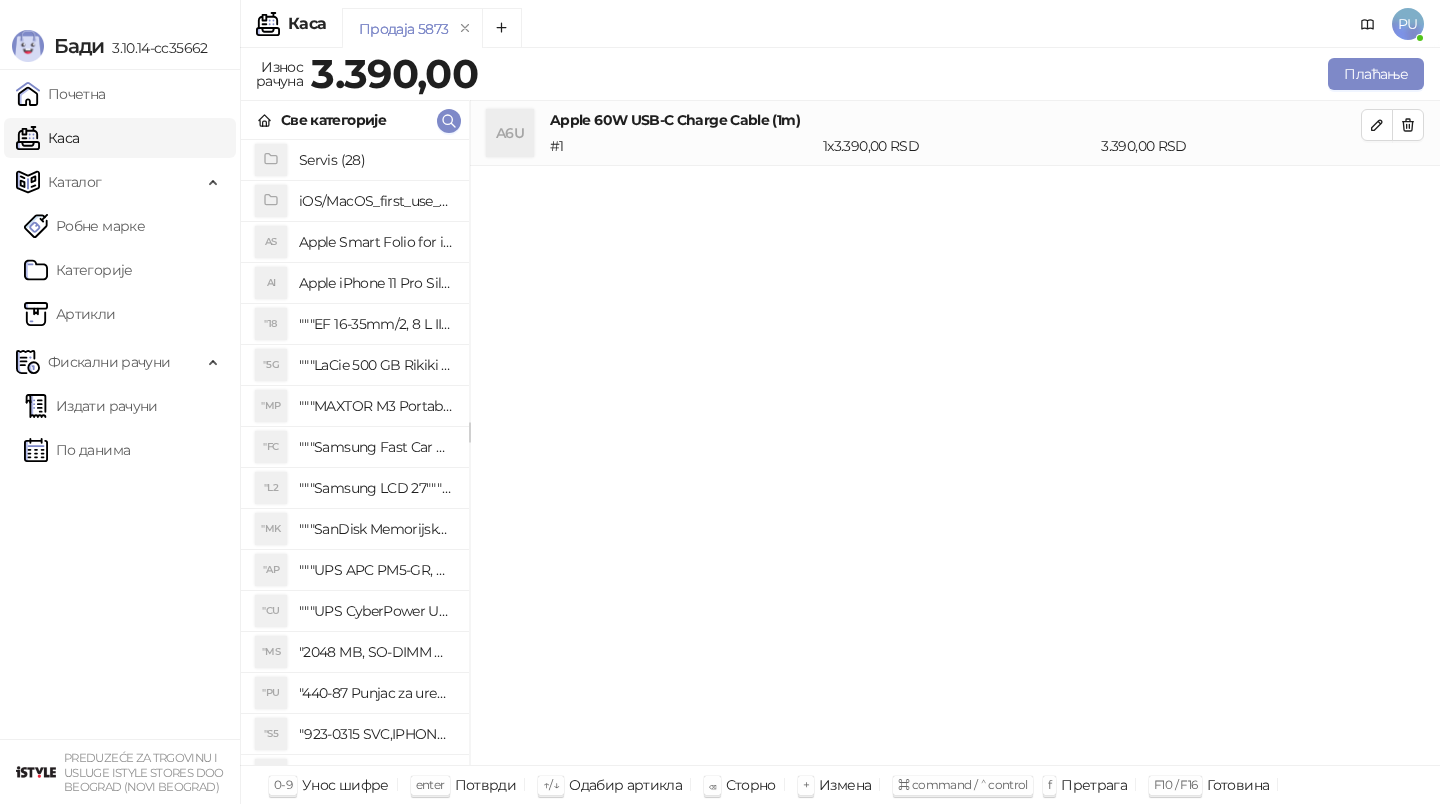 click on "Servis (28)" at bounding box center (355, 160) 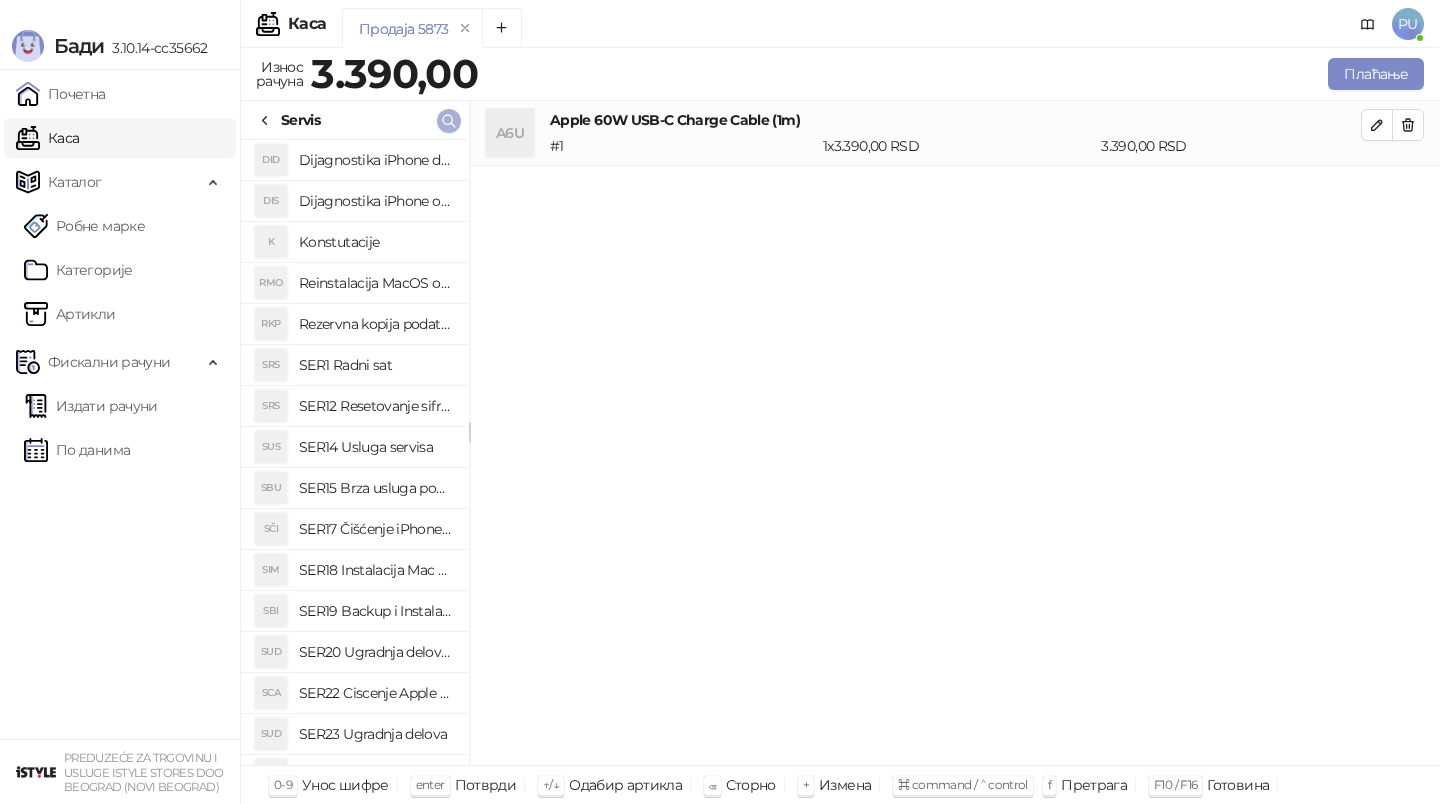 click 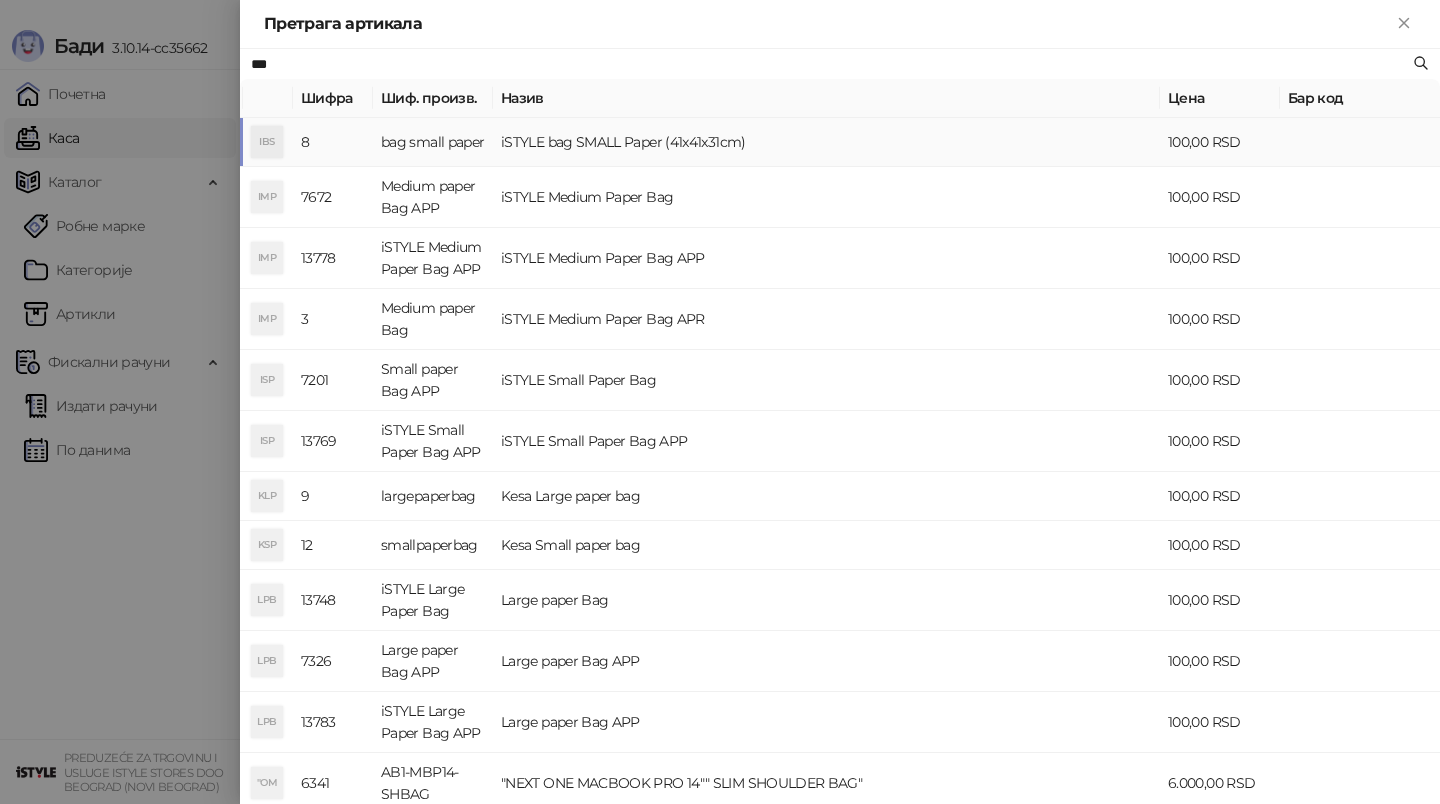 type on "***" 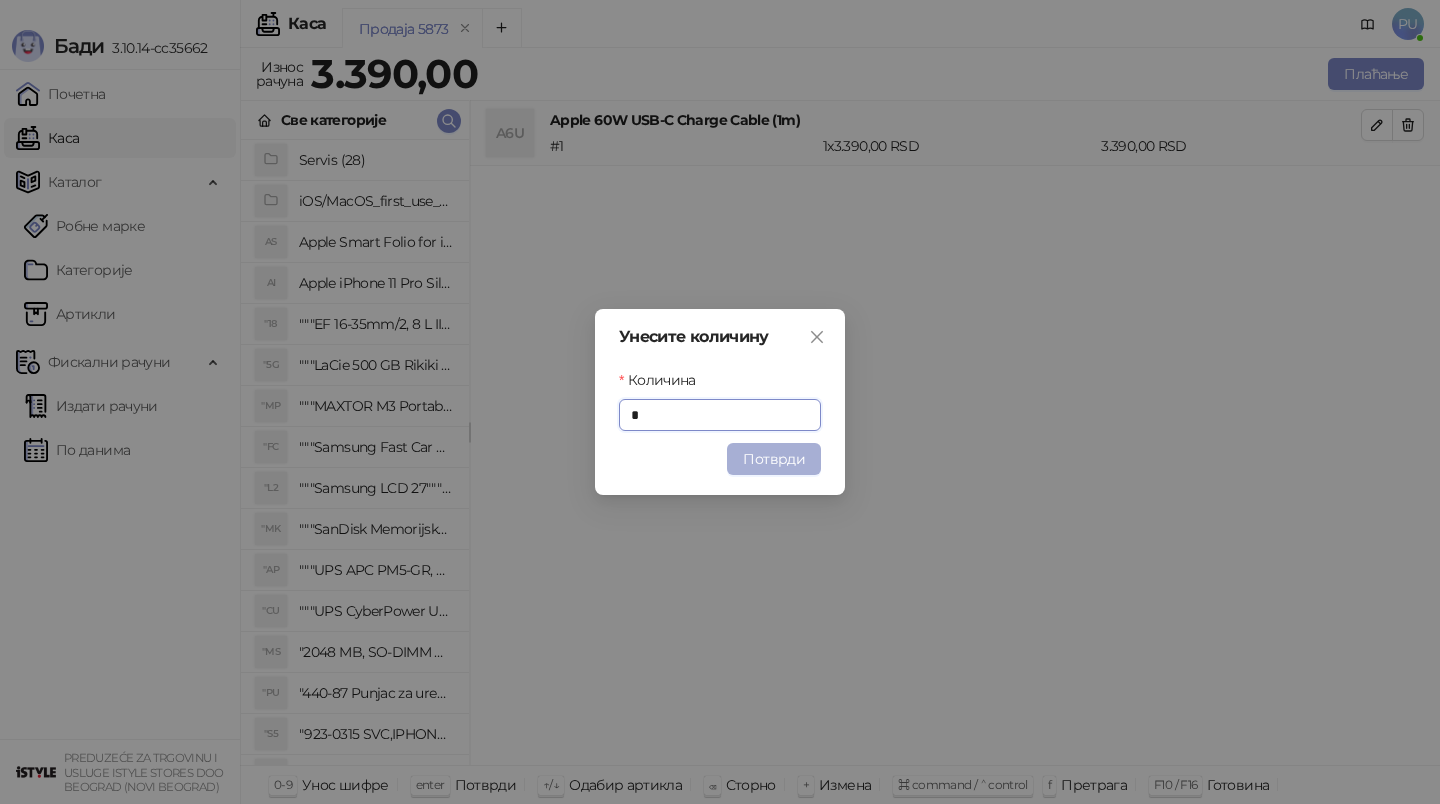 click on "Потврди" at bounding box center (774, 459) 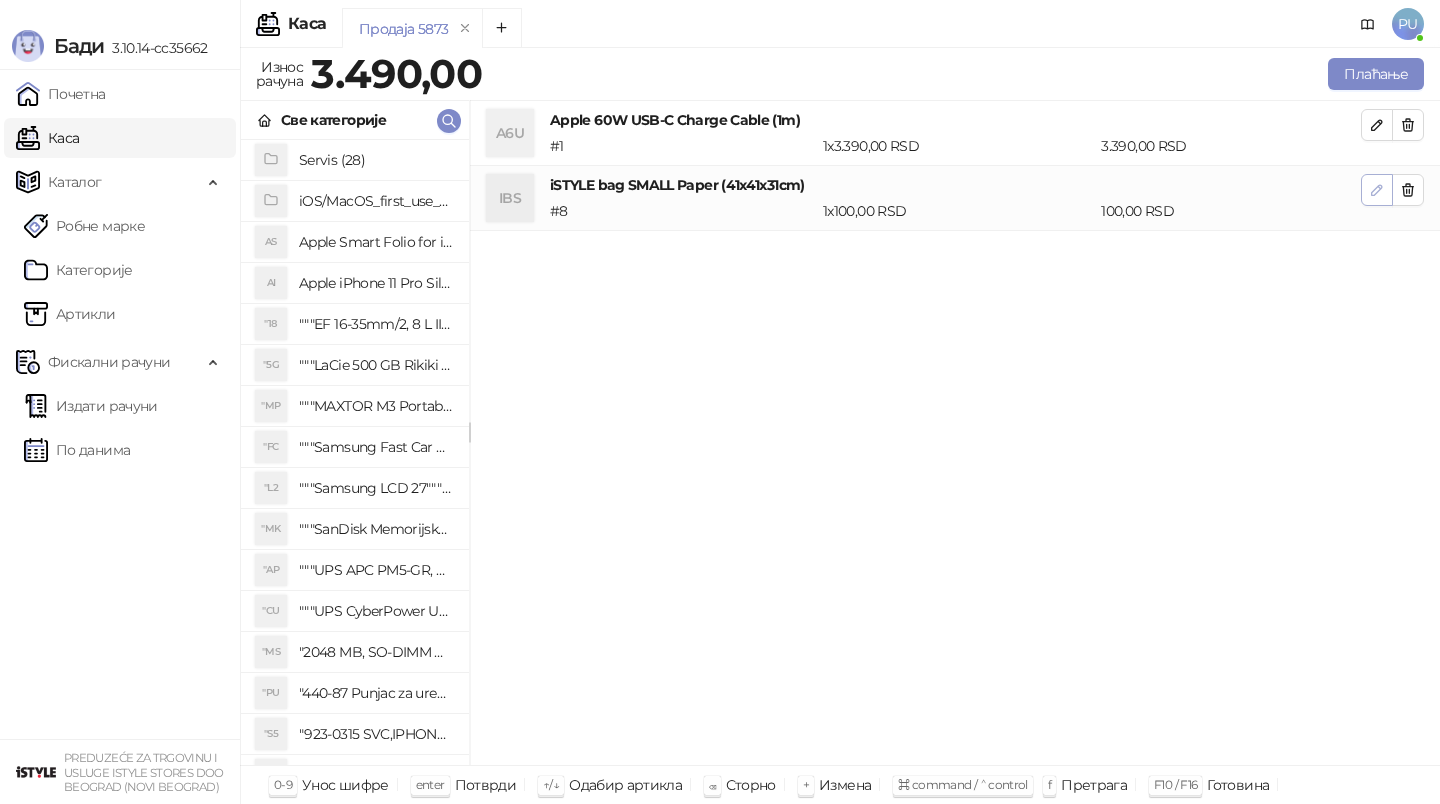 click 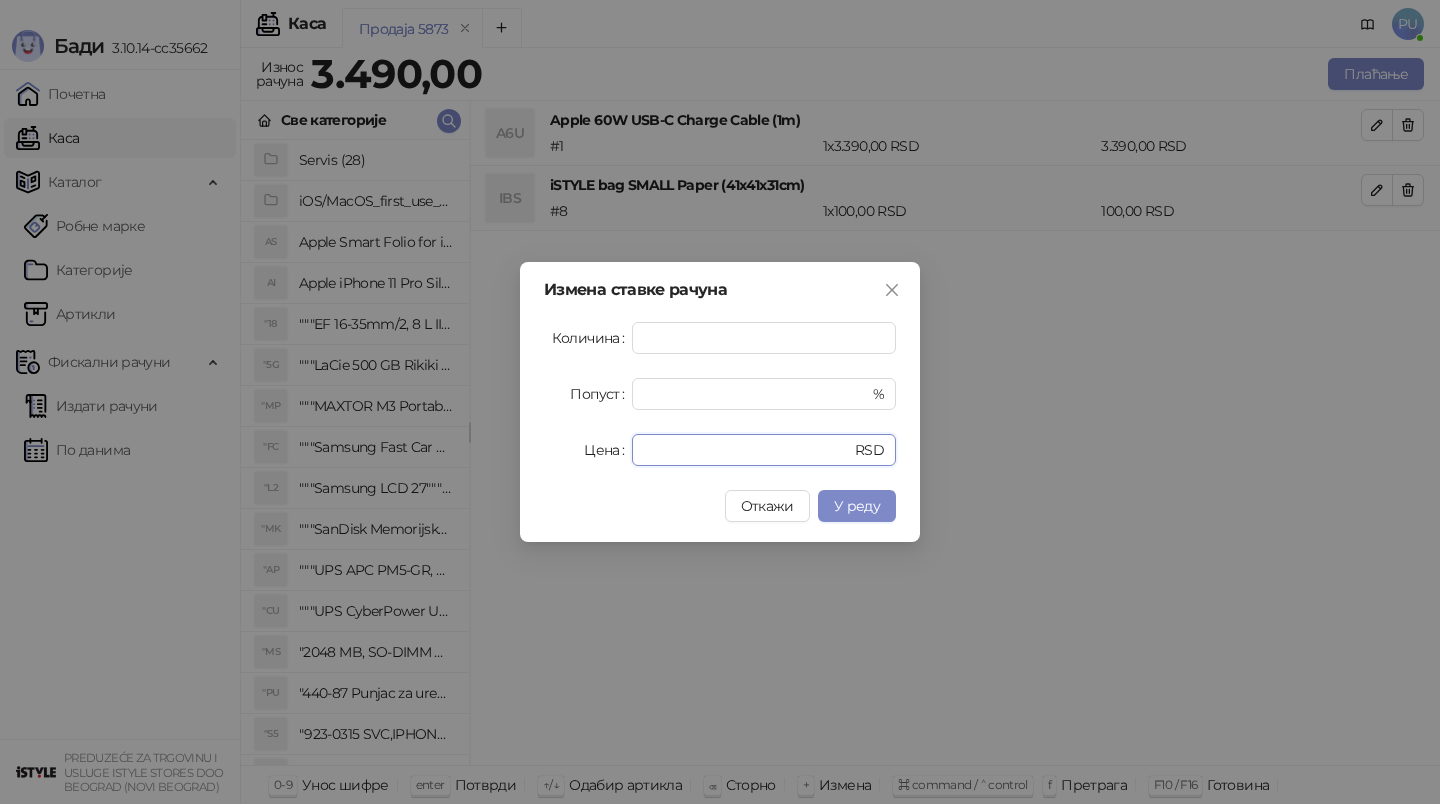 drag, startPoint x: 724, startPoint y: 444, endPoint x: 566, endPoint y: 444, distance: 158 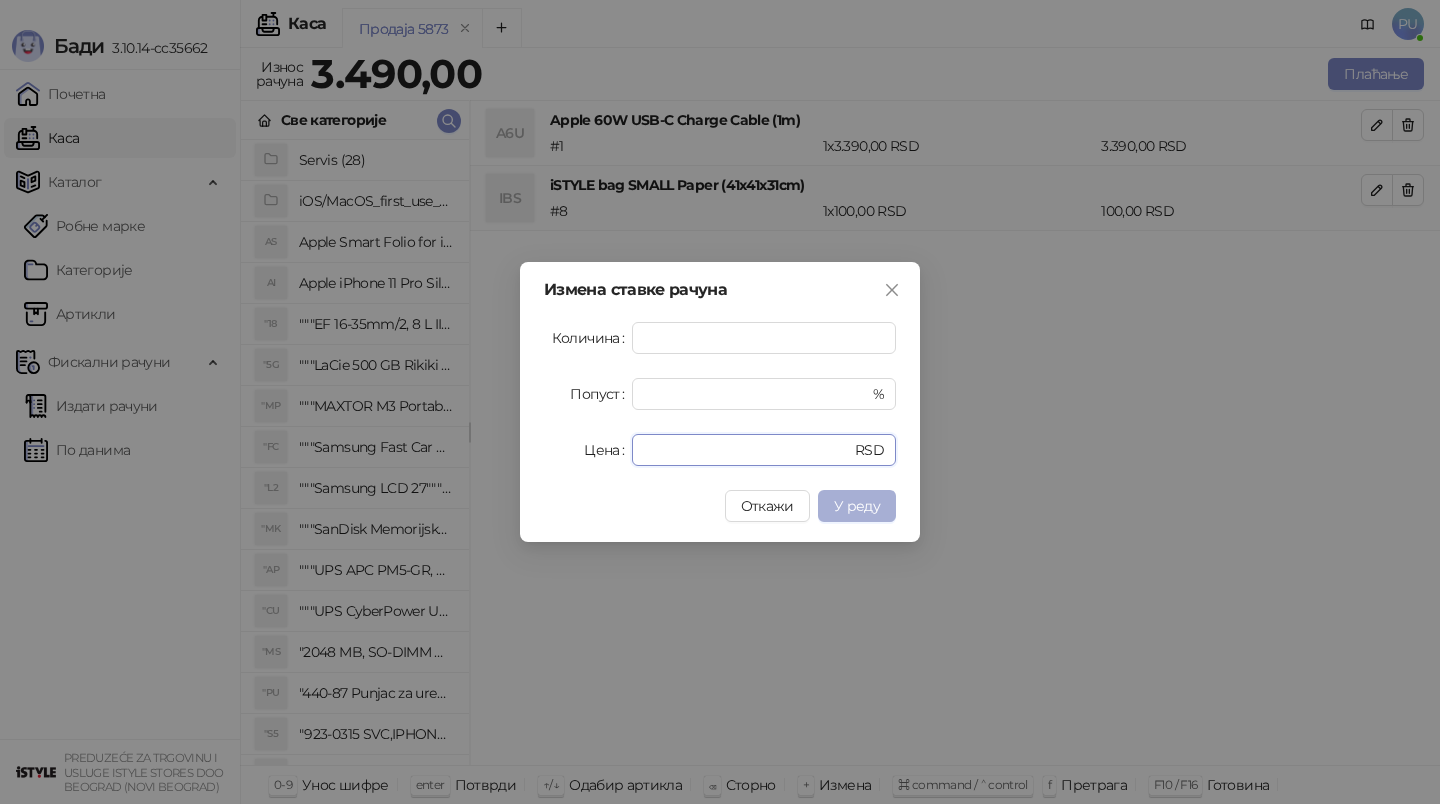 type on "*" 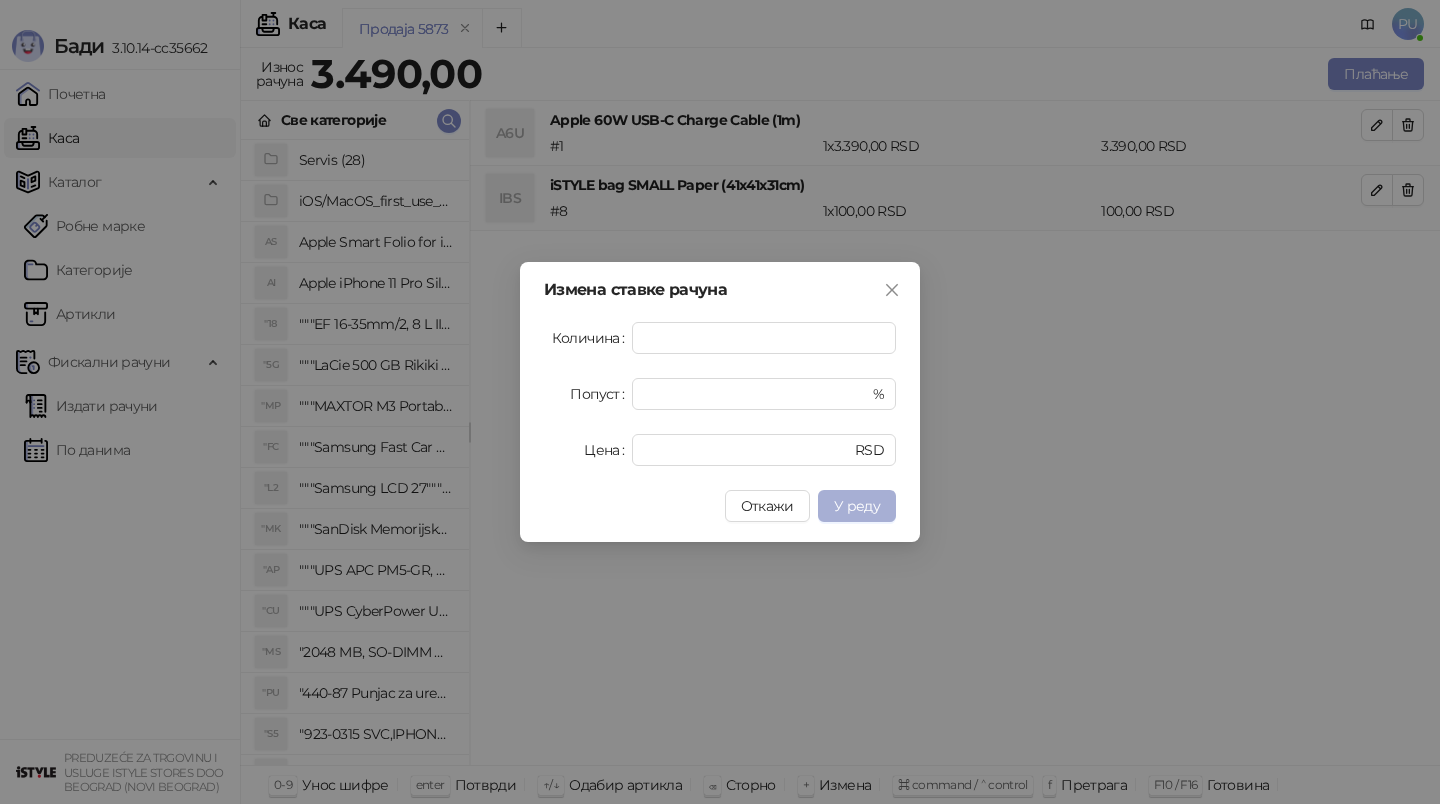 click on "У реду" at bounding box center (857, 506) 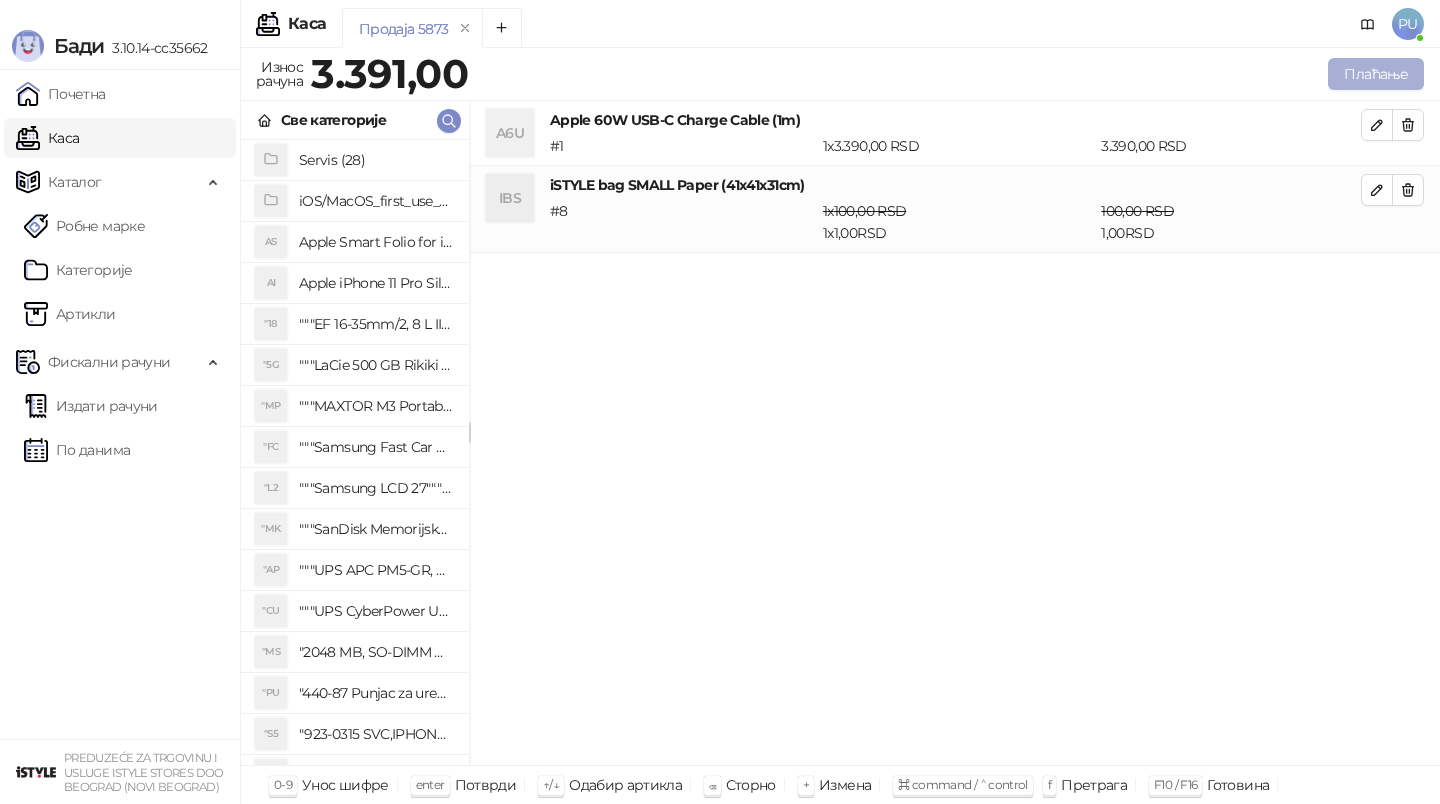 click on "Плаћање" at bounding box center [1376, 74] 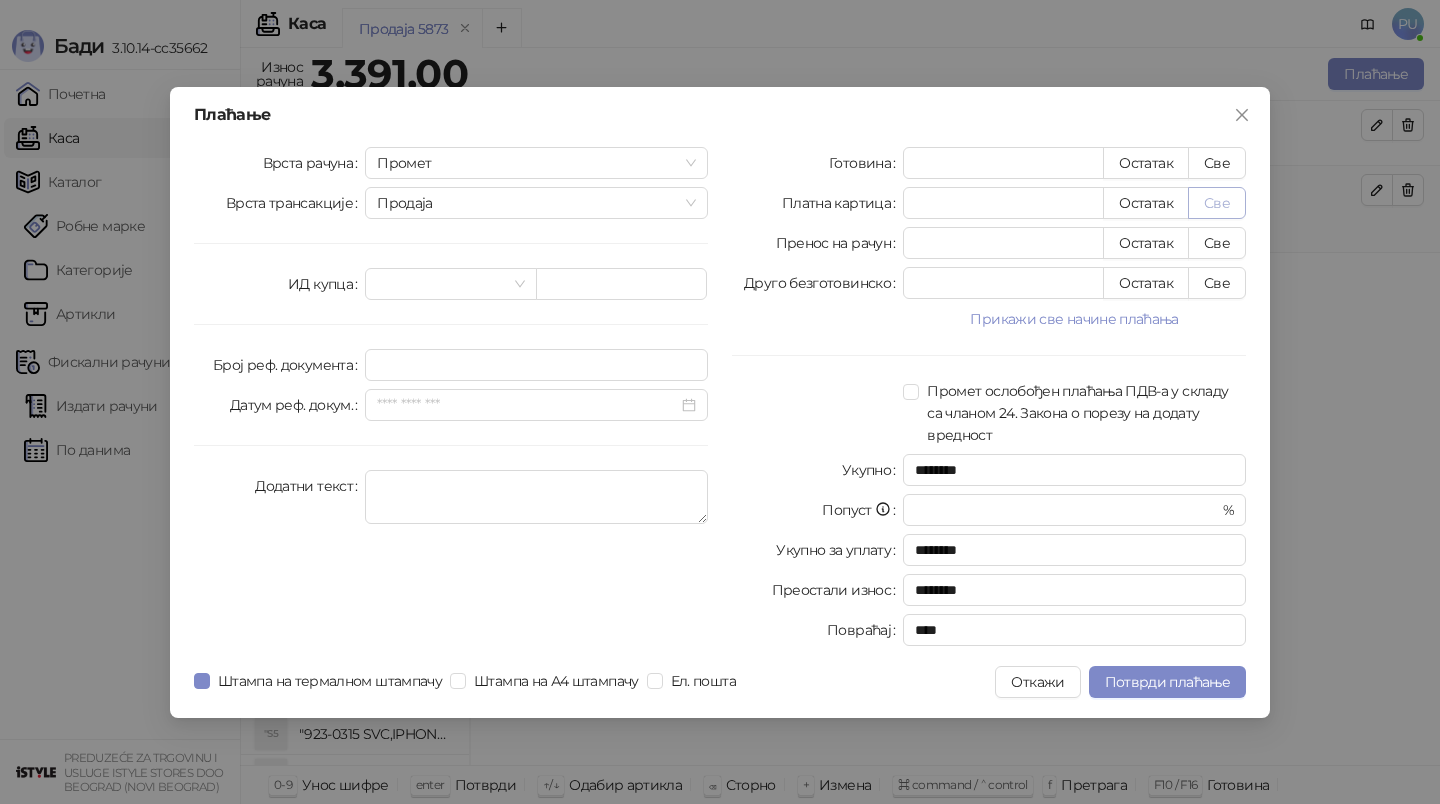 click on "Све" at bounding box center [1217, 203] 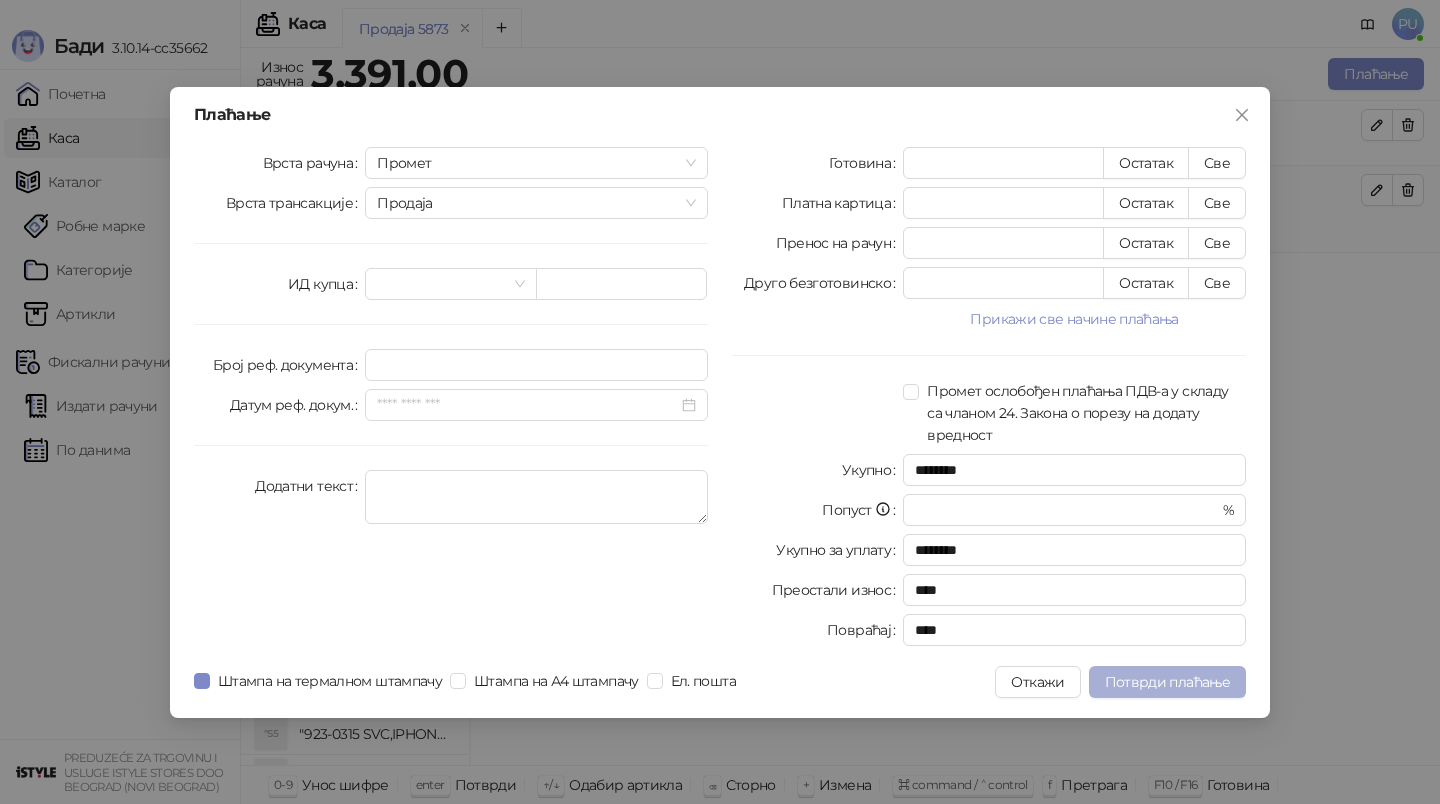 click on "Потврди плаћање" at bounding box center (1167, 682) 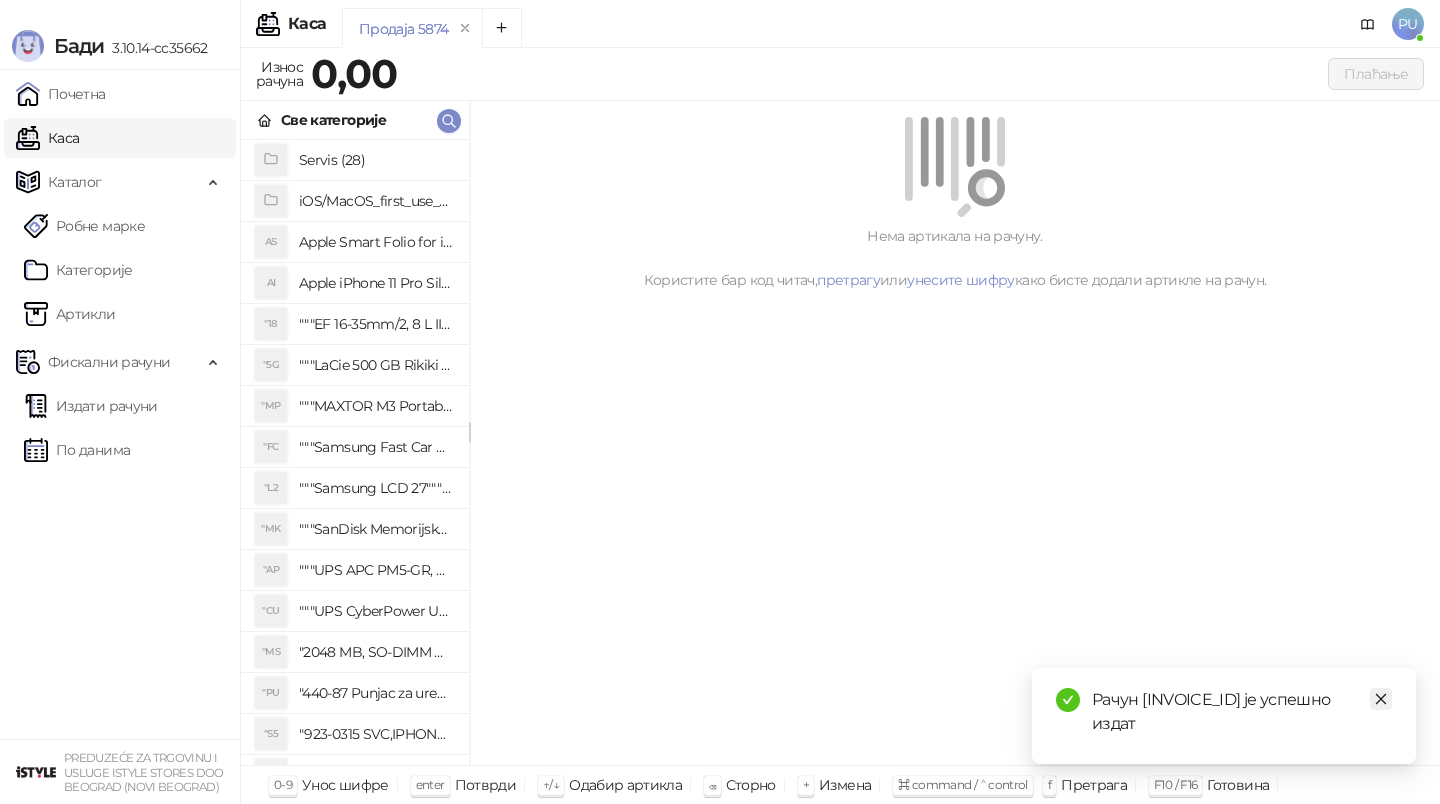 click 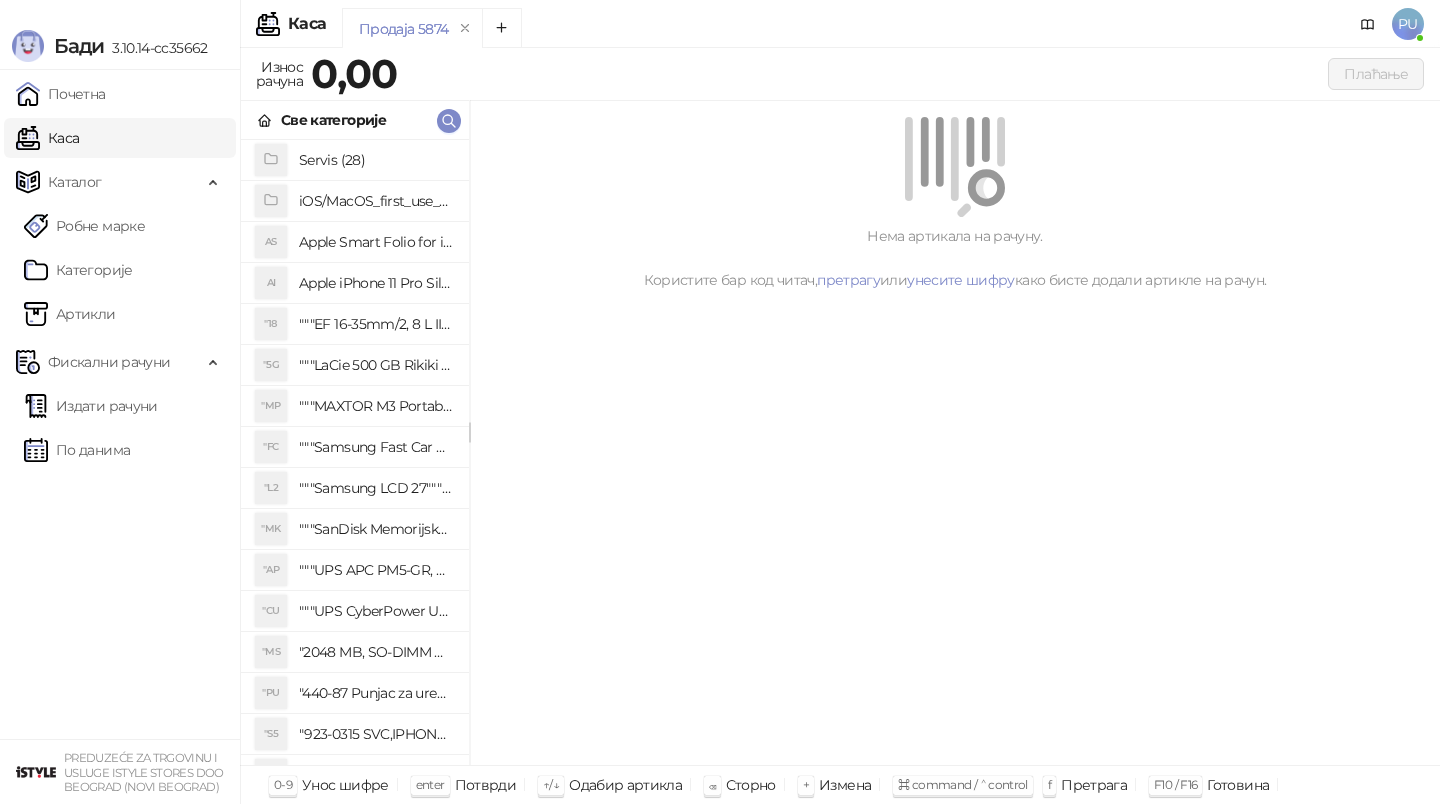 click on "Нема артикала на рачуну.  Користите бар код читач,  претрагу  или  унесите шифру  како бисте додали артикле на рачун." at bounding box center [955, 204] 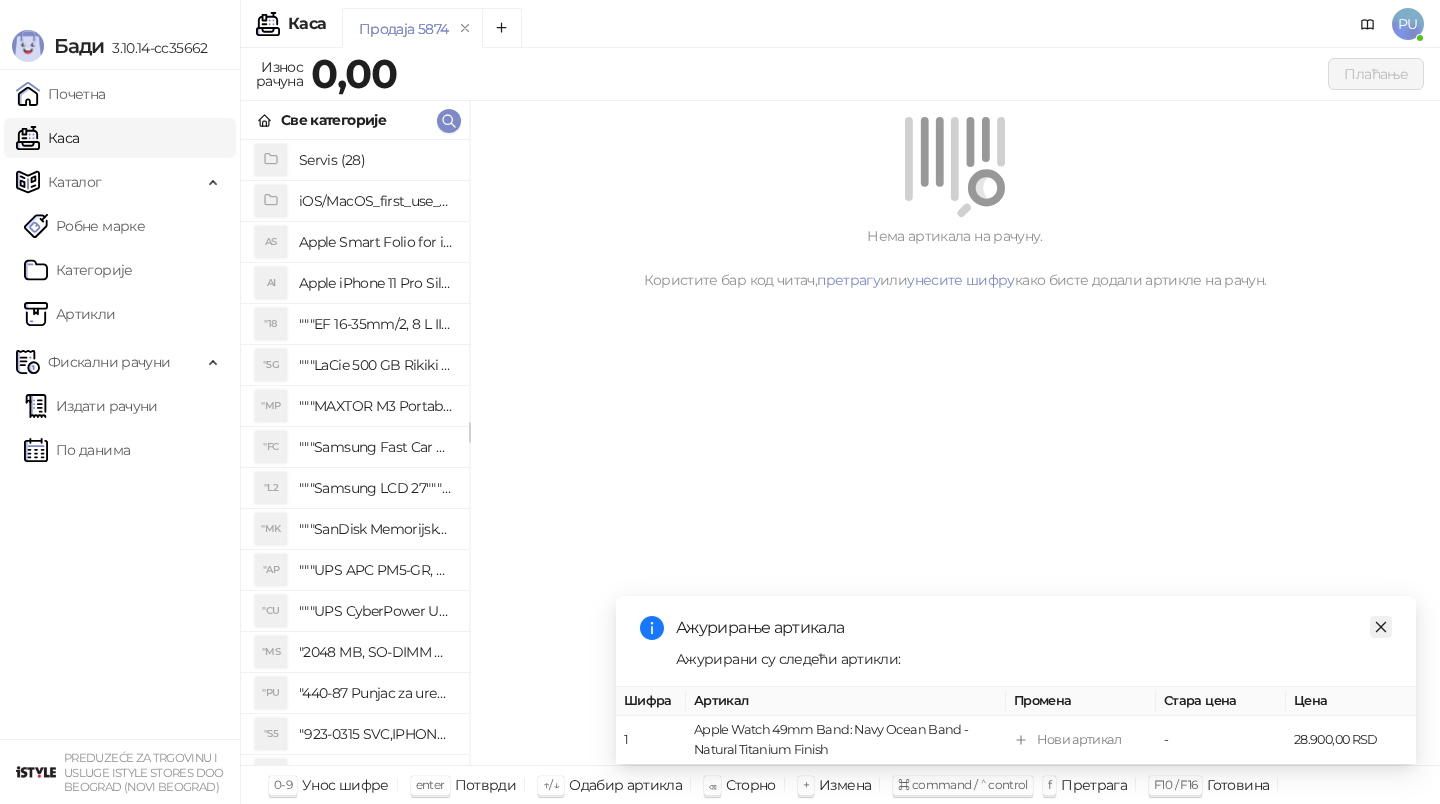 click 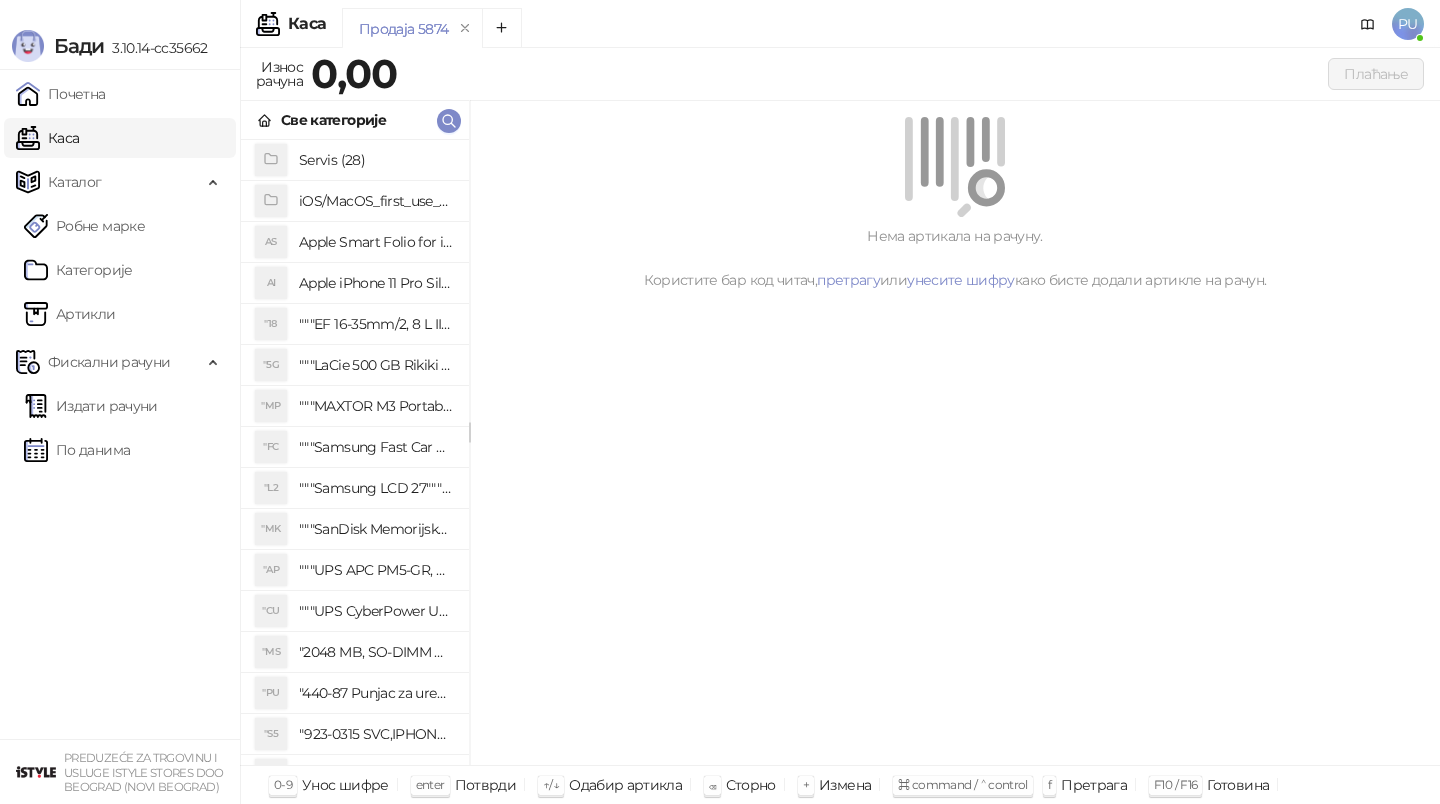 click on "Нема артикала на рачуну.  Користите бар код читач,  претрагу  или  унесите шифру  како бисте додали артикле на рачун." at bounding box center (955, 433) 